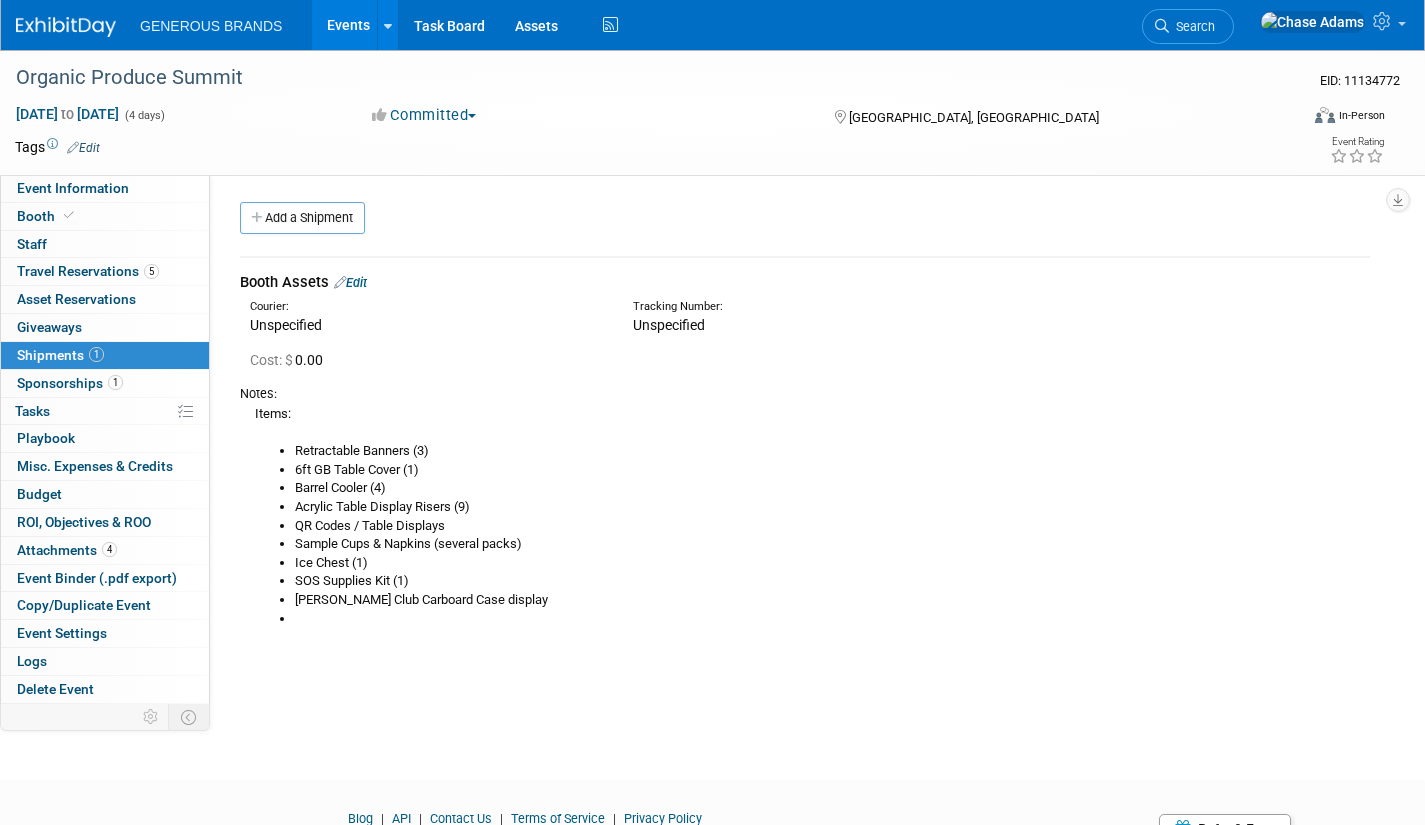 scroll, scrollTop: 0, scrollLeft: 0, axis: both 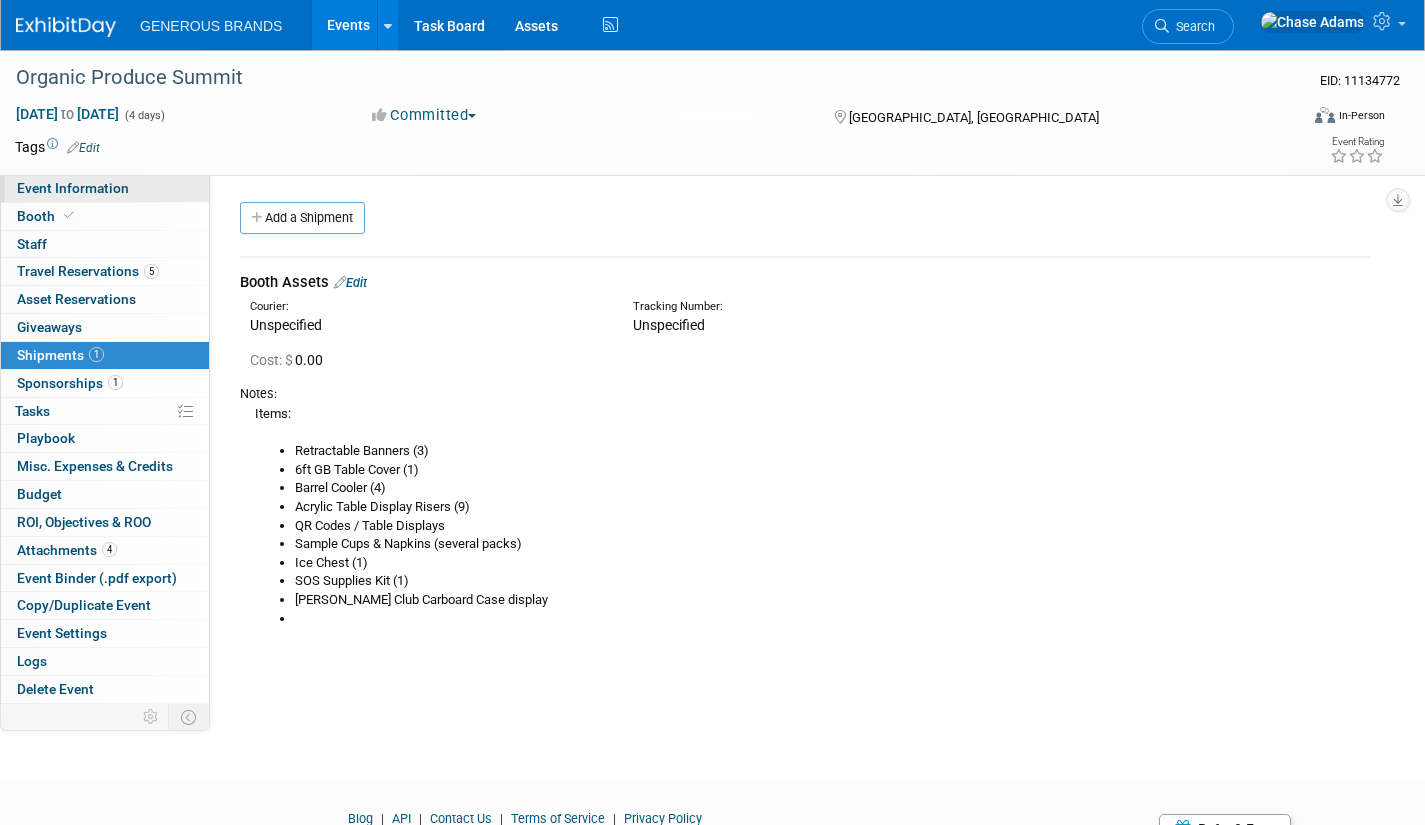 click on "Event Information" at bounding box center [73, 188] 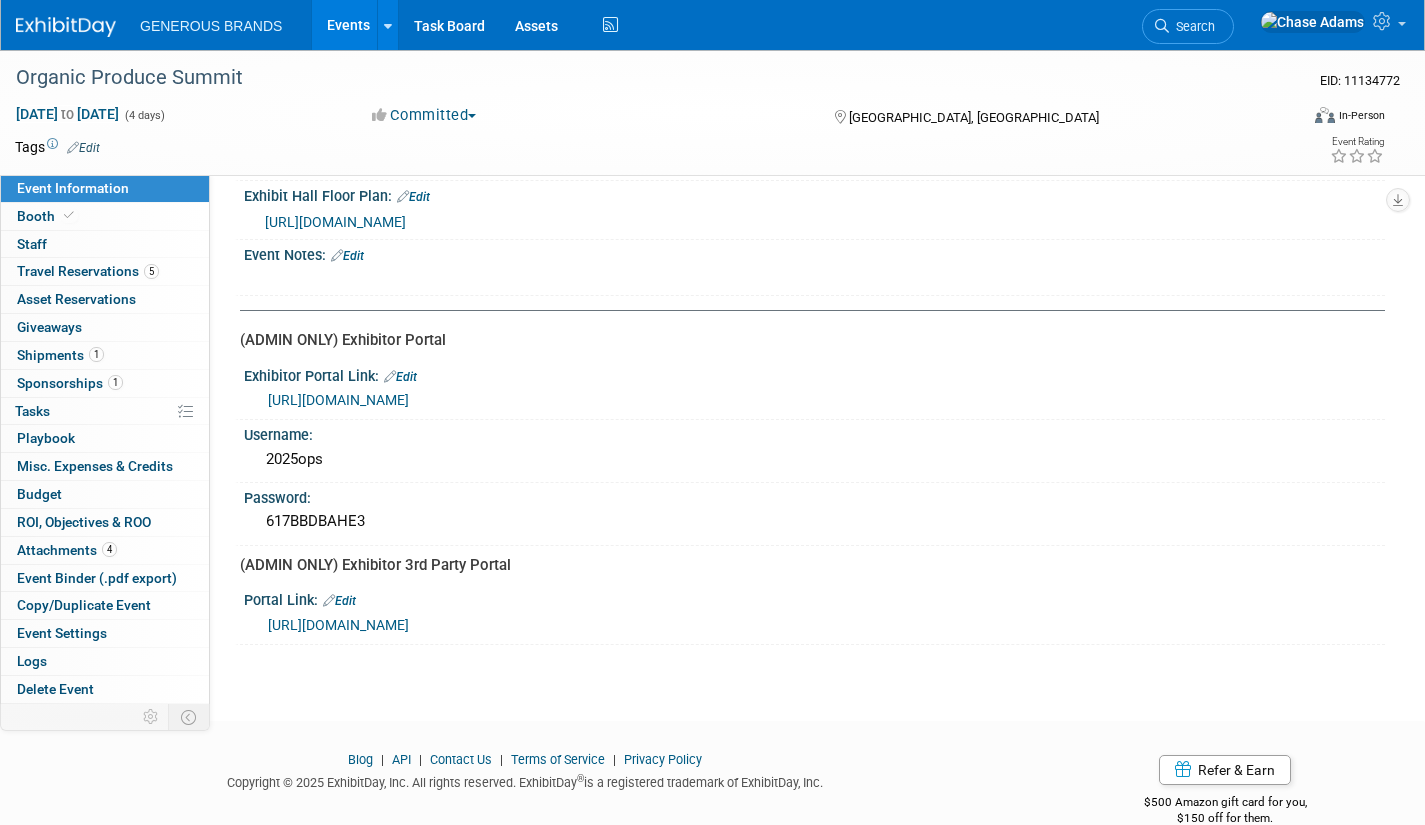 scroll, scrollTop: 391, scrollLeft: 0, axis: vertical 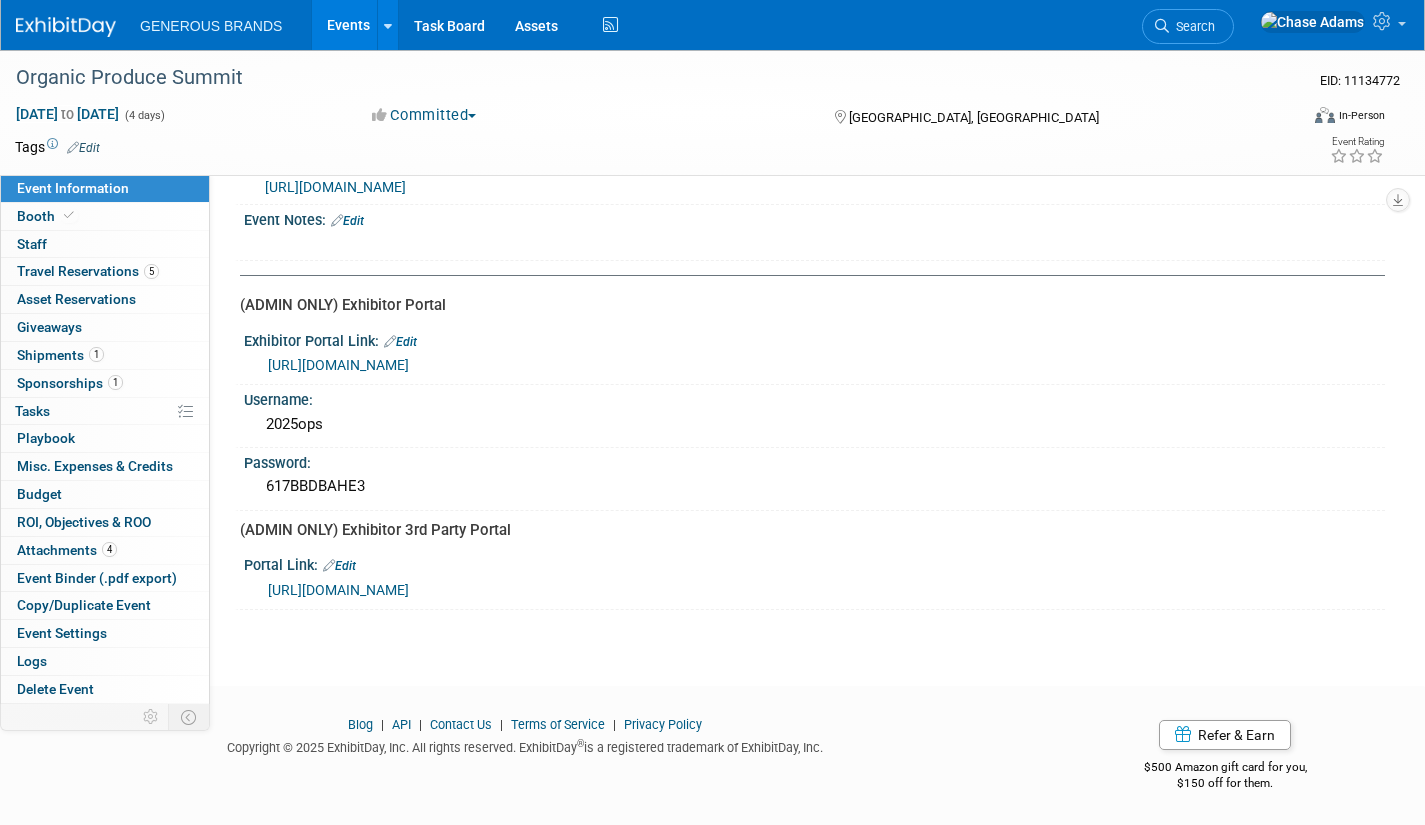 click on "[URL][DOMAIN_NAME]" at bounding box center [338, 590] 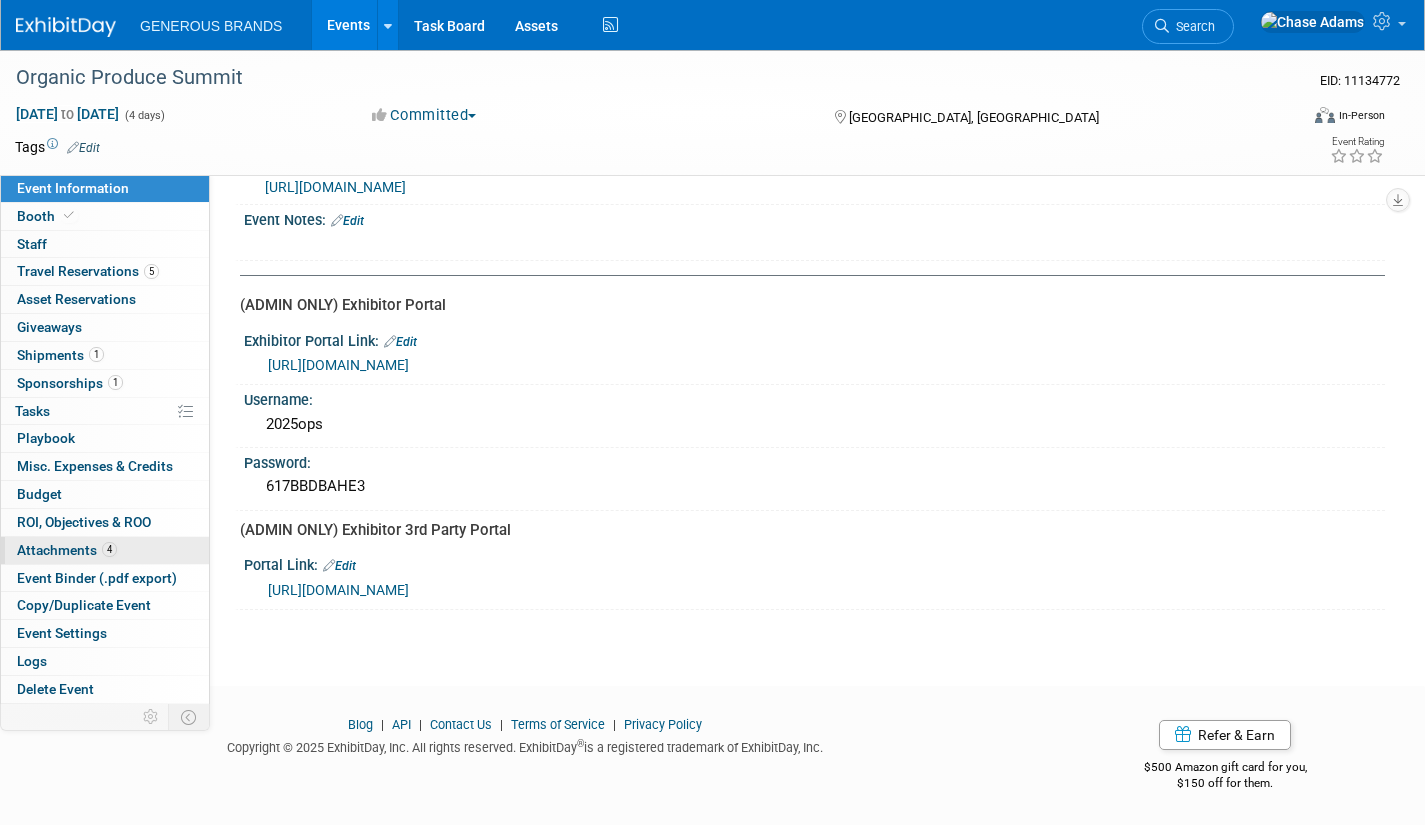 click on "Attachments 4" at bounding box center [67, 550] 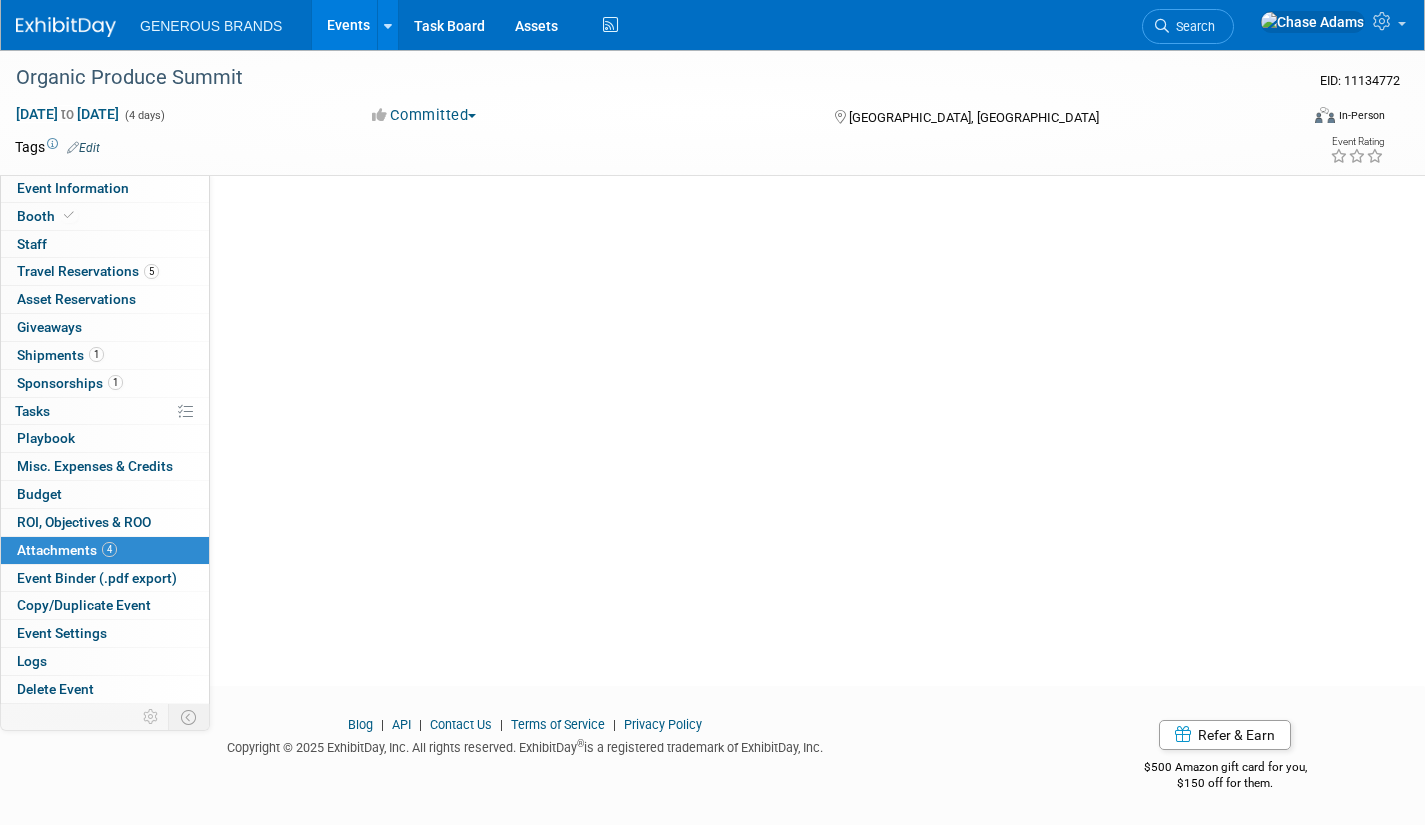 scroll, scrollTop: 0, scrollLeft: 0, axis: both 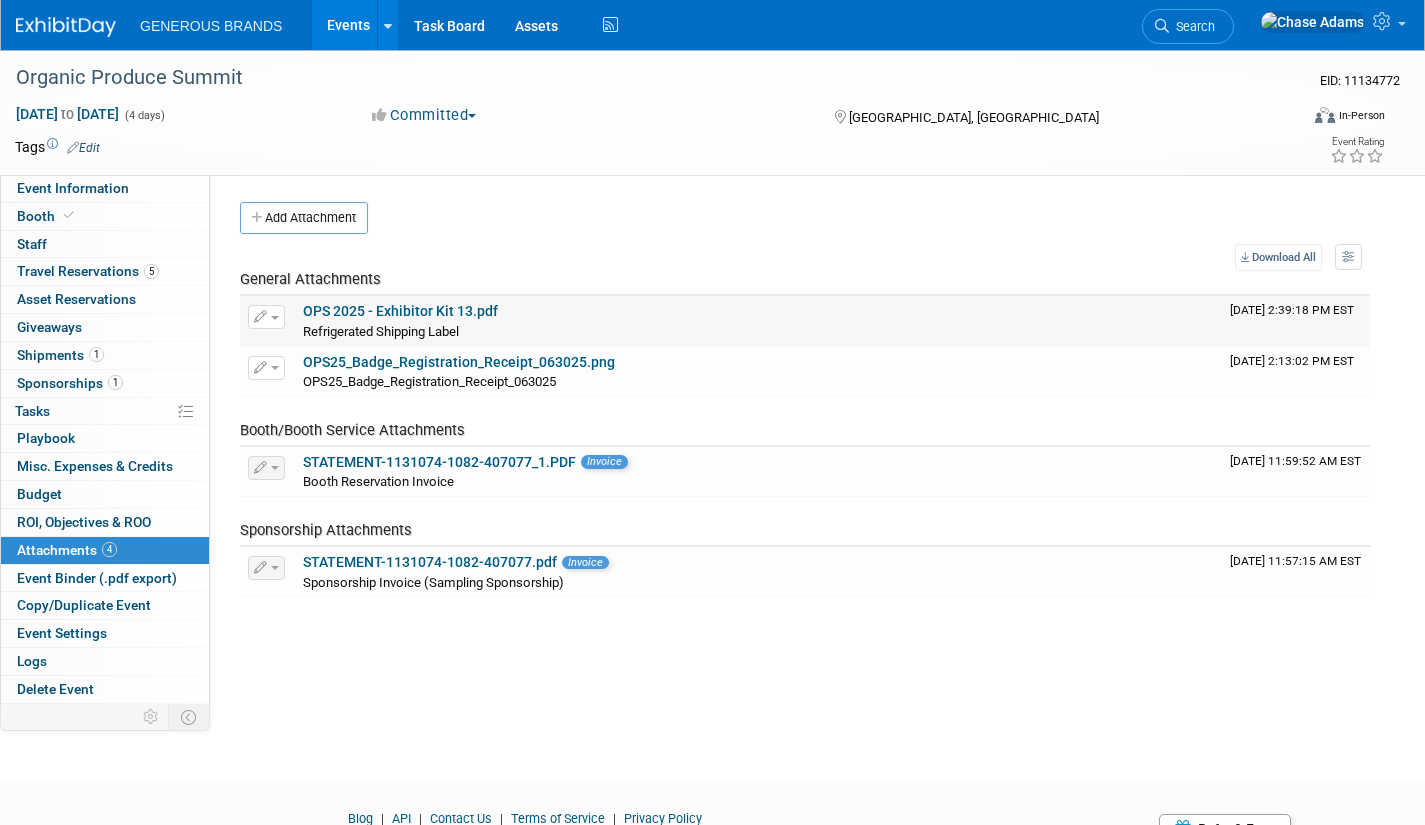 click on "OPS 2025 - Exhibitor Kit 13.pdf" at bounding box center [400, 311] 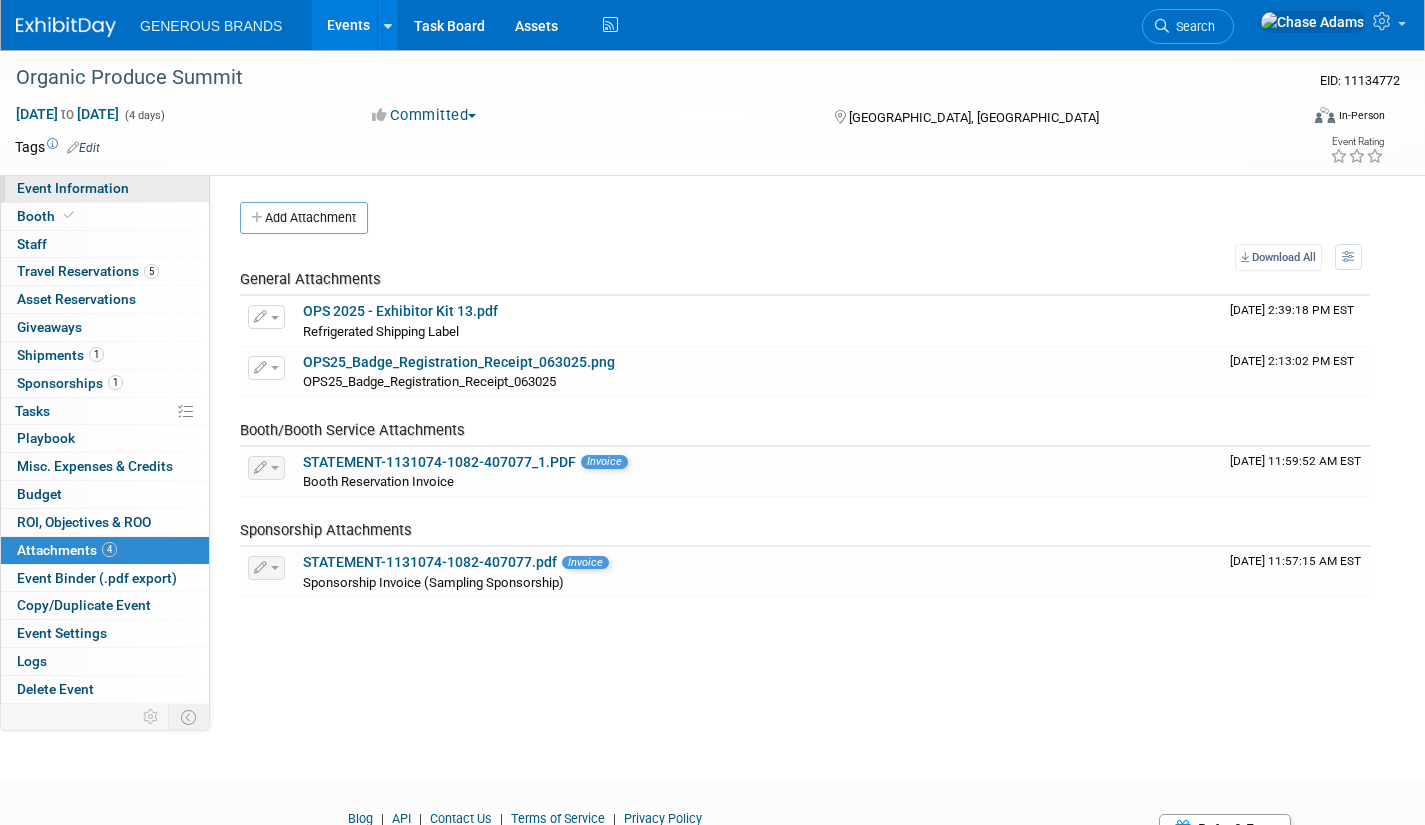 click on "Event Information" at bounding box center [73, 188] 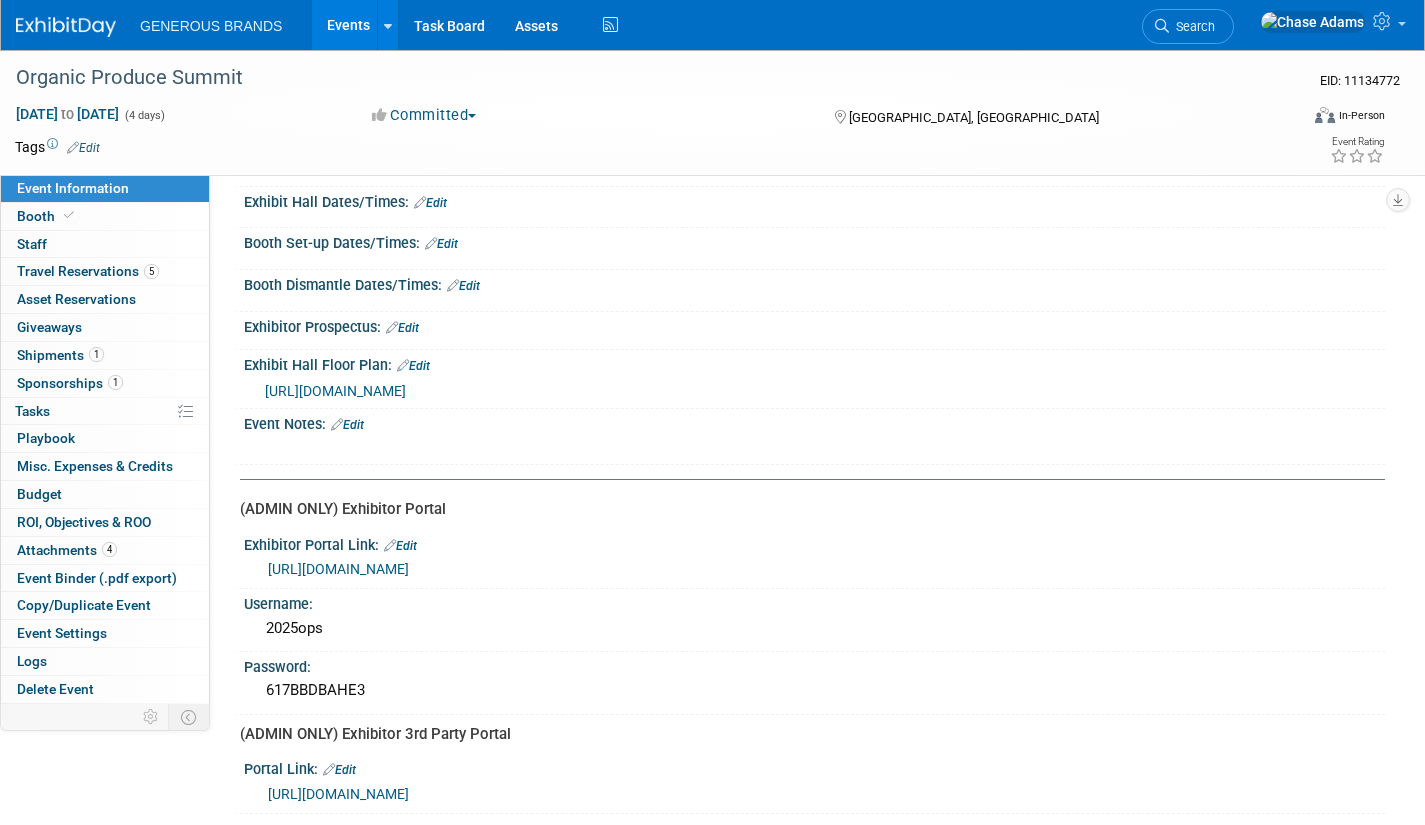scroll, scrollTop: 300, scrollLeft: 0, axis: vertical 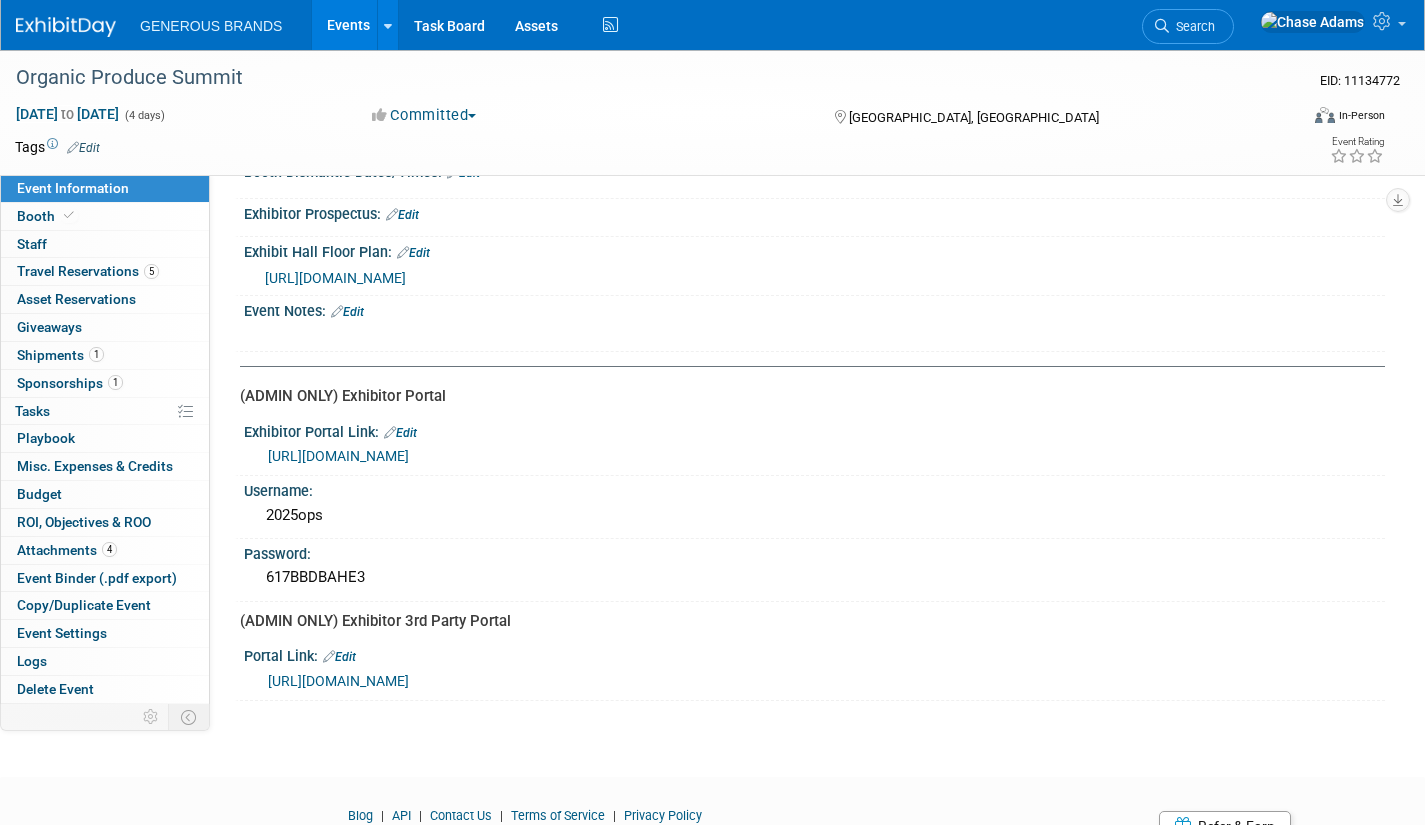 click on "https://acrobat.adobe.com/id/urn:aaid:sc:VA6C2:94bf5a2a-0881-4293-aa6b-15e93b2d7fb9" at bounding box center (338, 456) 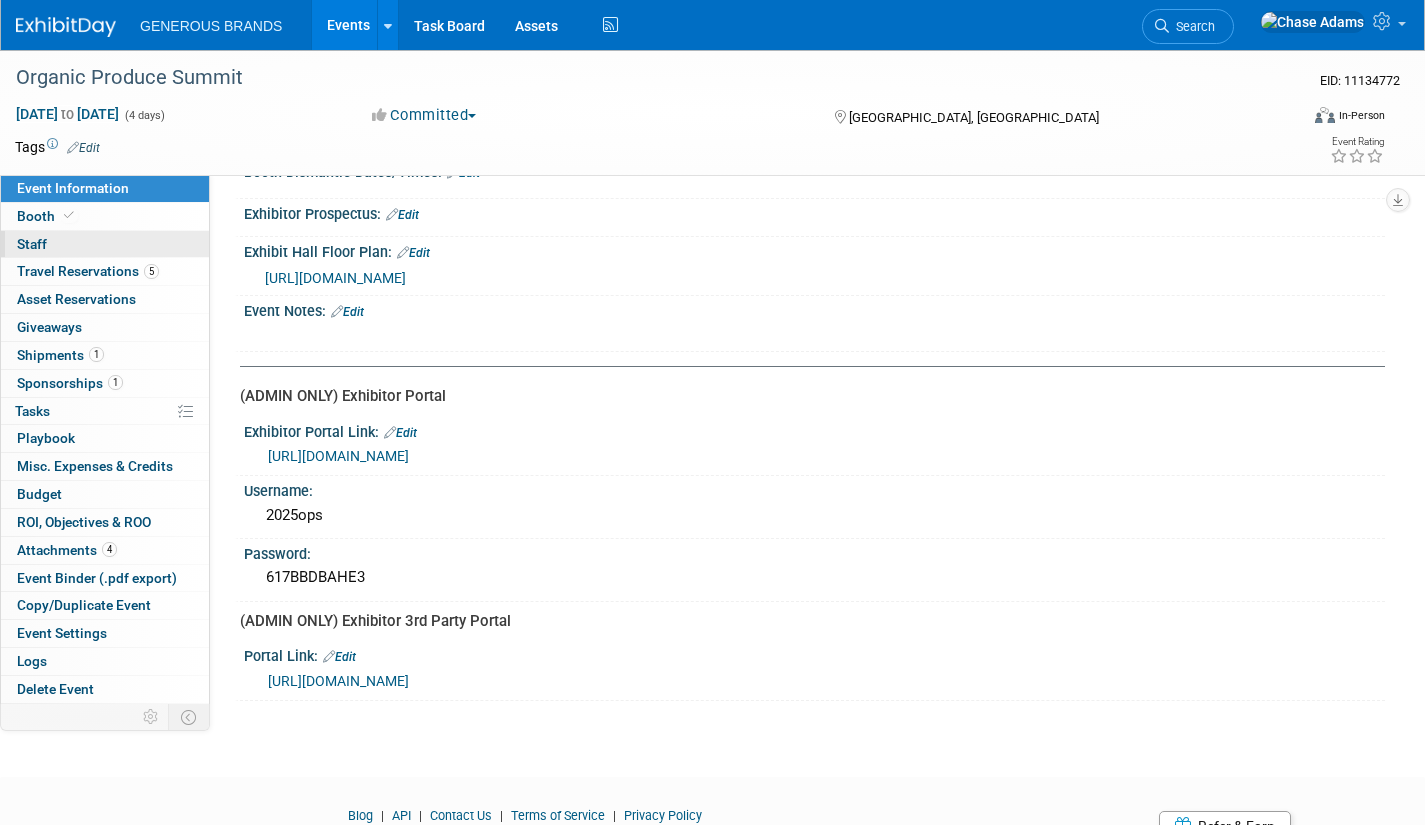 click on "0
Staff 0" at bounding box center [105, 244] 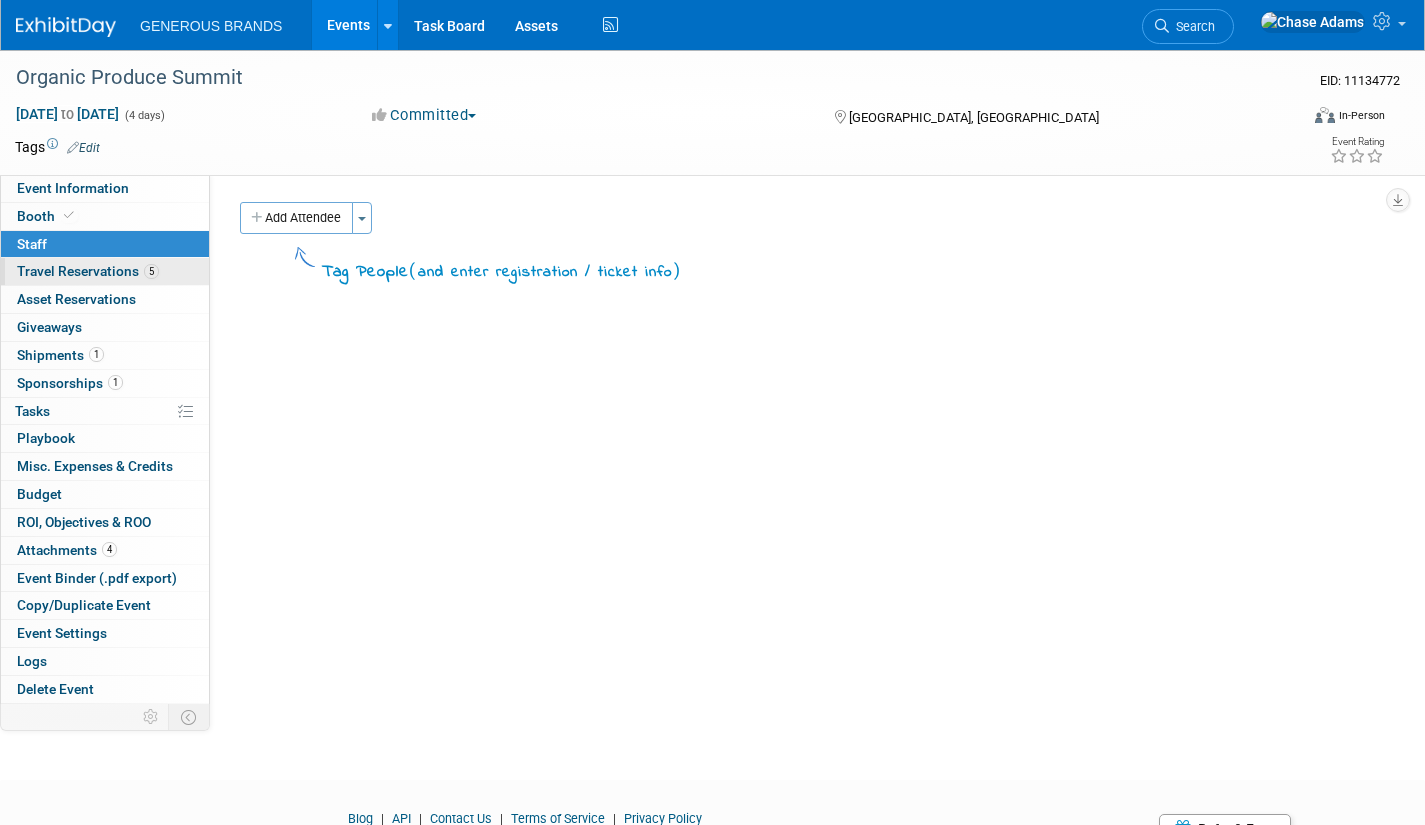 click on "Travel Reservations 5" at bounding box center (88, 271) 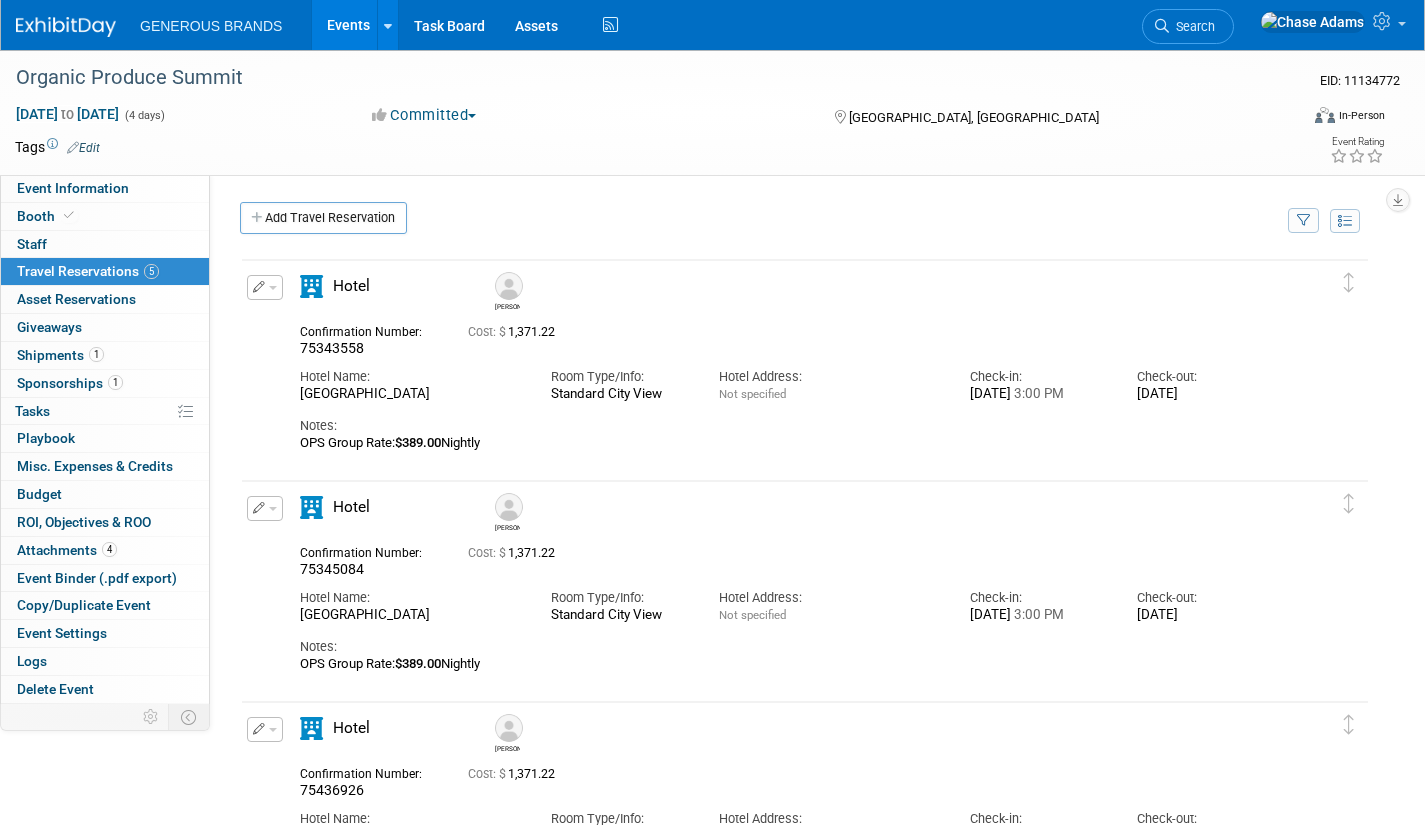 click at bounding box center [265, 287] 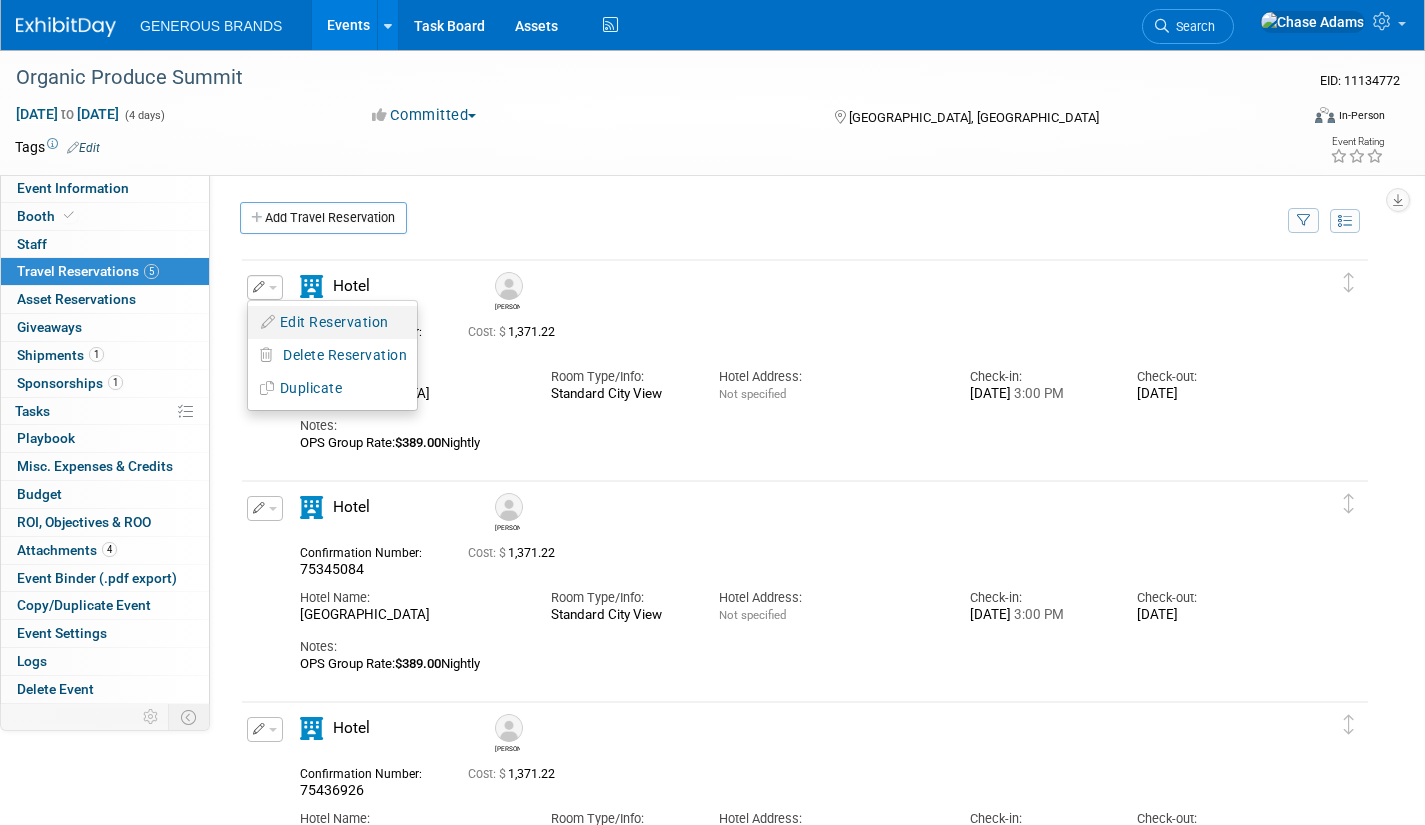 click on "Edit Reservation" at bounding box center (332, 322) 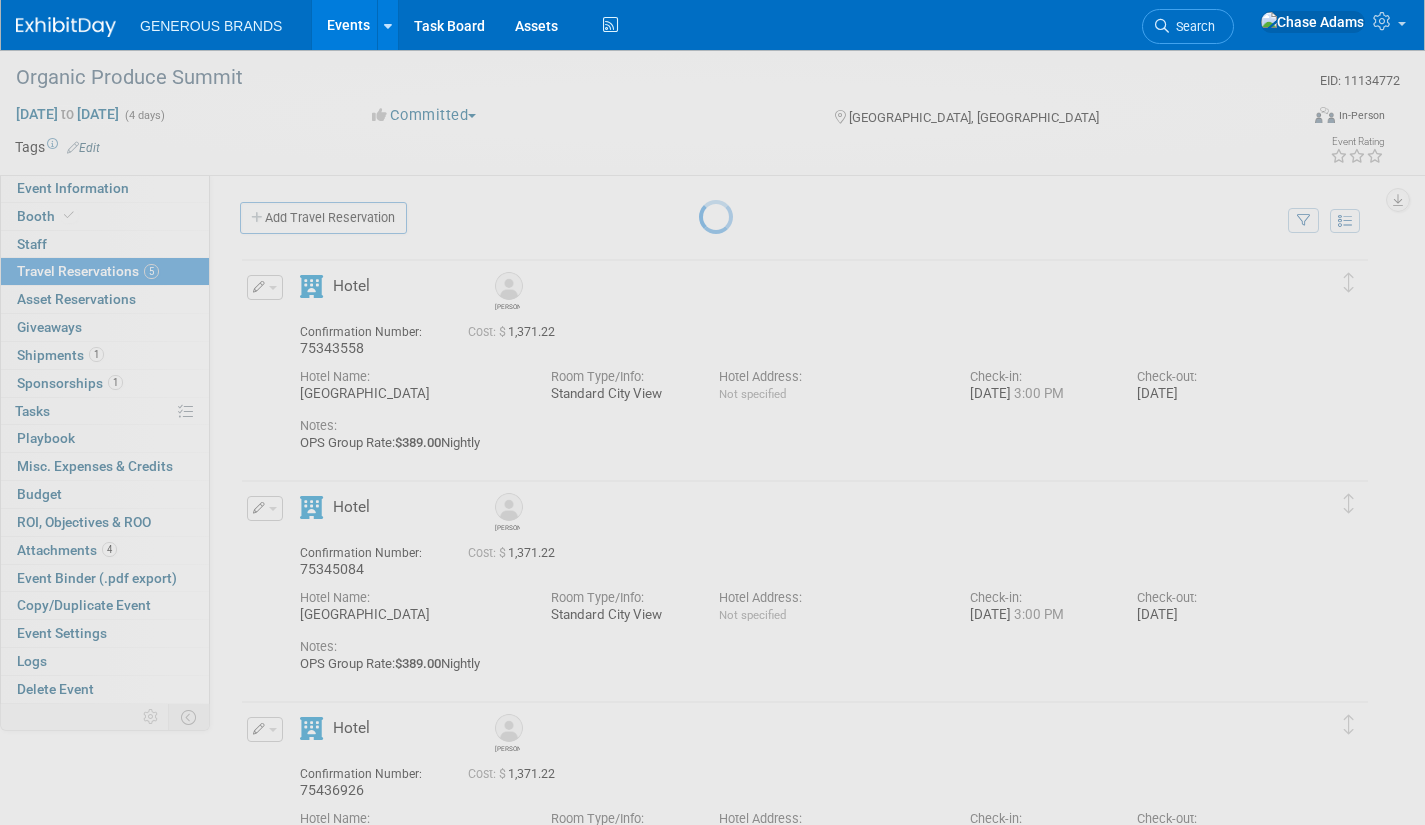 select on "6" 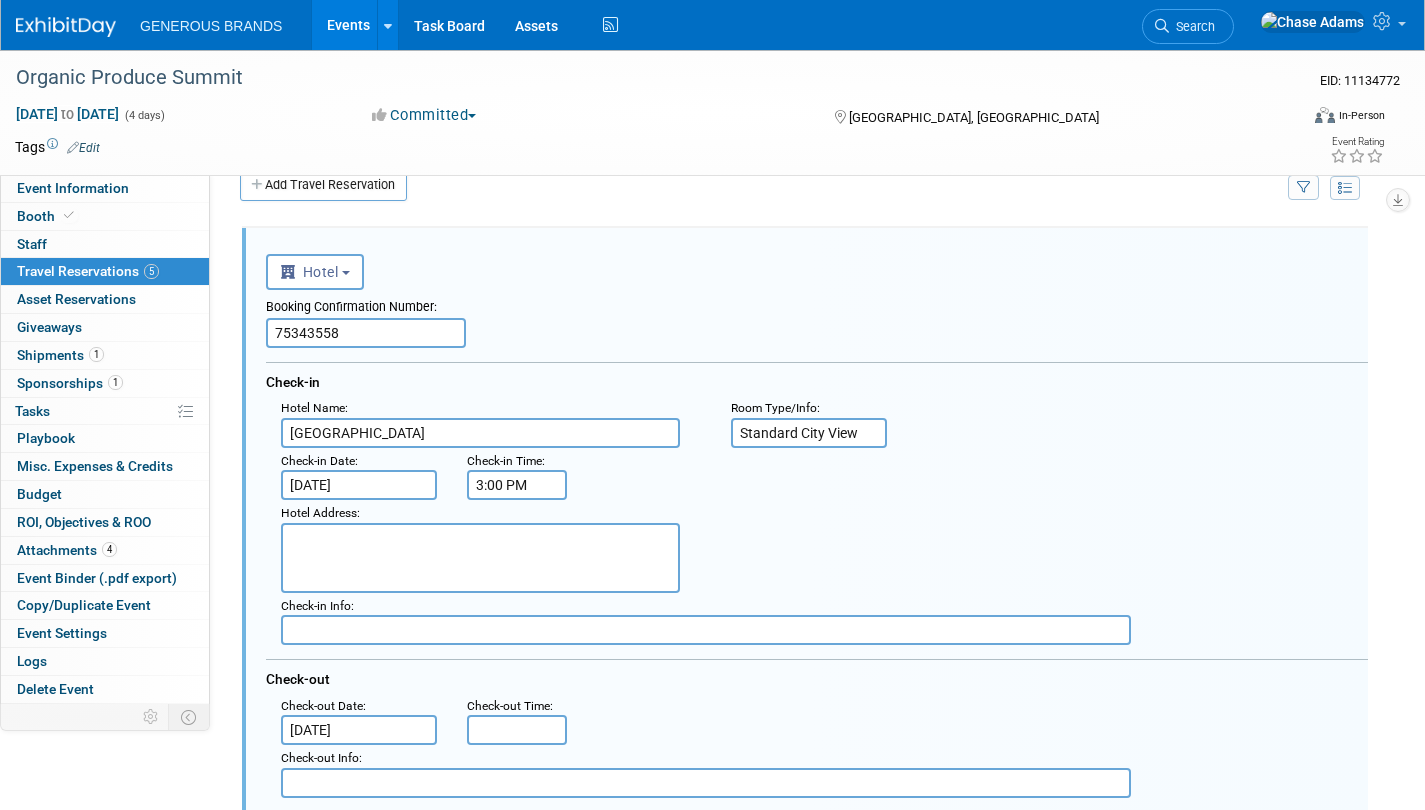 scroll, scrollTop: 0, scrollLeft: 0, axis: both 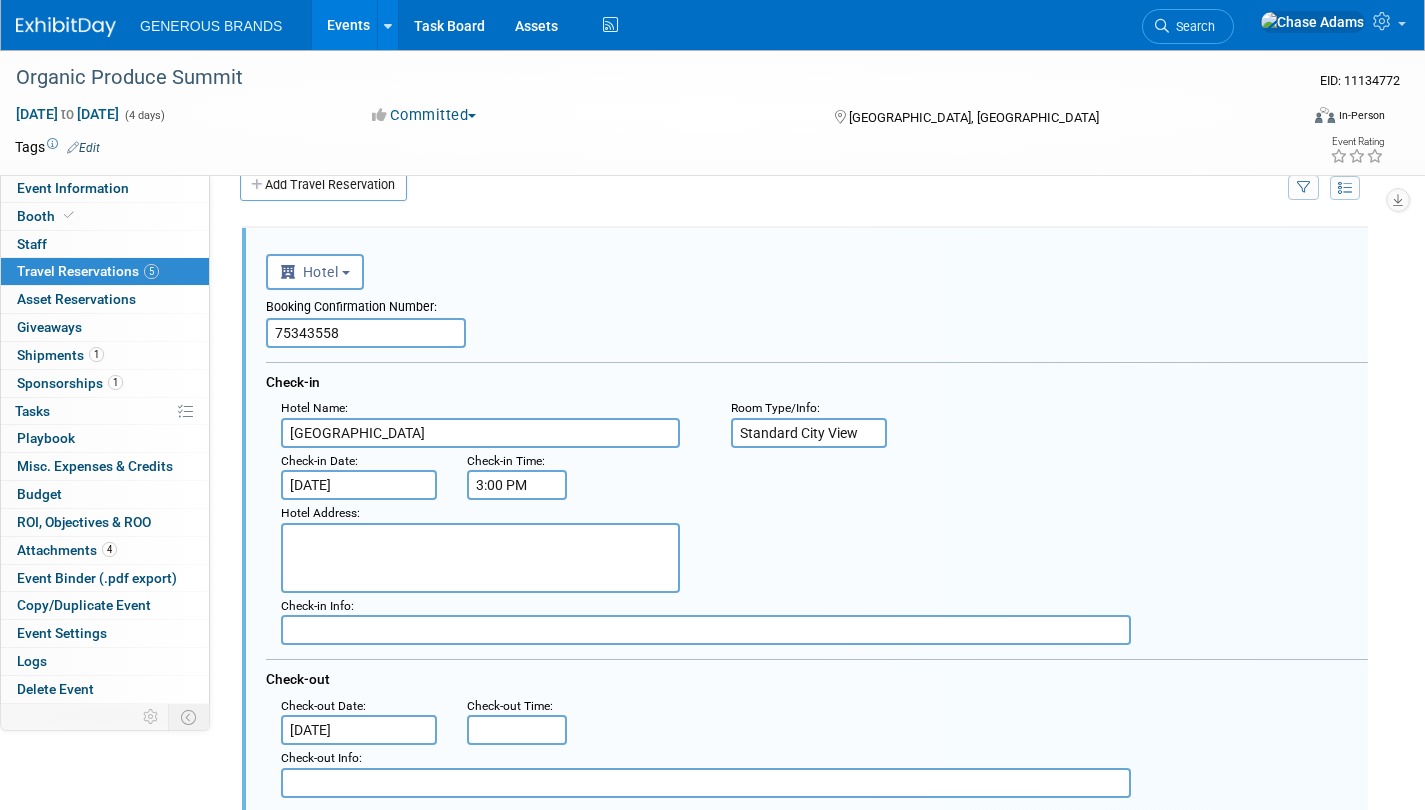 click on "[DATE]" at bounding box center (359, 485) 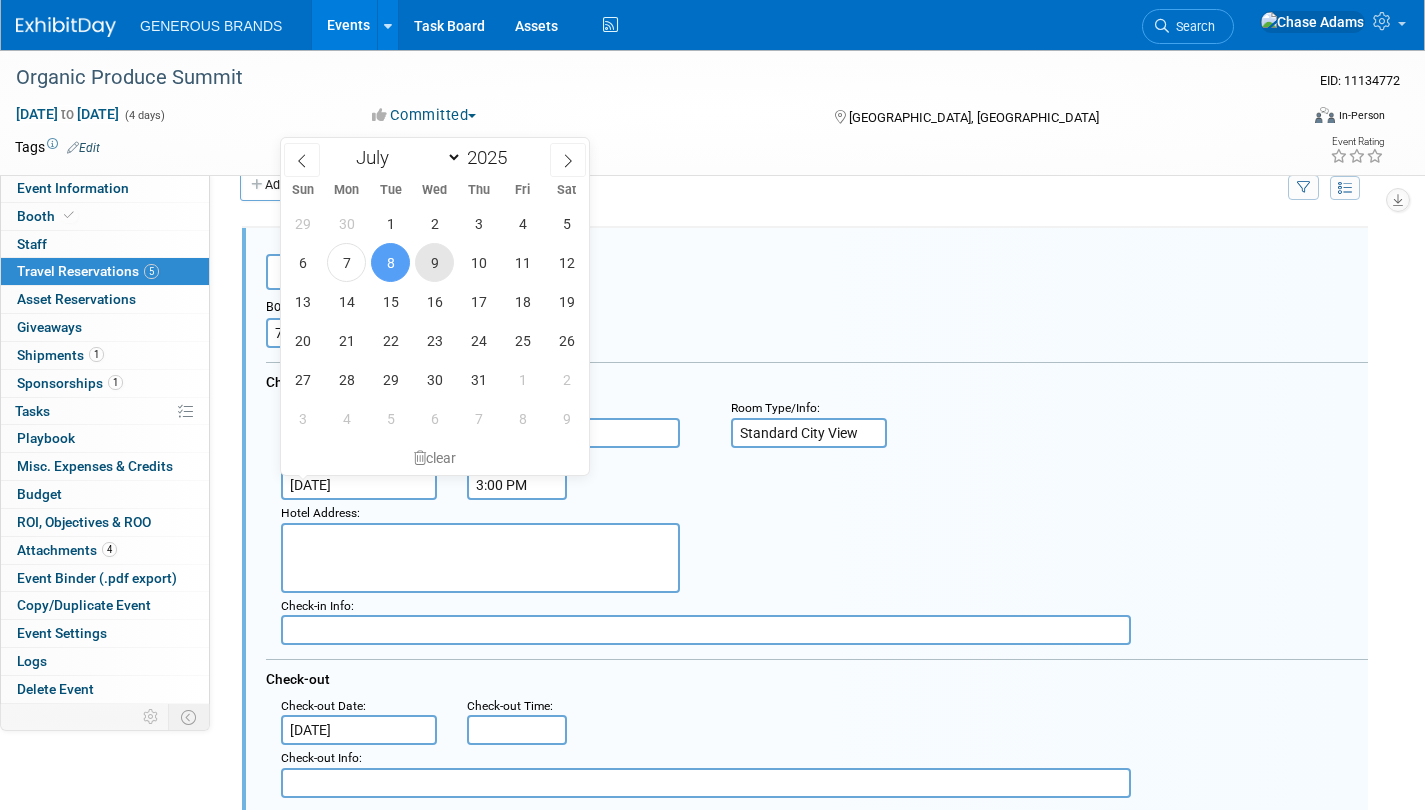 click on "9" at bounding box center [434, 262] 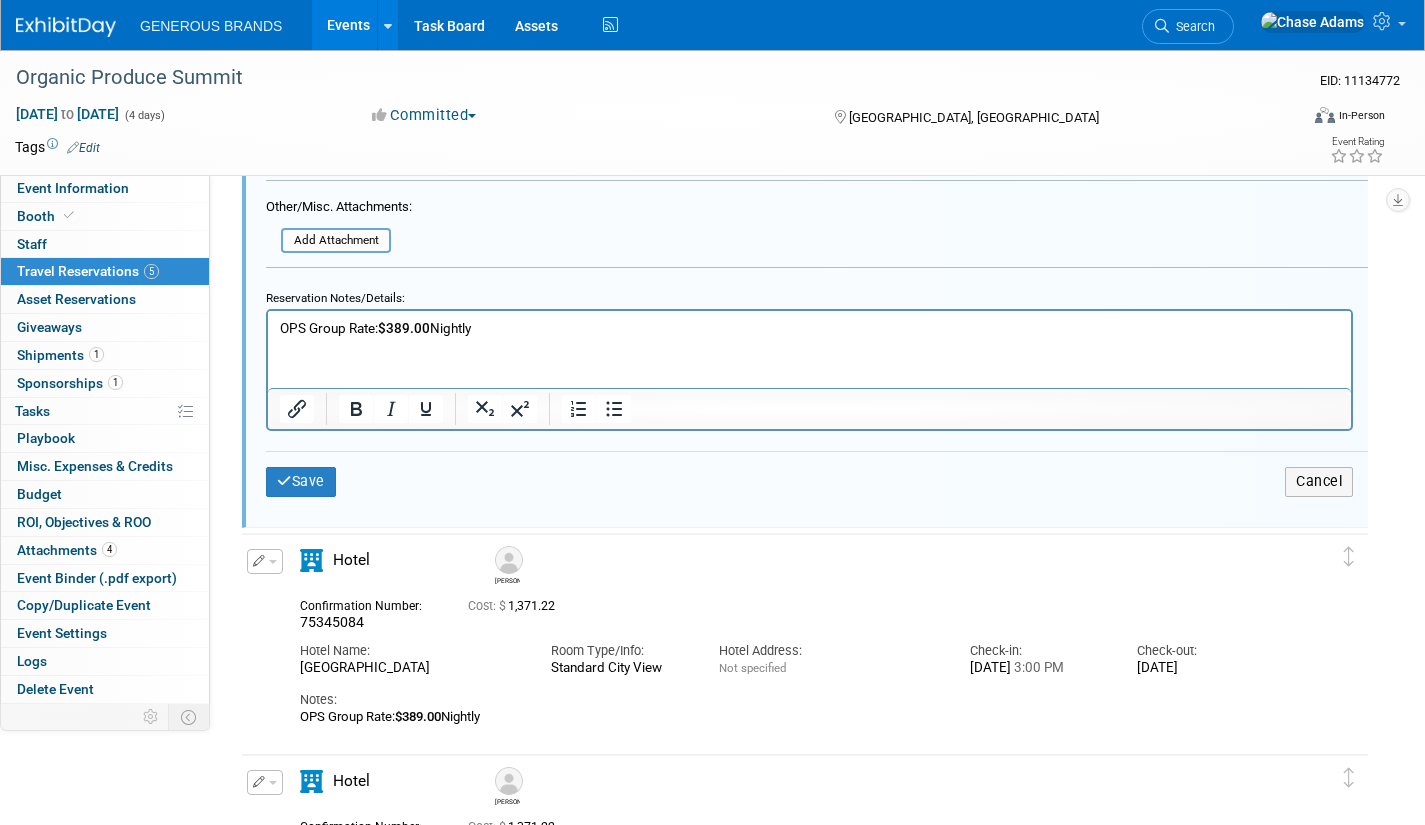 scroll, scrollTop: 933, scrollLeft: 0, axis: vertical 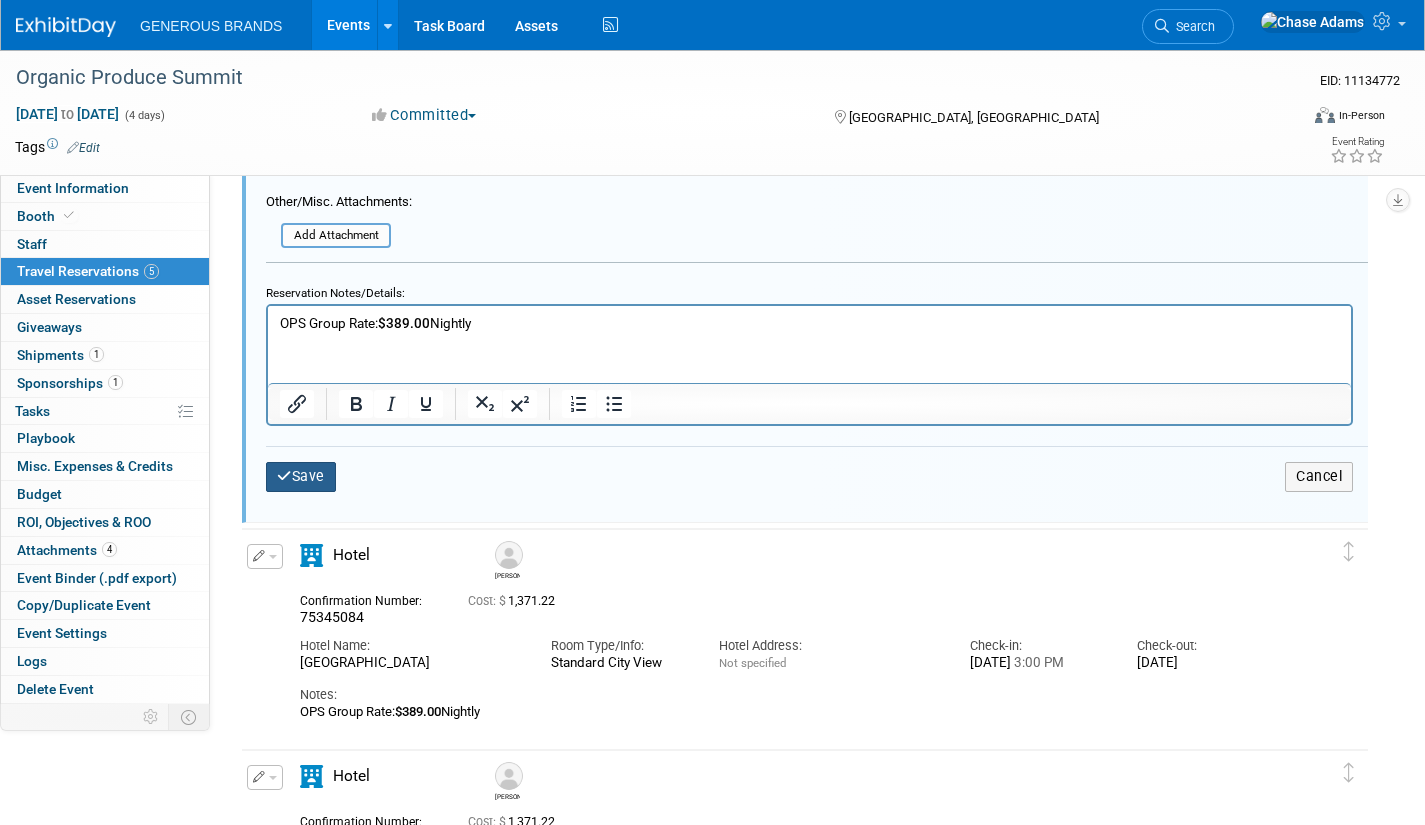 click on "Save" at bounding box center [301, 476] 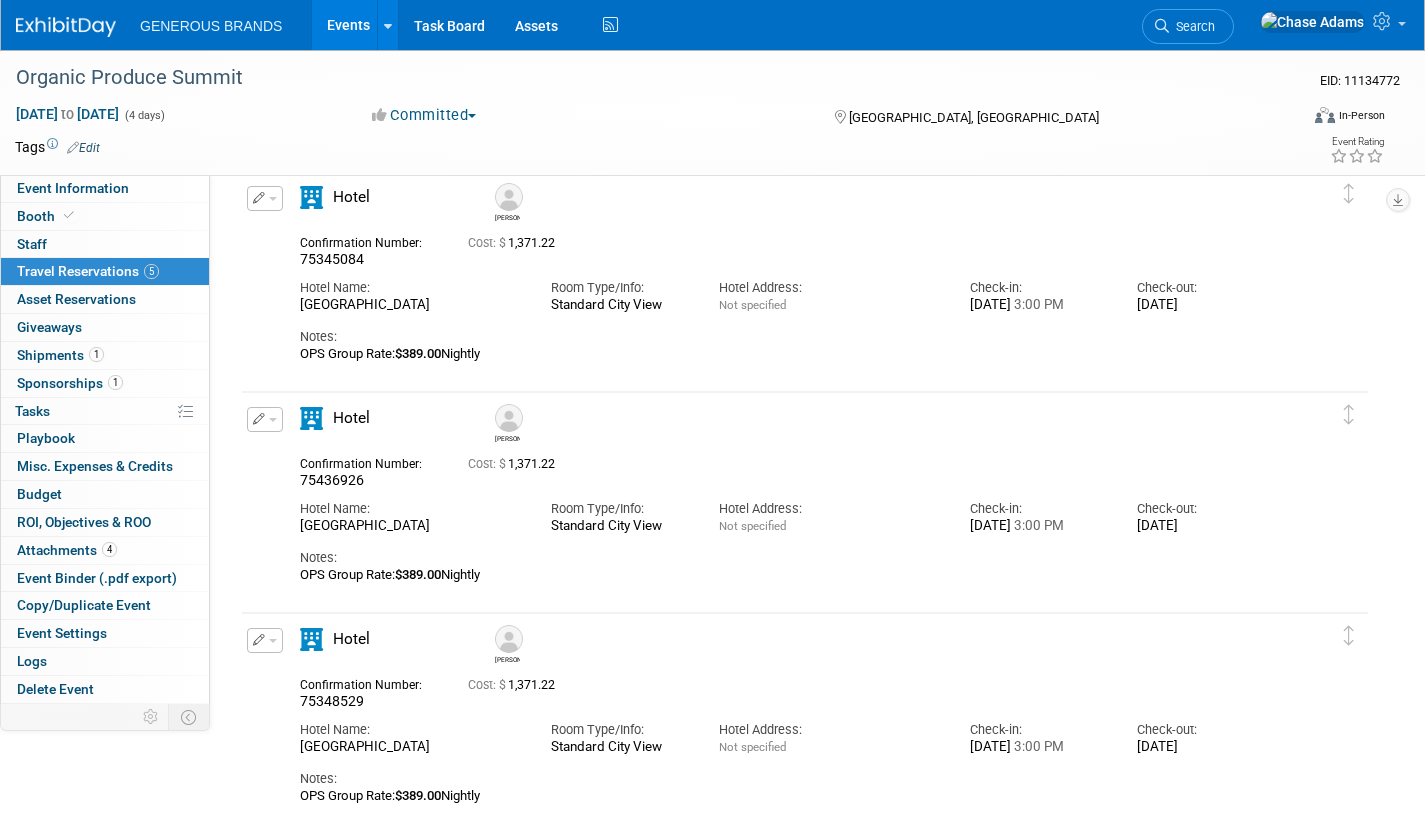 scroll, scrollTop: 333, scrollLeft: 0, axis: vertical 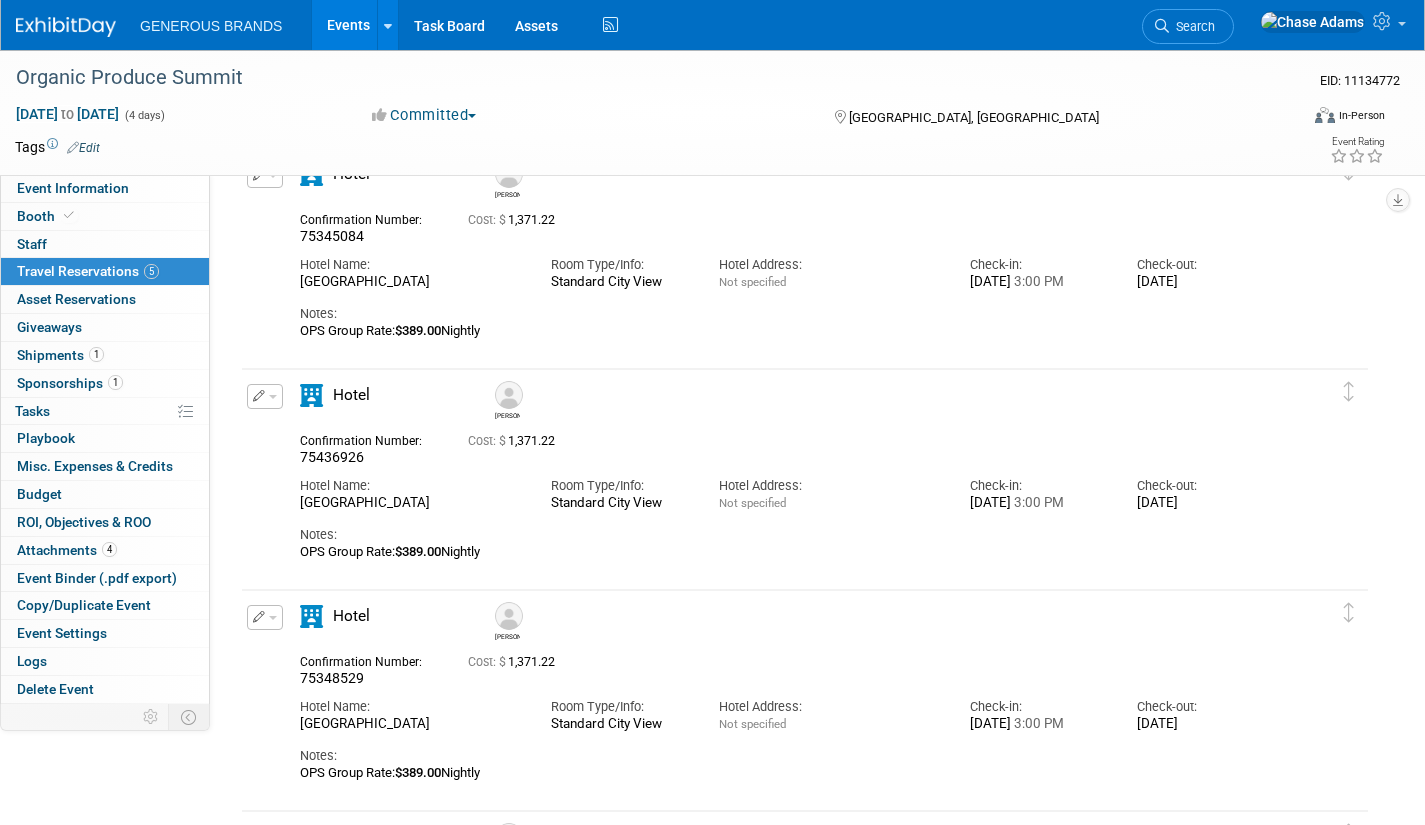 click at bounding box center (265, 396) 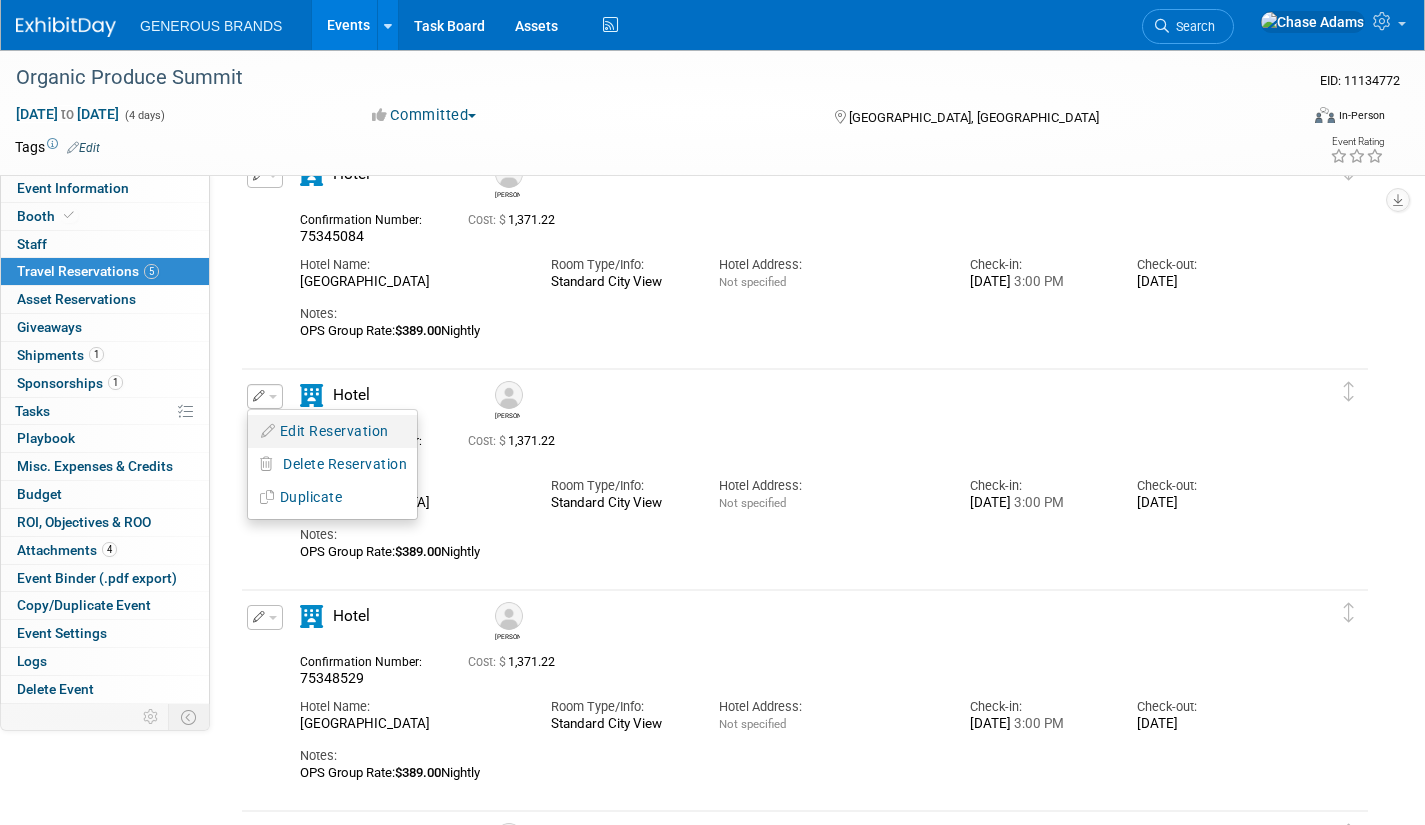 click on "Edit Reservation" at bounding box center [332, 431] 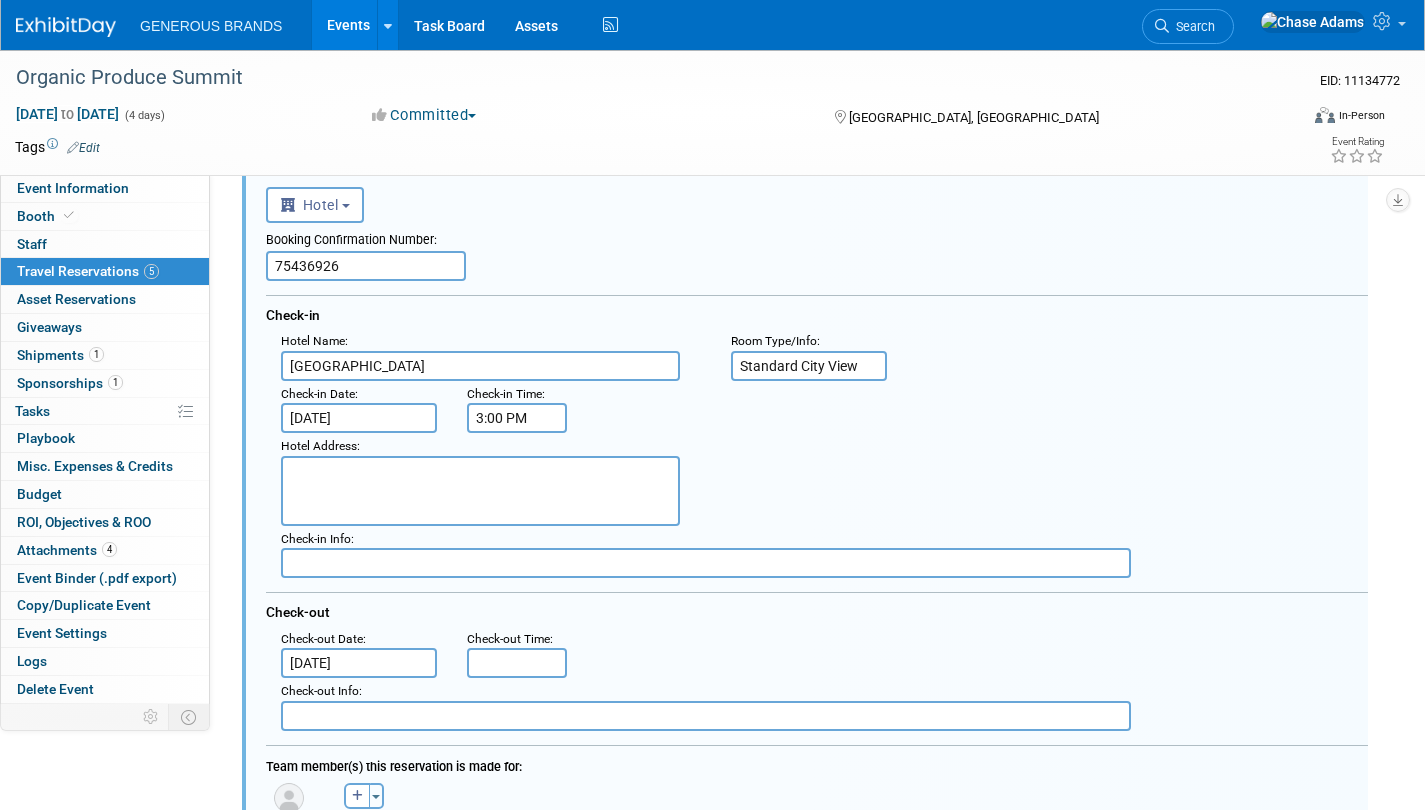 scroll, scrollTop: 575, scrollLeft: 0, axis: vertical 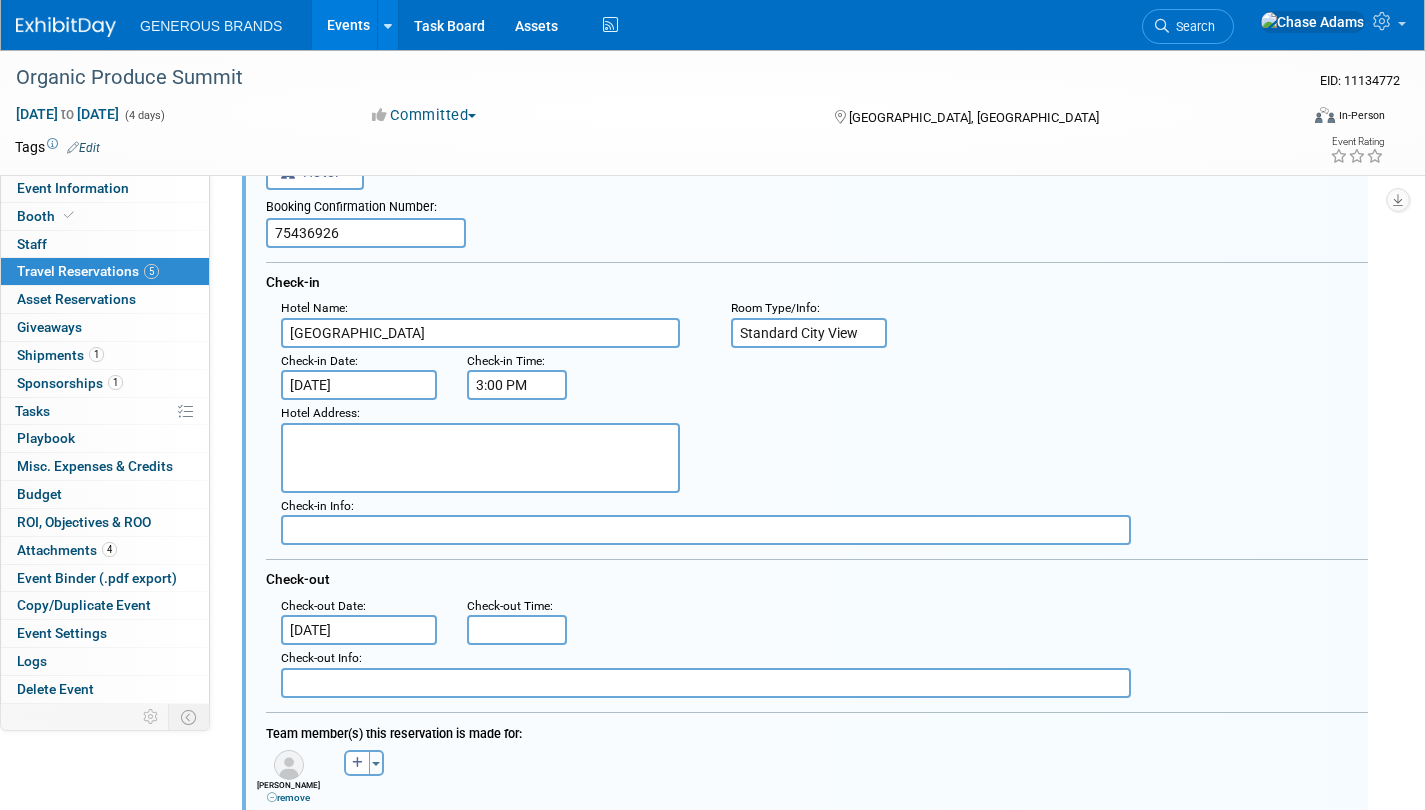 click on "[DATE]" at bounding box center [359, 385] 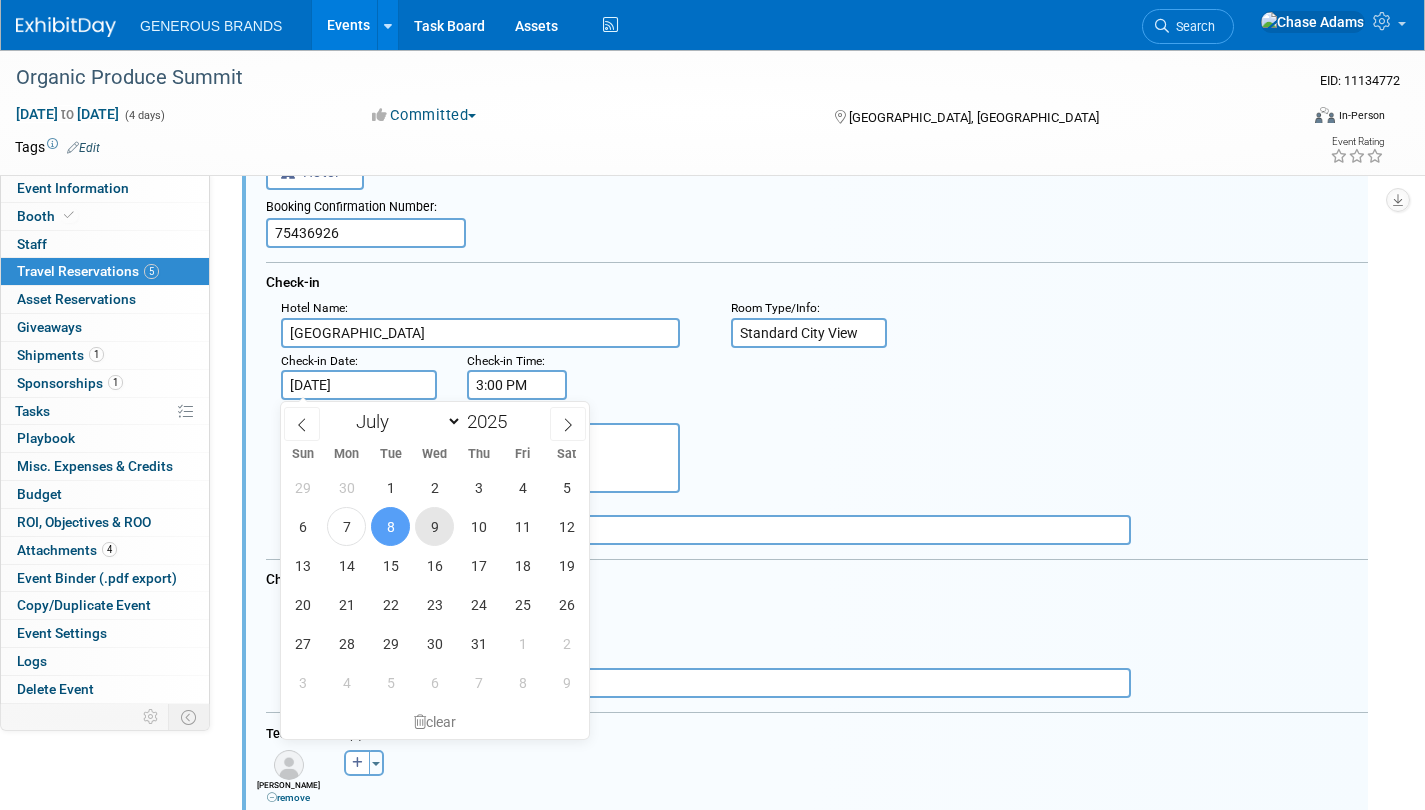 click on "9" at bounding box center [434, 526] 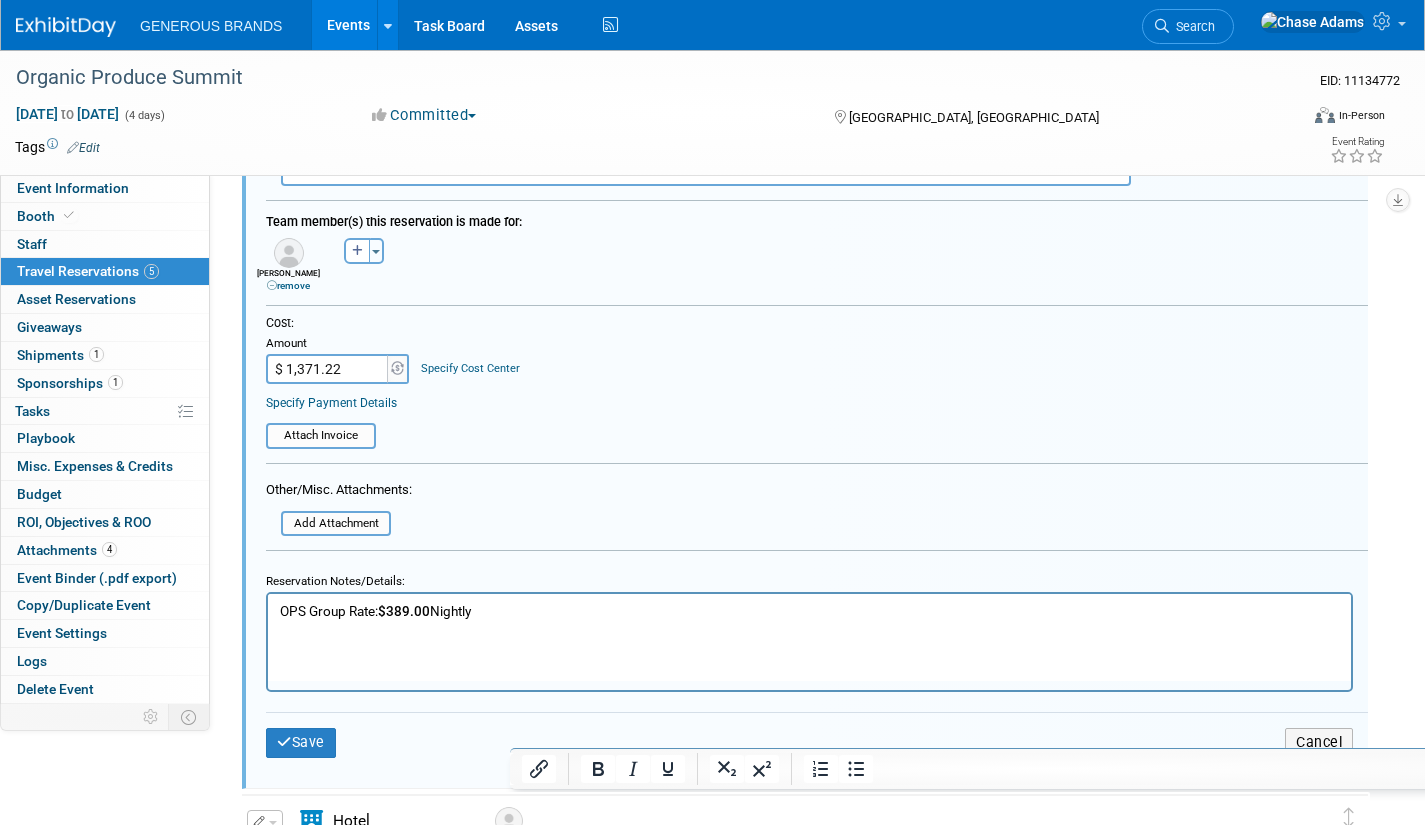 scroll, scrollTop: 1275, scrollLeft: 0, axis: vertical 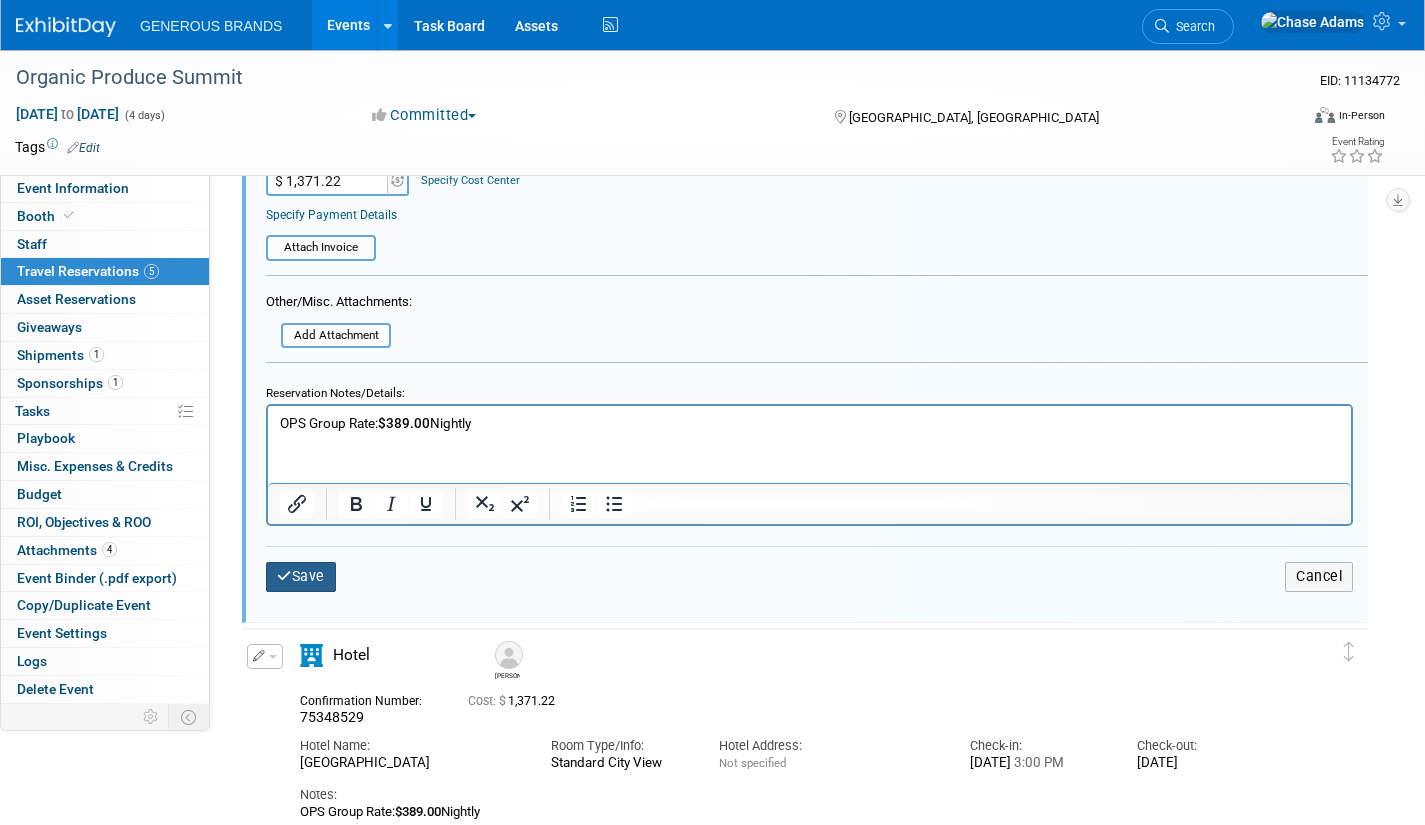 click on "Save" at bounding box center (301, 576) 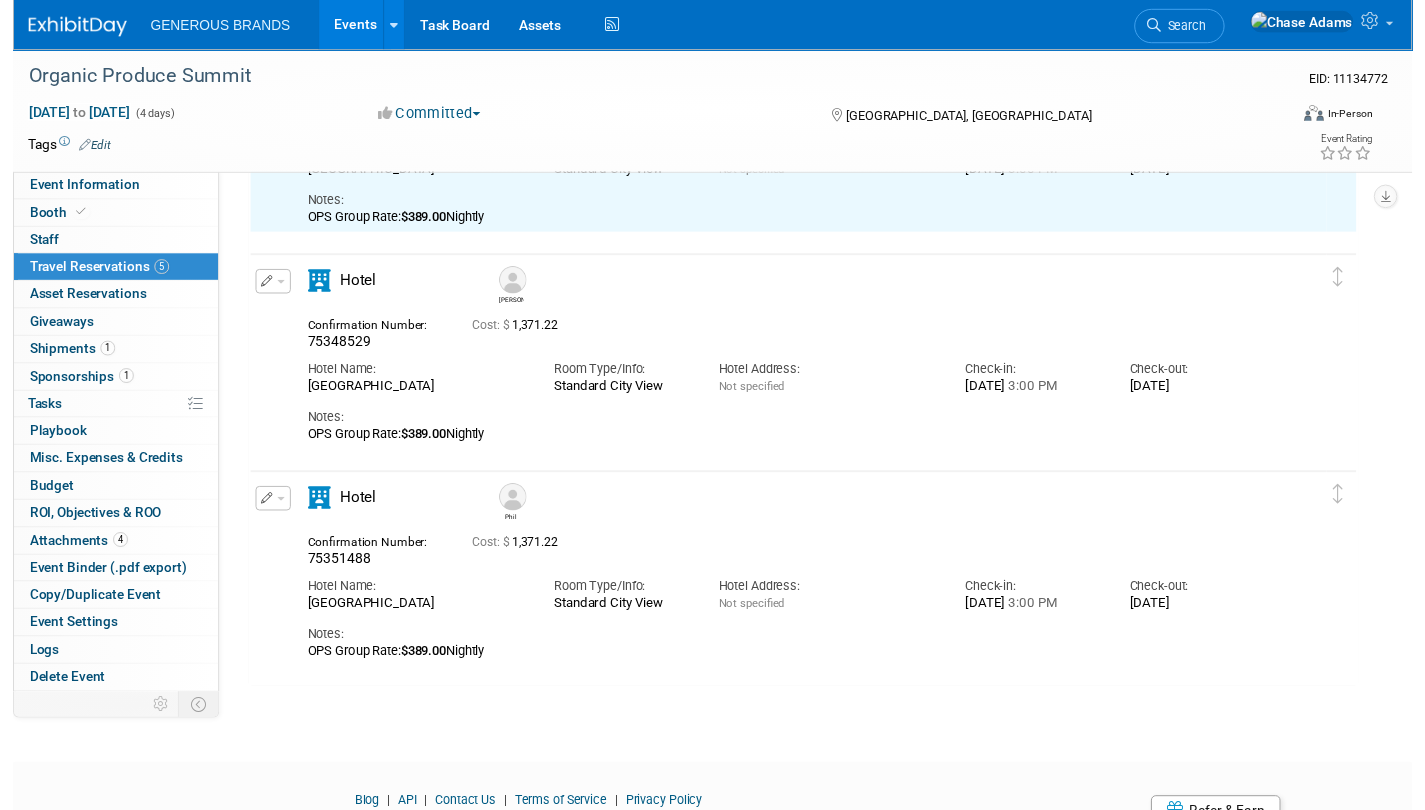 scroll, scrollTop: 755, scrollLeft: 0, axis: vertical 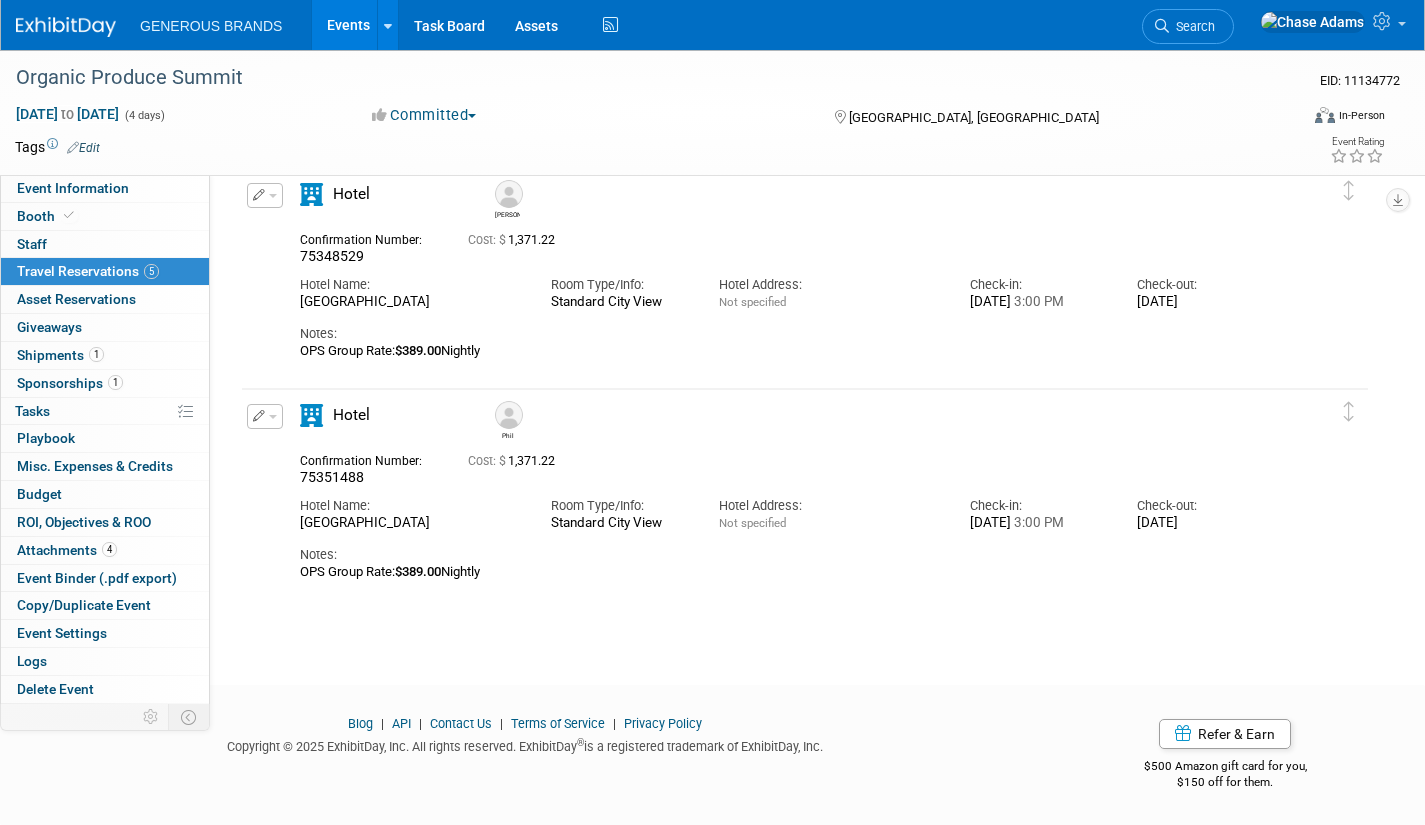click at bounding box center (273, 417) 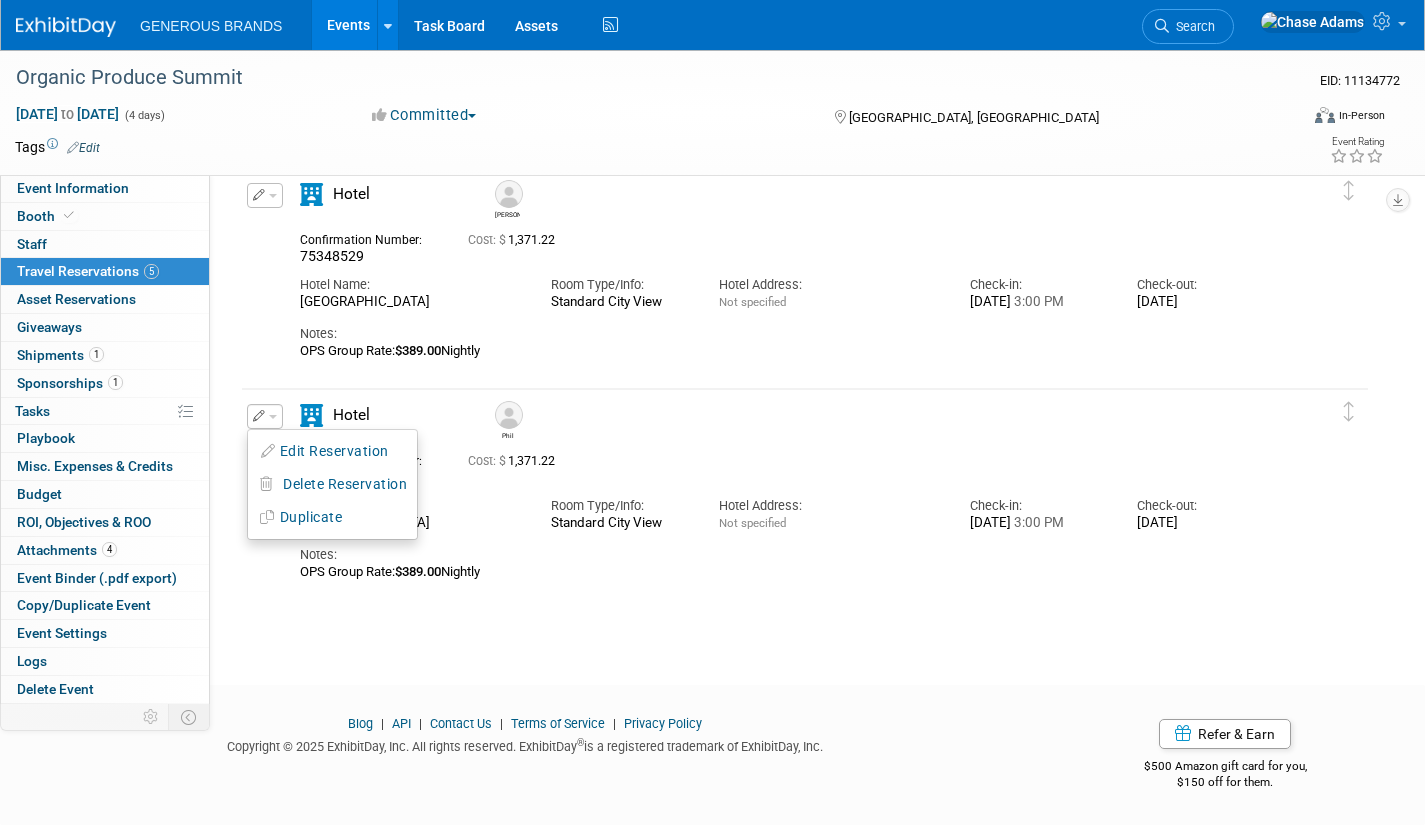 click on "Edit Reservation" at bounding box center (332, 451) 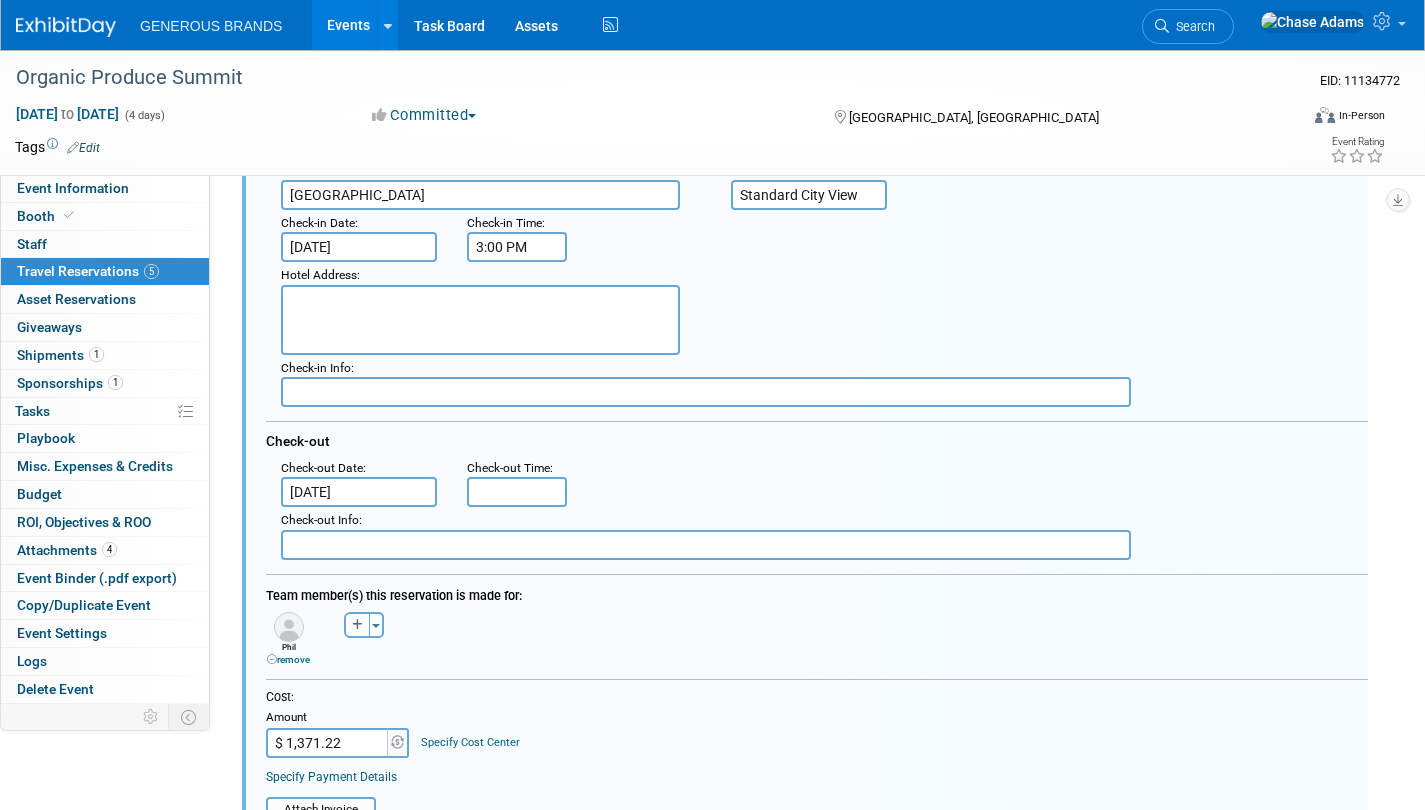 scroll, scrollTop: 1117, scrollLeft: 0, axis: vertical 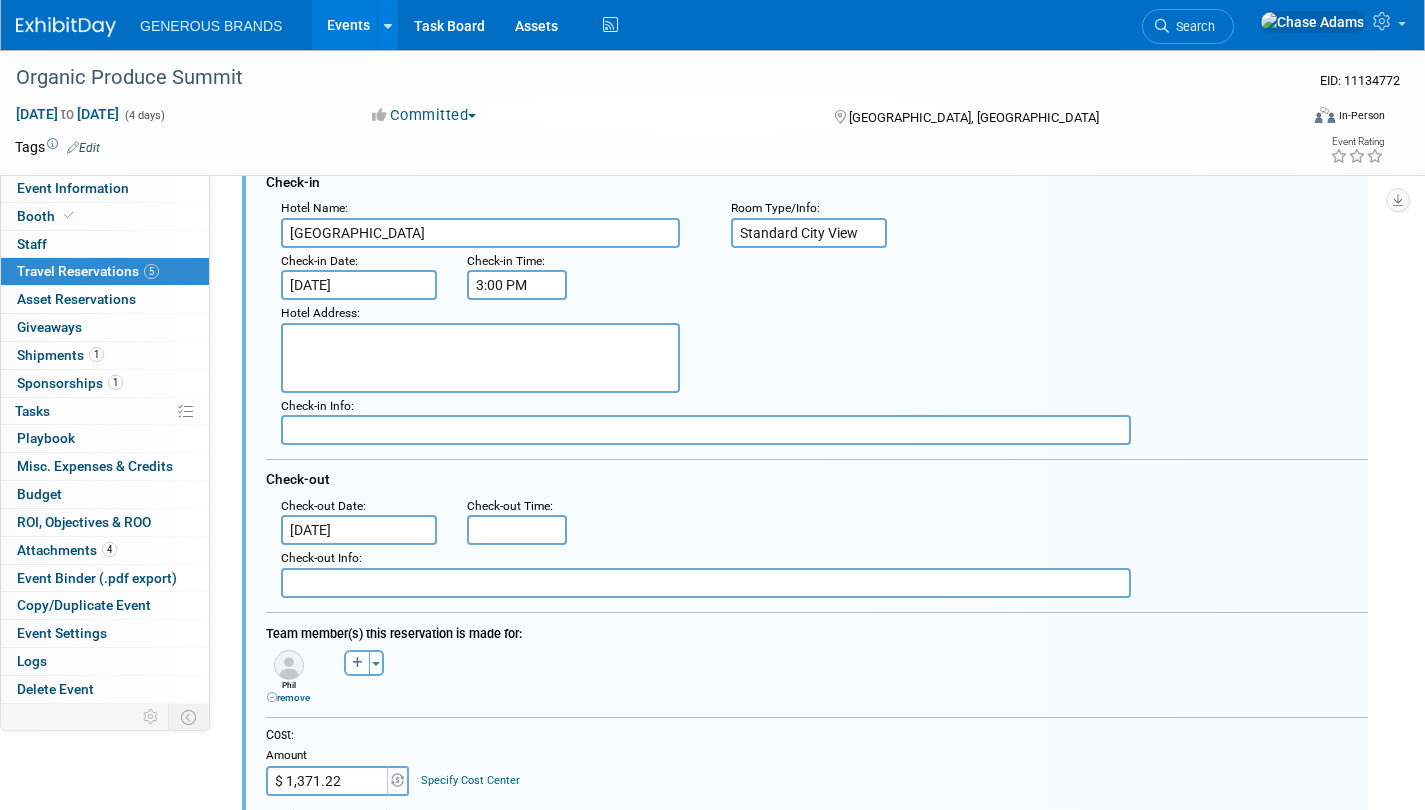 click on "[DATE]" at bounding box center (359, 285) 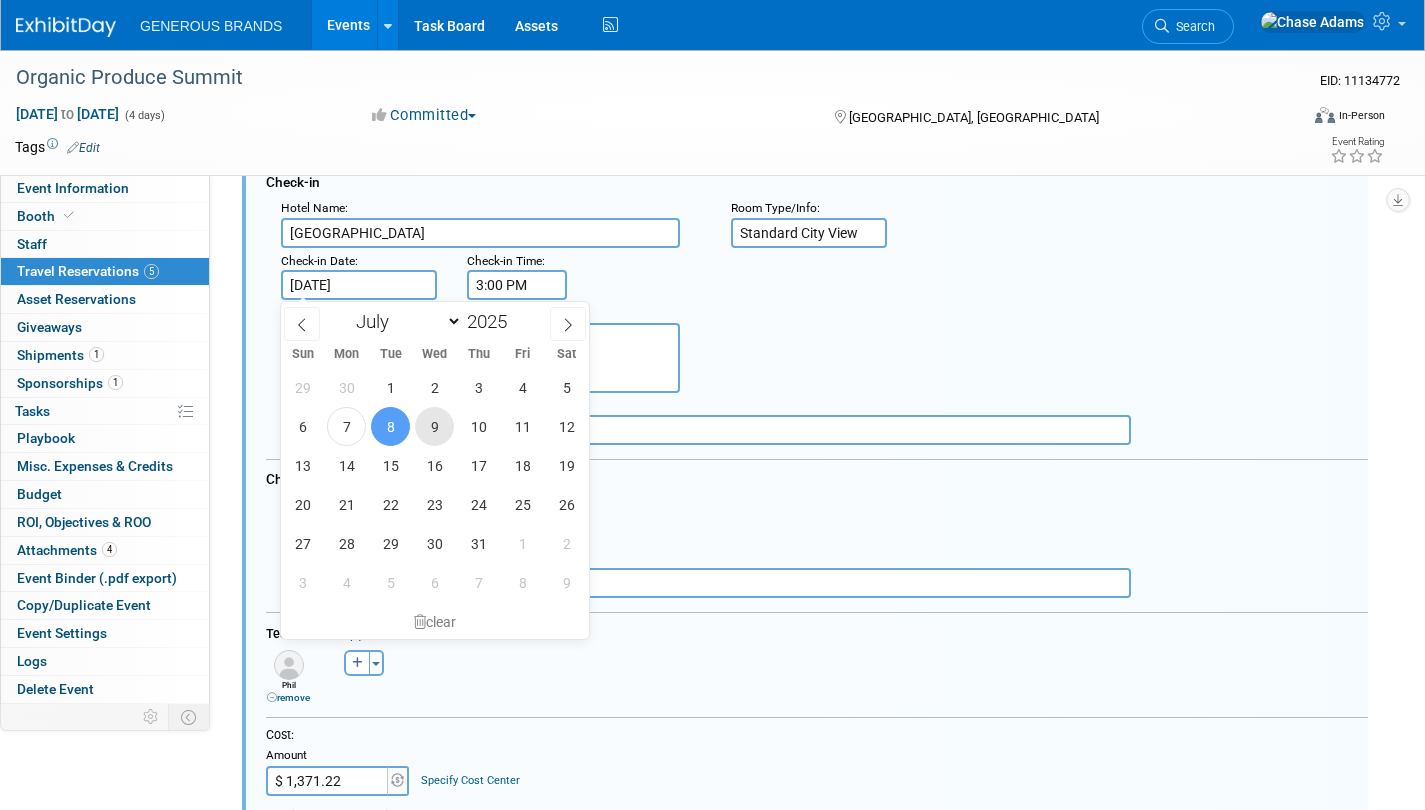 click on "9" at bounding box center (434, 426) 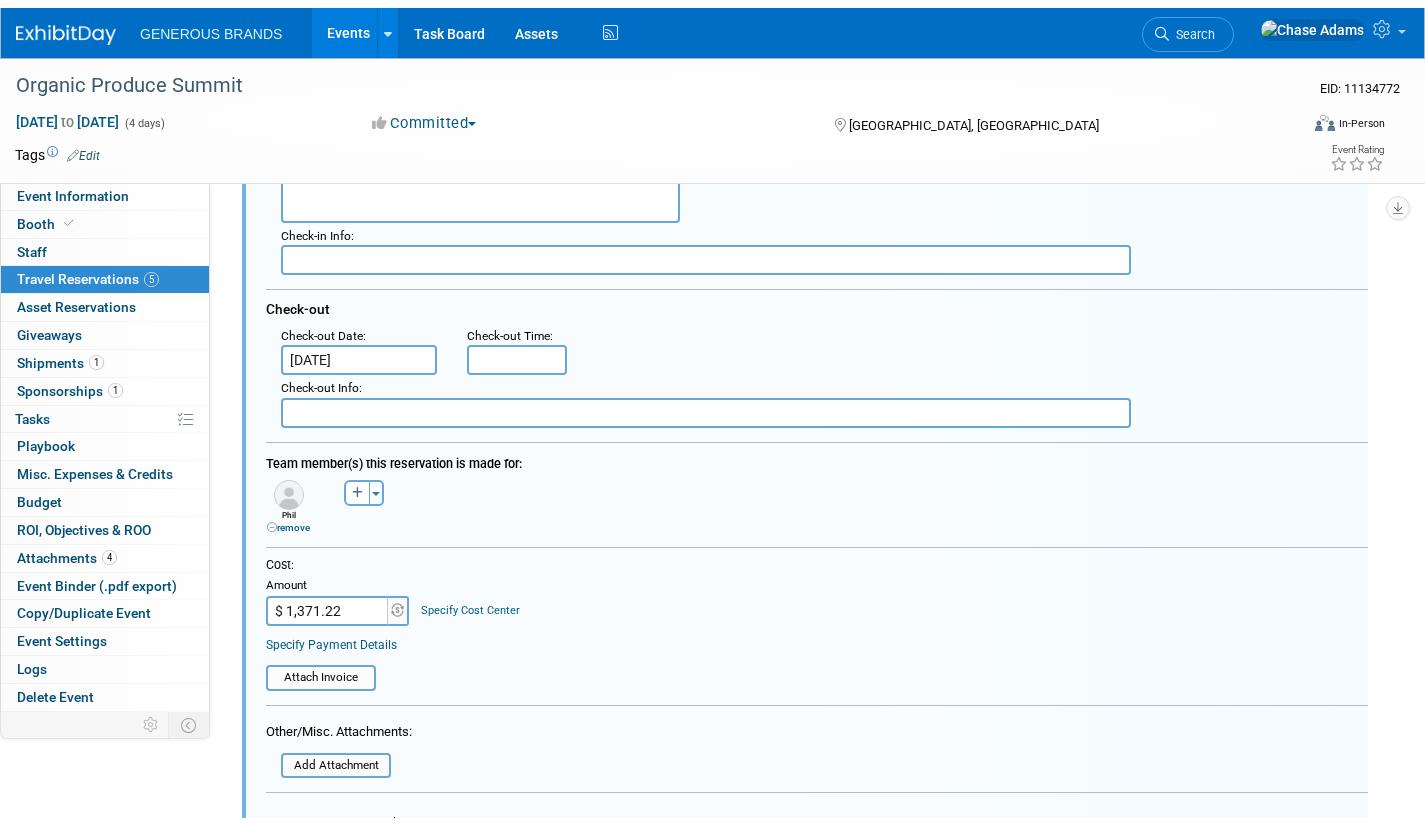 scroll, scrollTop: 1736, scrollLeft: 0, axis: vertical 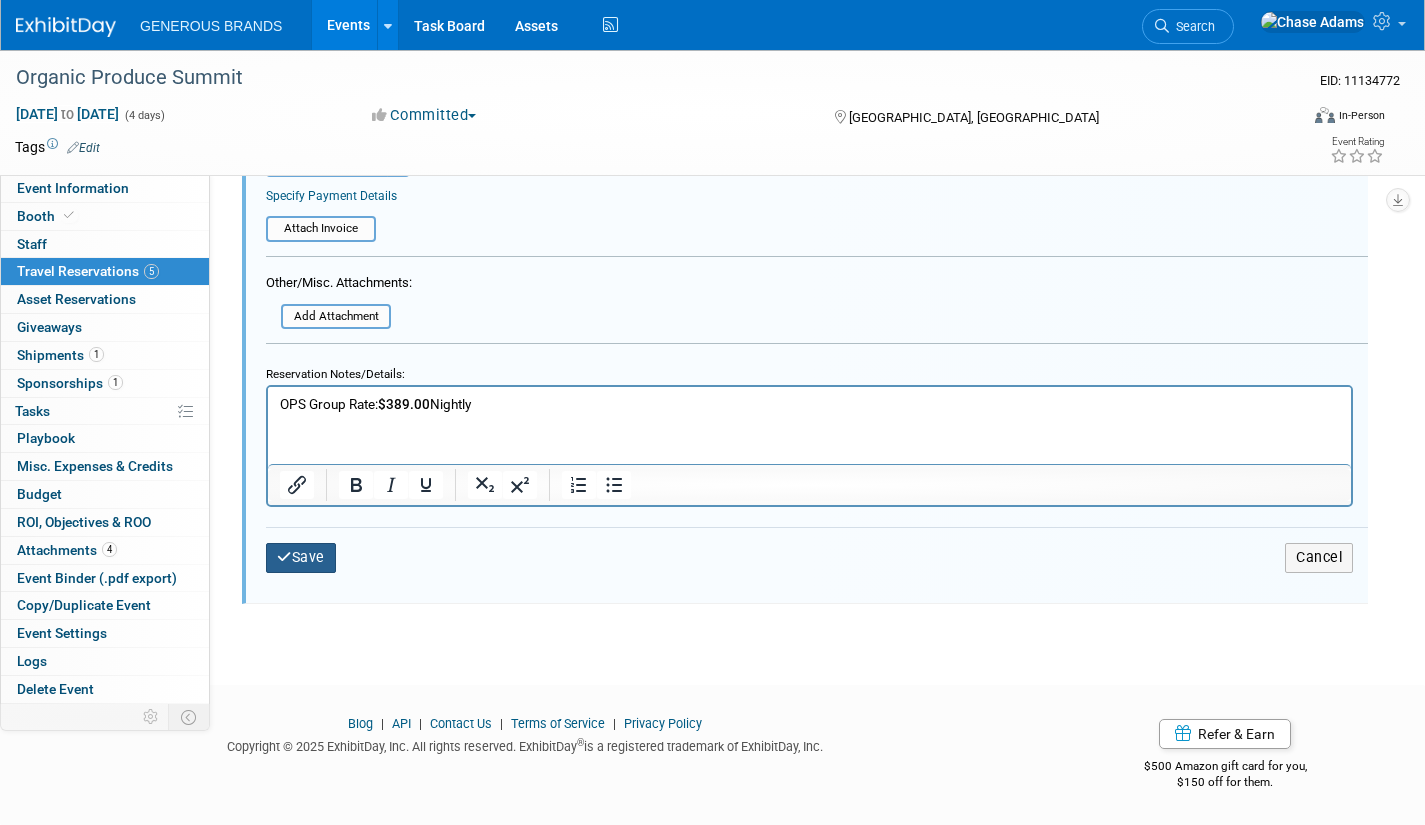 click at bounding box center (284, 557) 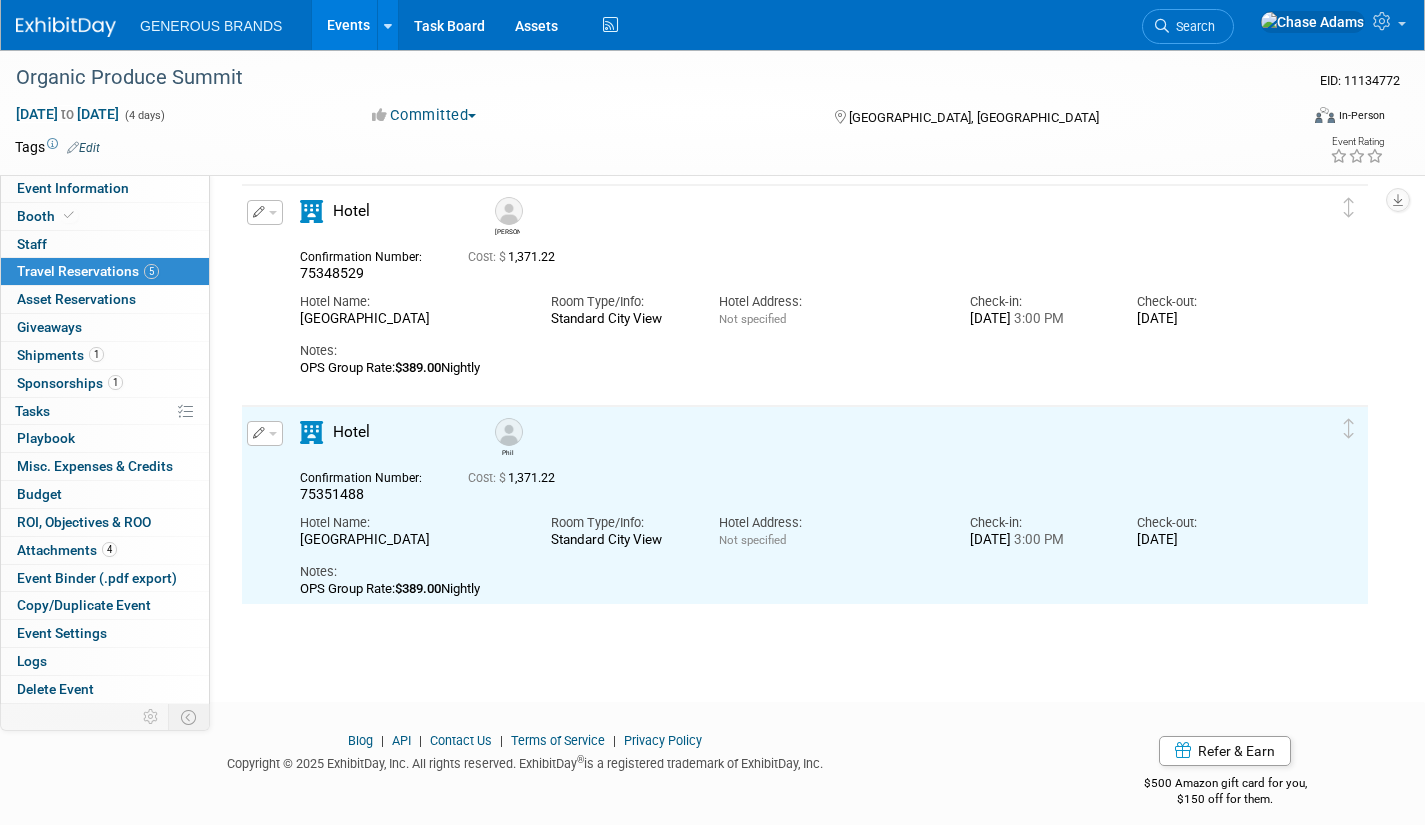 scroll, scrollTop: 655, scrollLeft: 0, axis: vertical 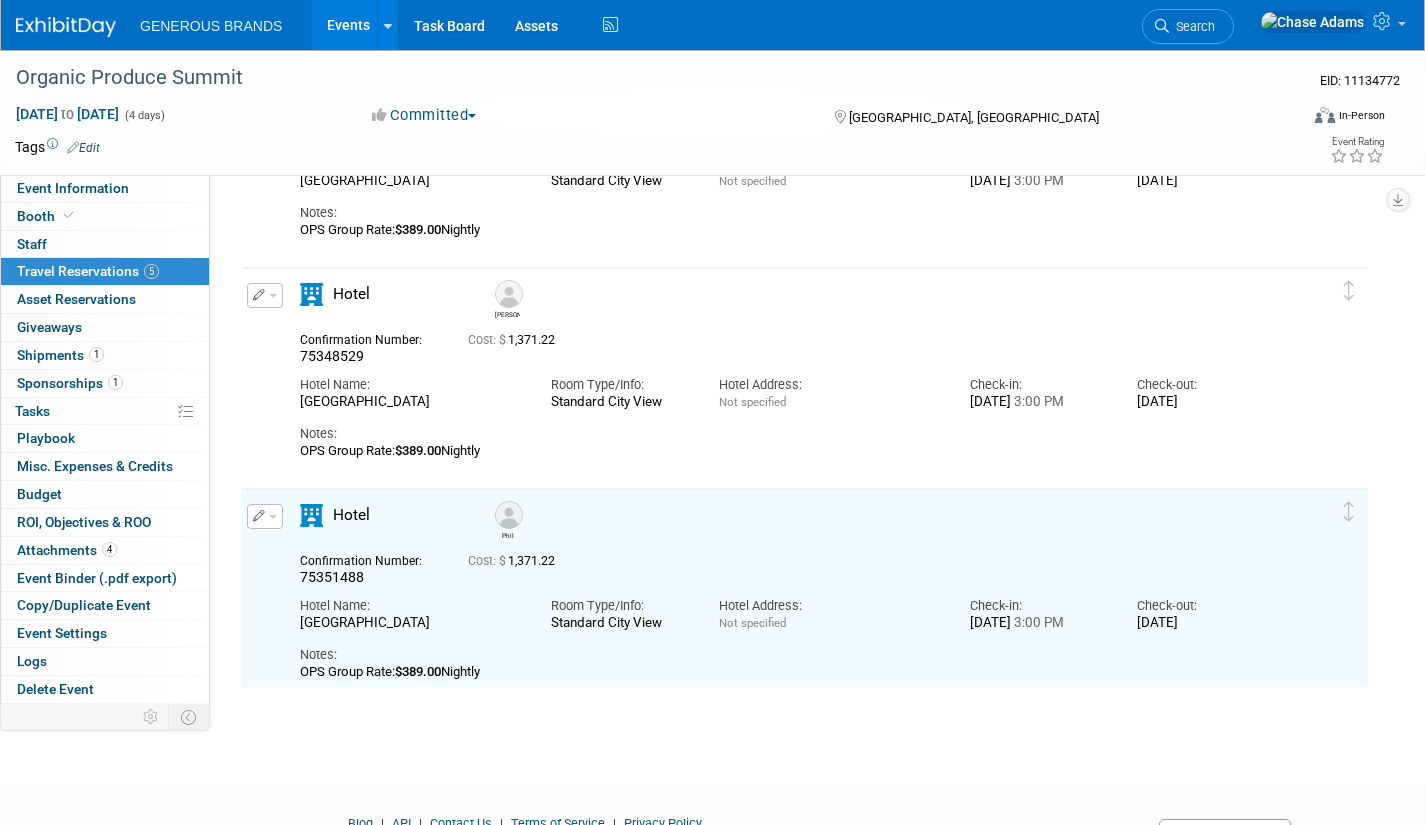 click at bounding box center [259, 295] 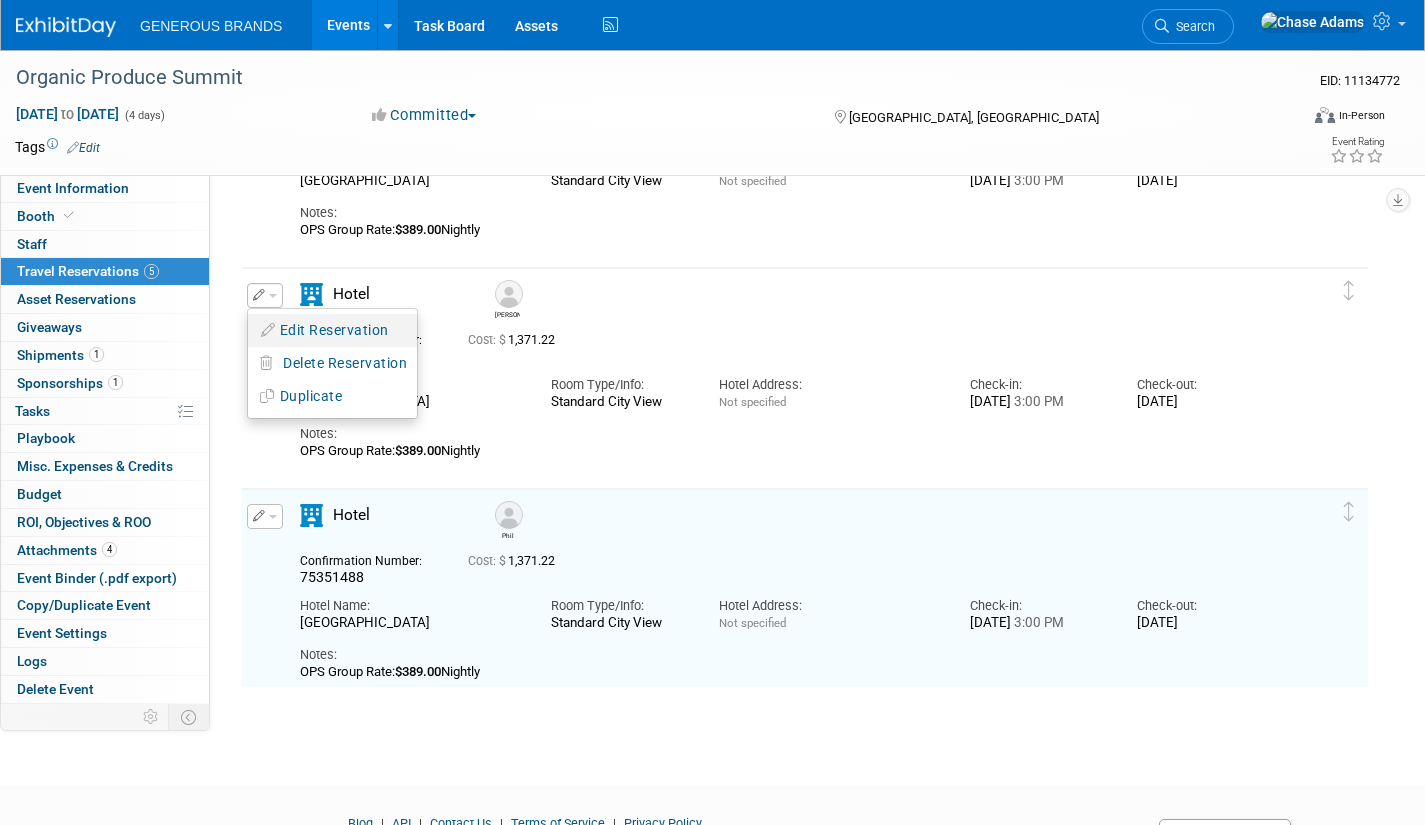 click on "Edit Reservation" at bounding box center (332, 330) 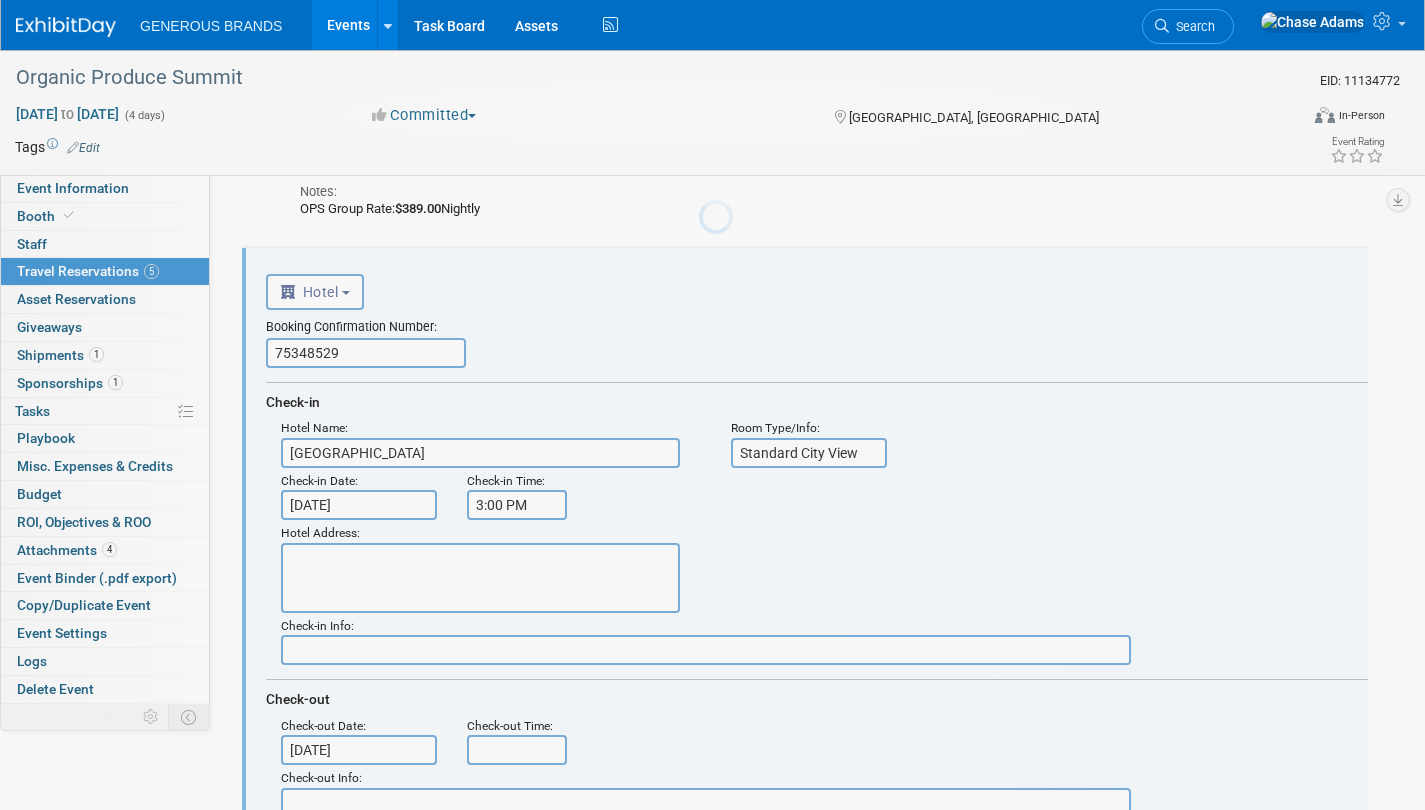 scroll, scrollTop: 696, scrollLeft: 0, axis: vertical 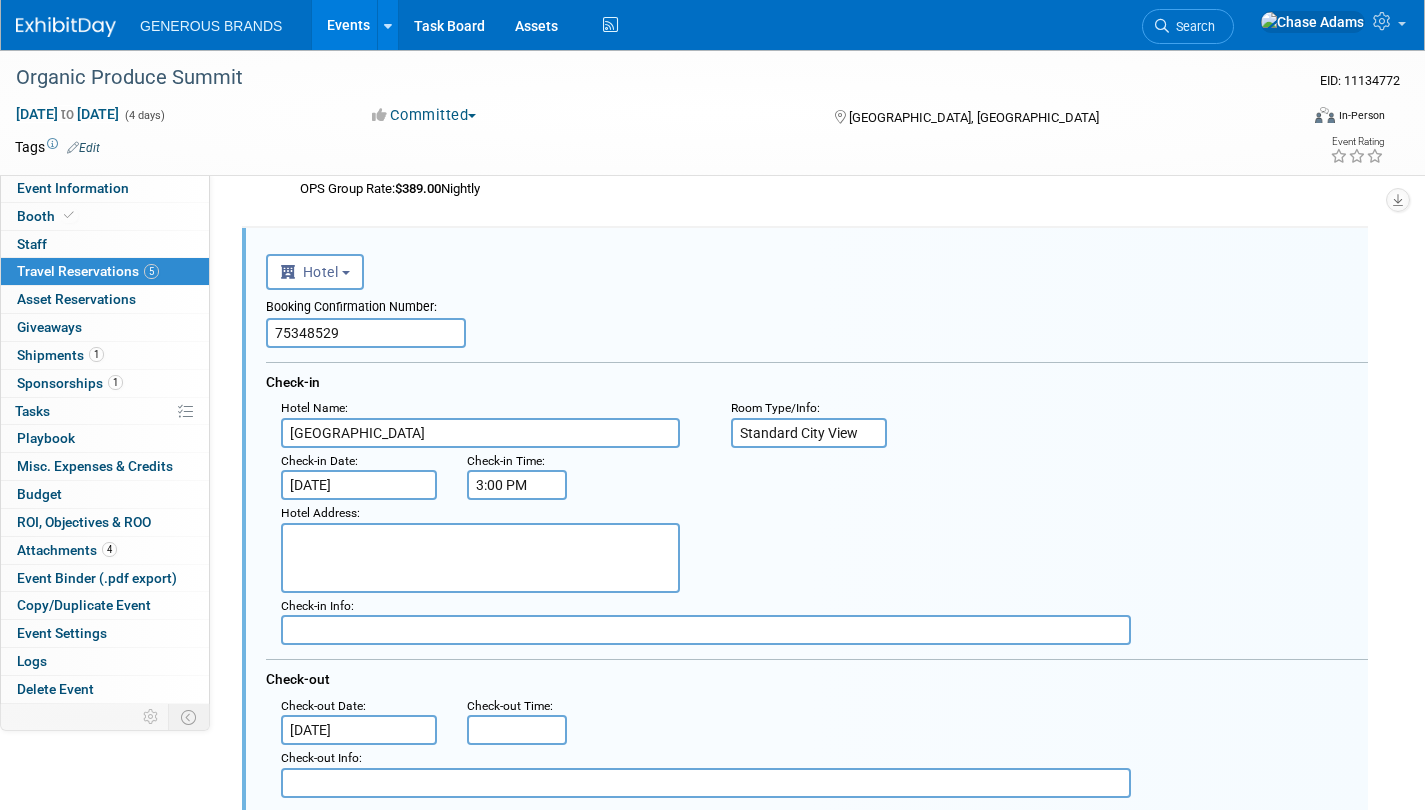 click on "[DATE]" at bounding box center (359, 485) 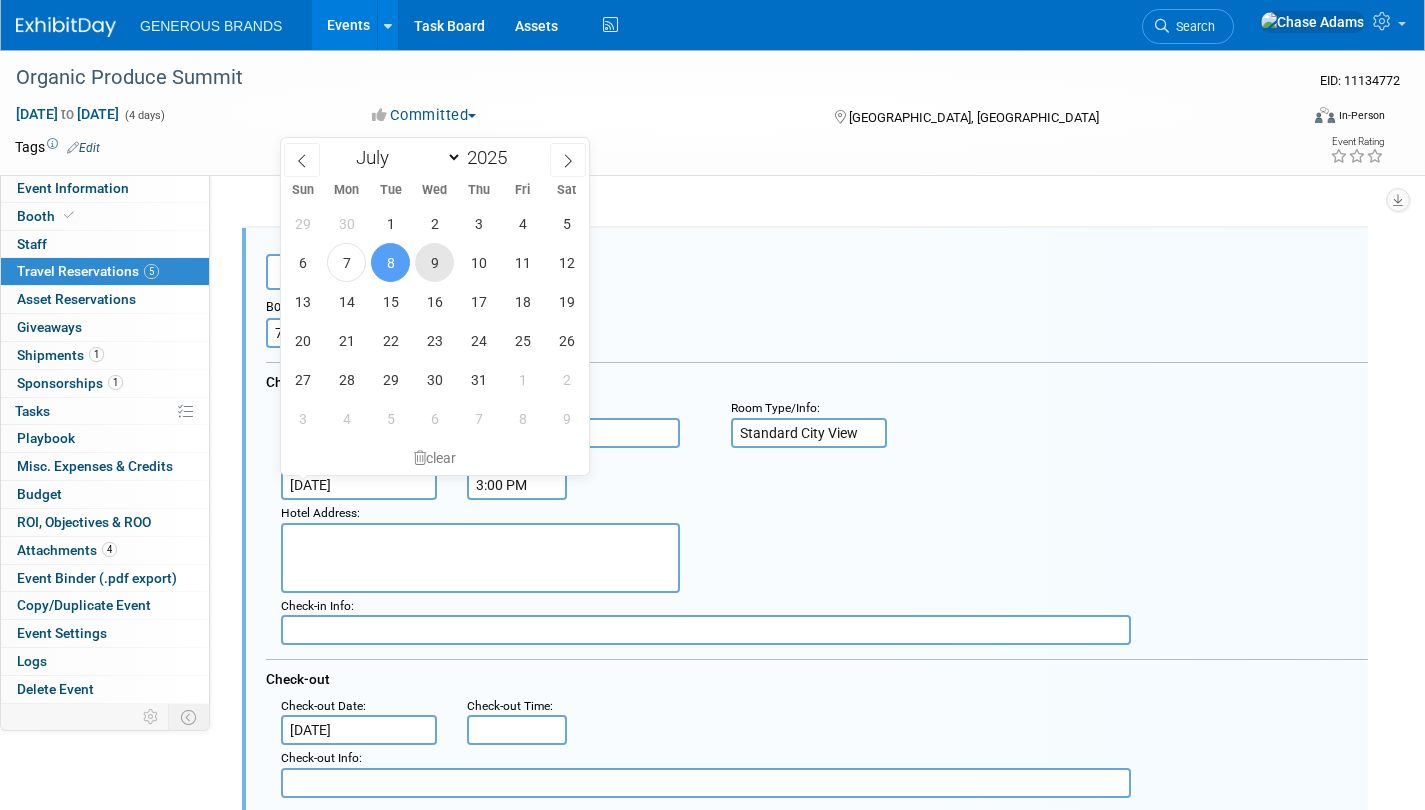 click on "9" at bounding box center [434, 262] 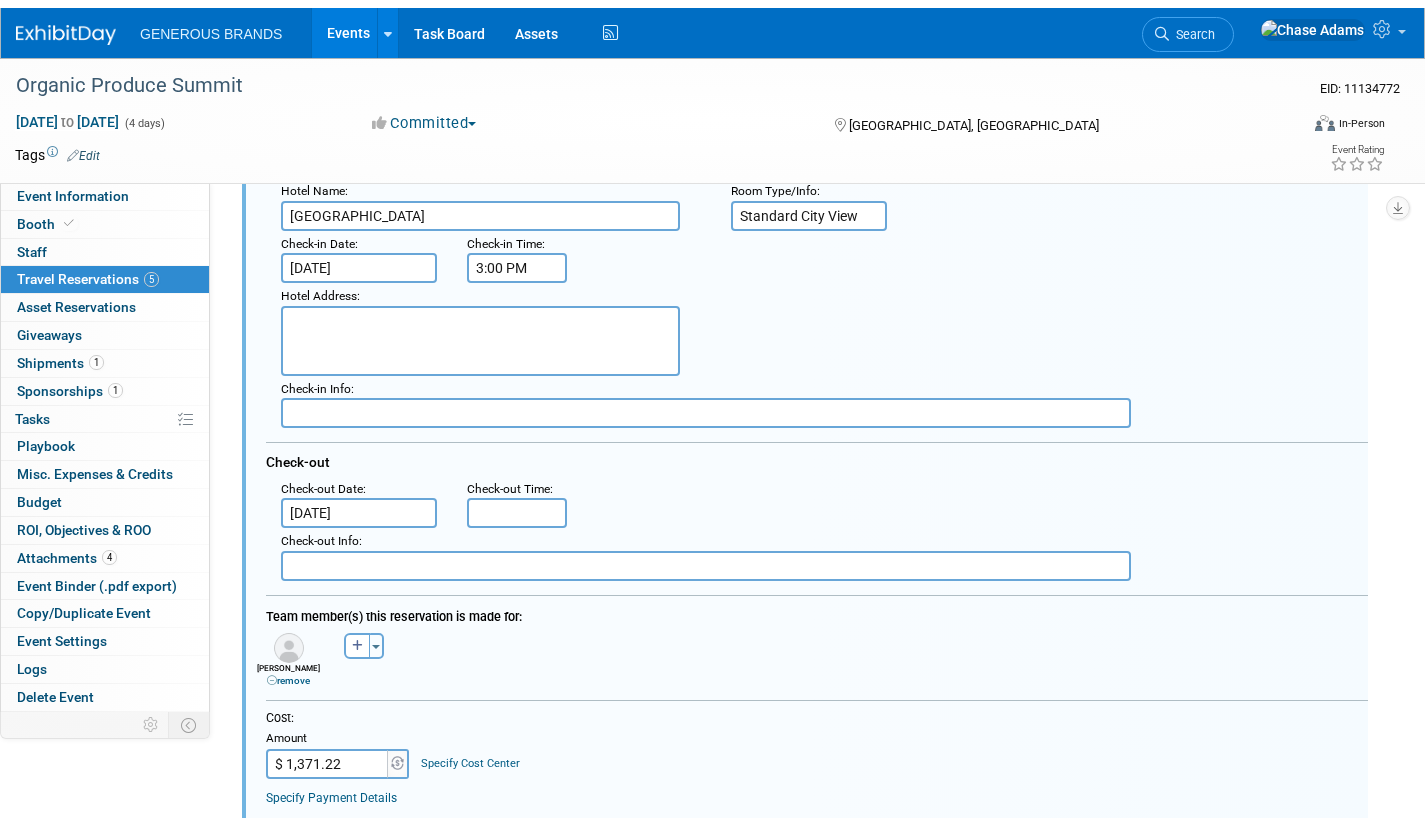 scroll, scrollTop: 1296, scrollLeft: 0, axis: vertical 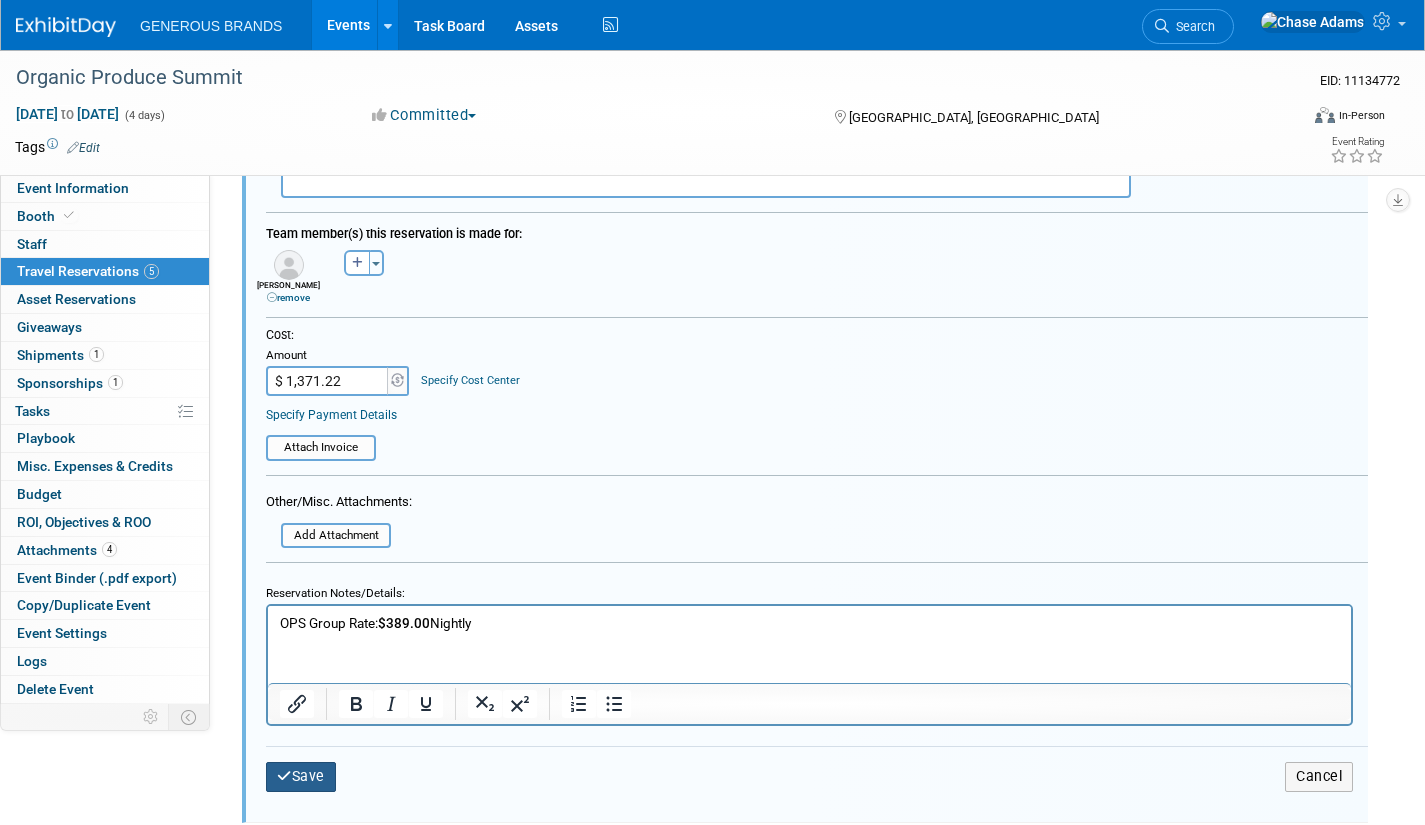 click on "Save" at bounding box center (301, 776) 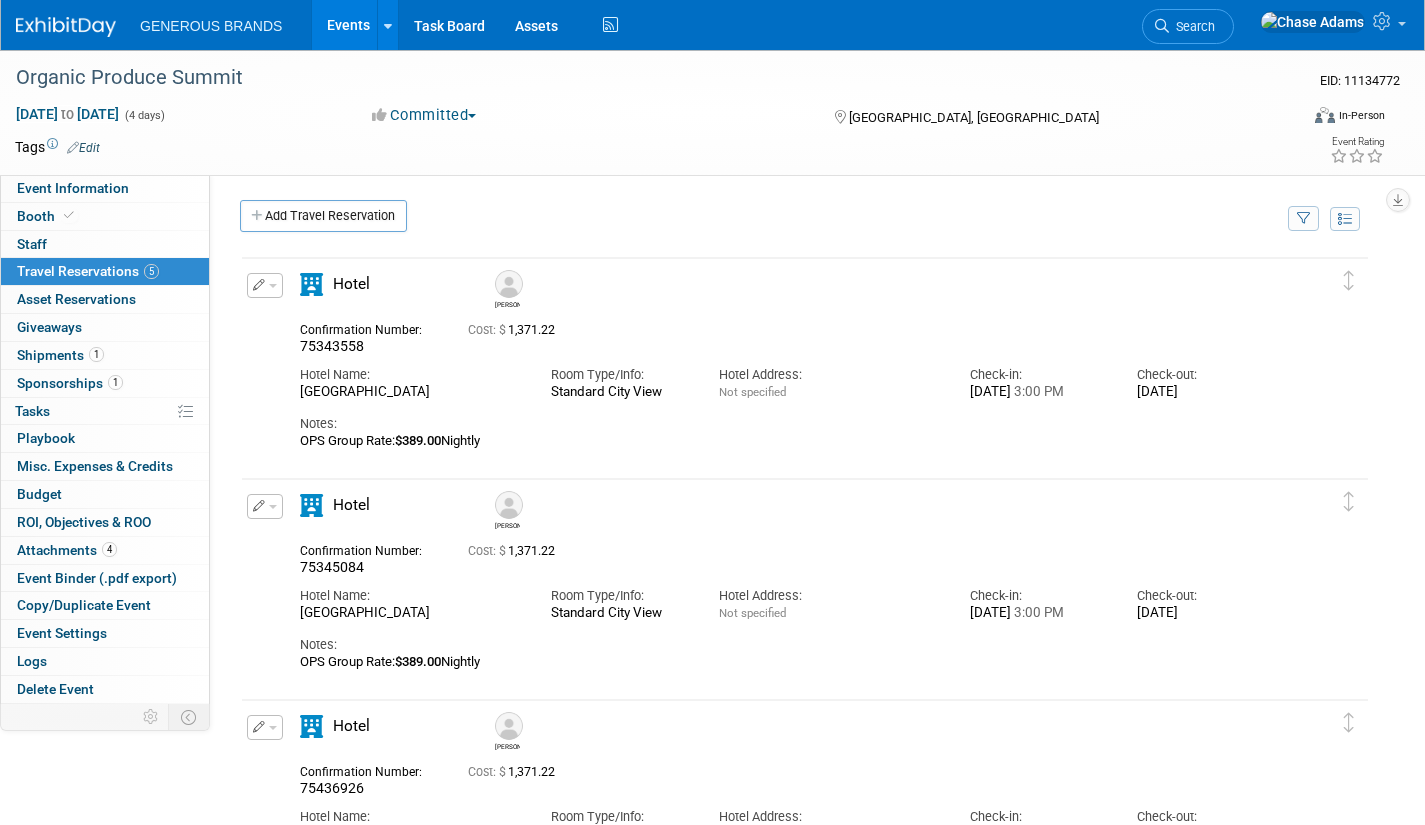 scroll, scrollTop: 0, scrollLeft: 0, axis: both 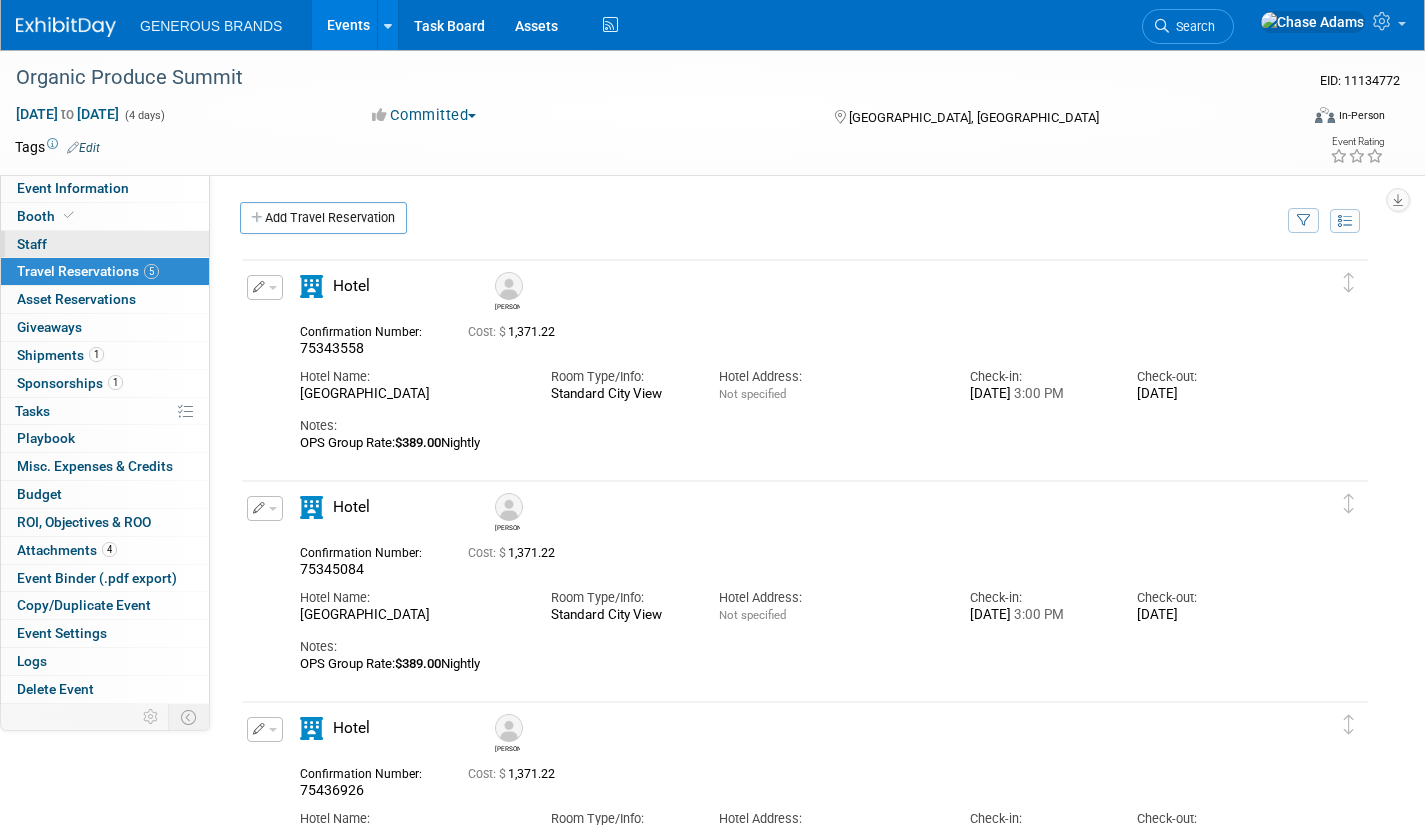 click on "0
Staff 0" at bounding box center (105, 244) 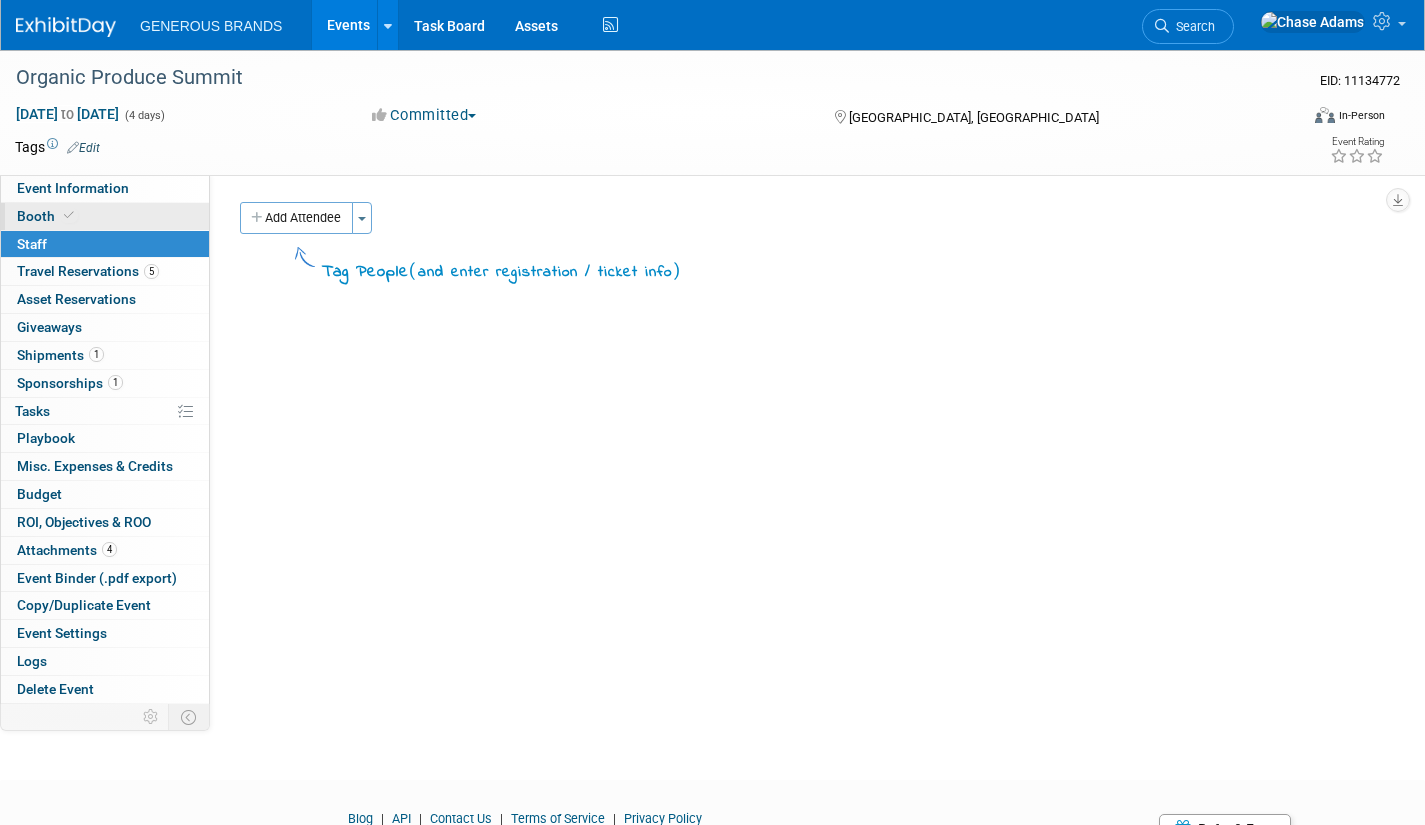 click on "Booth" at bounding box center (105, 216) 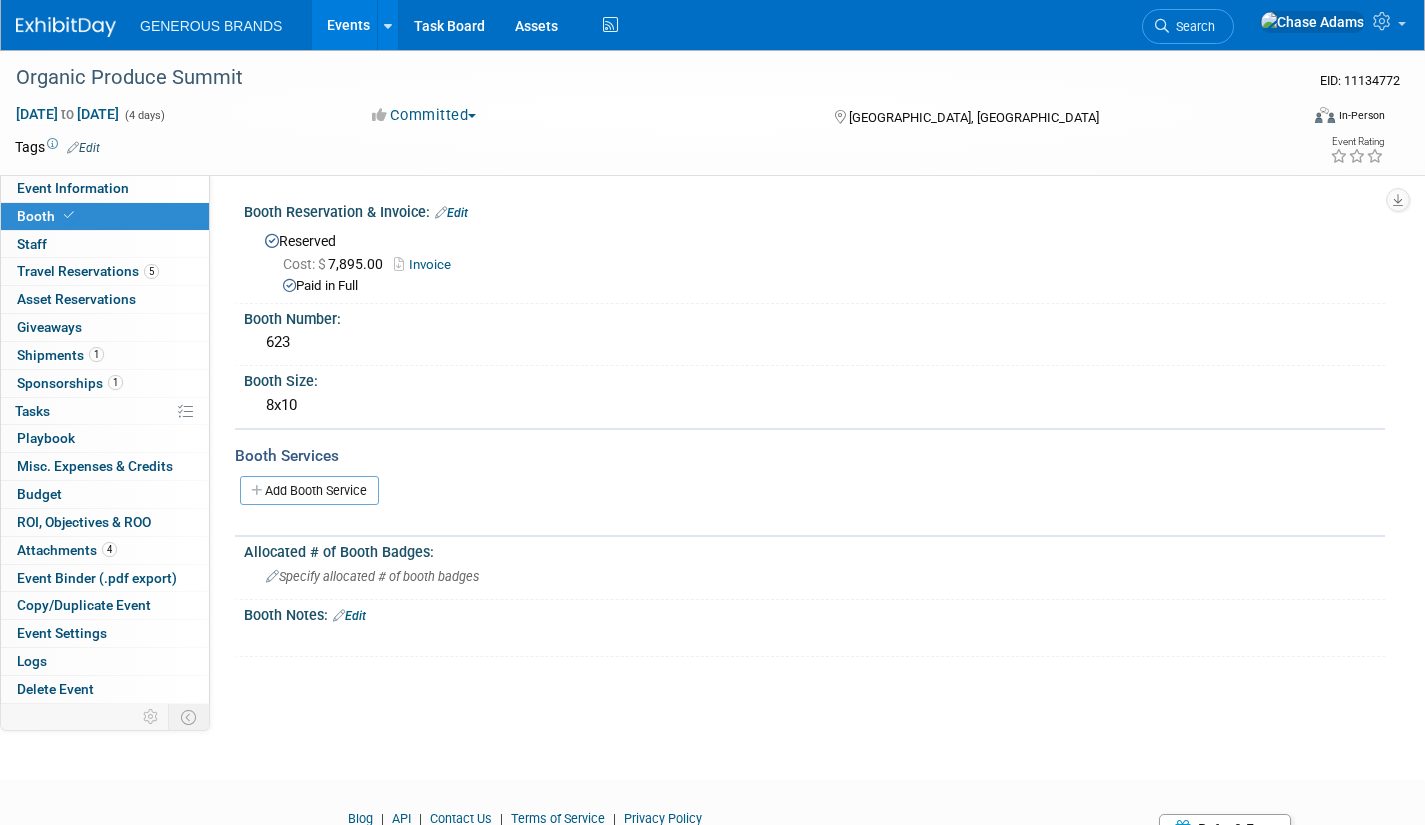 click at bounding box center [66, 27] 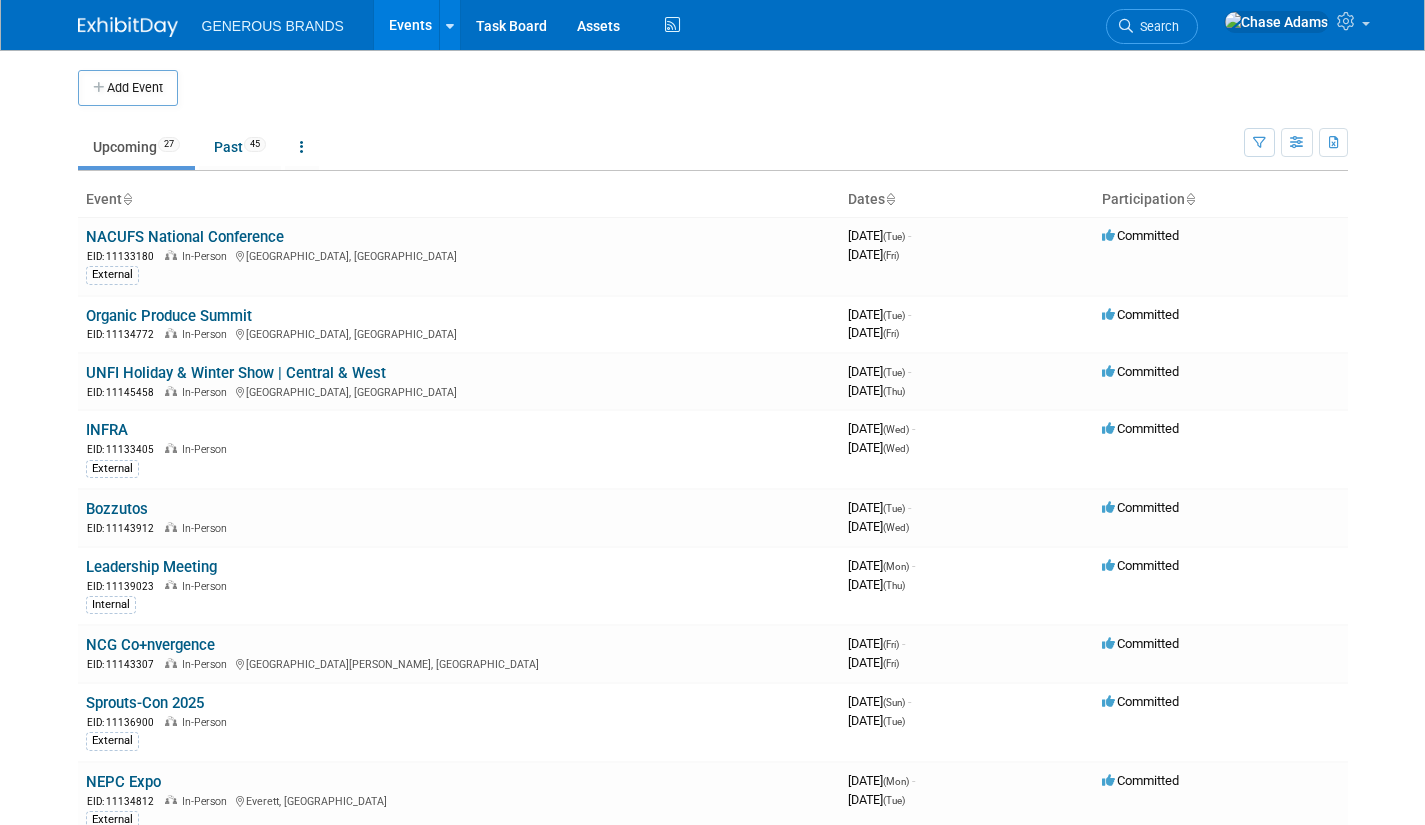 scroll, scrollTop: 0, scrollLeft: 0, axis: both 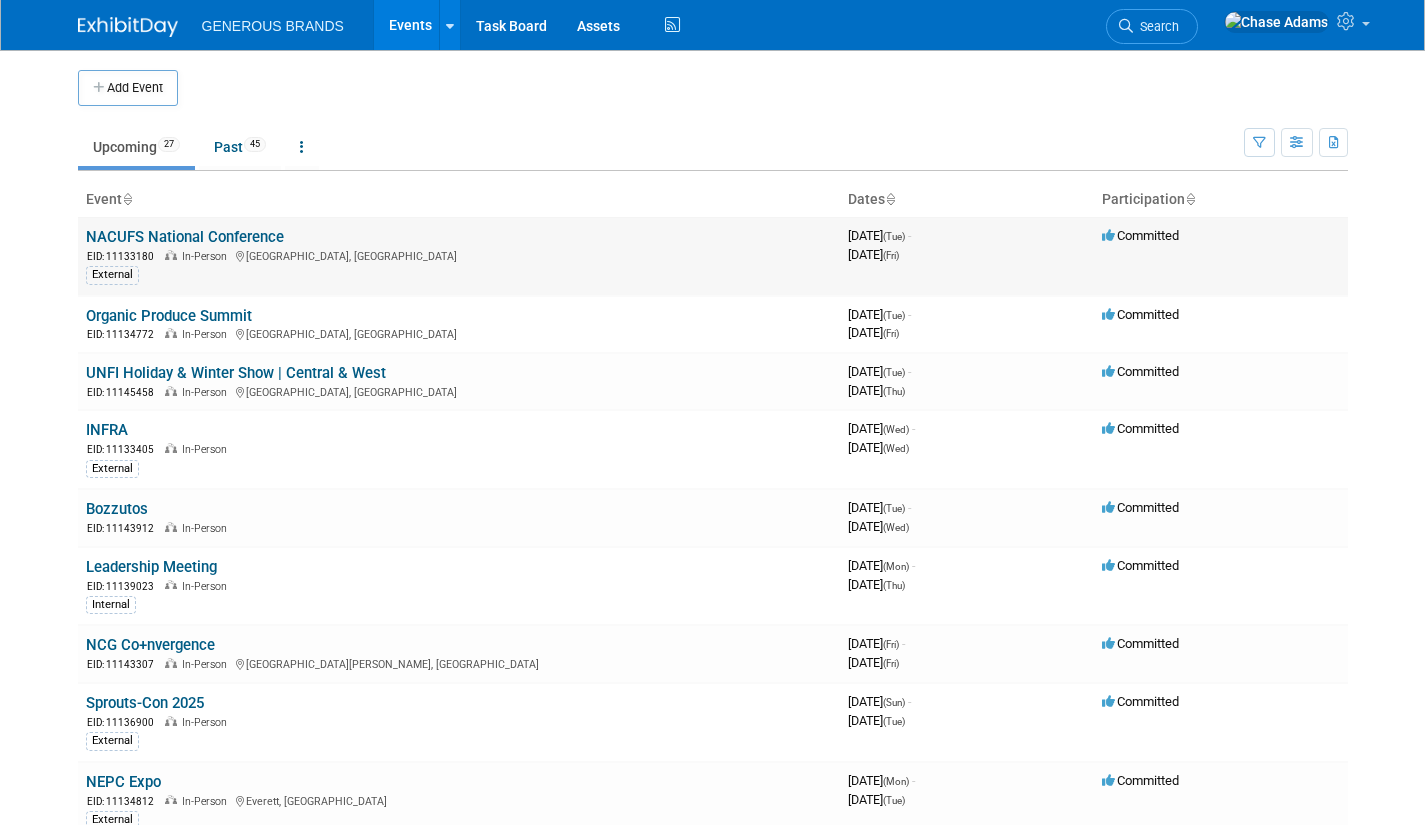 click on "NACUFS National Conference" at bounding box center (185, 237) 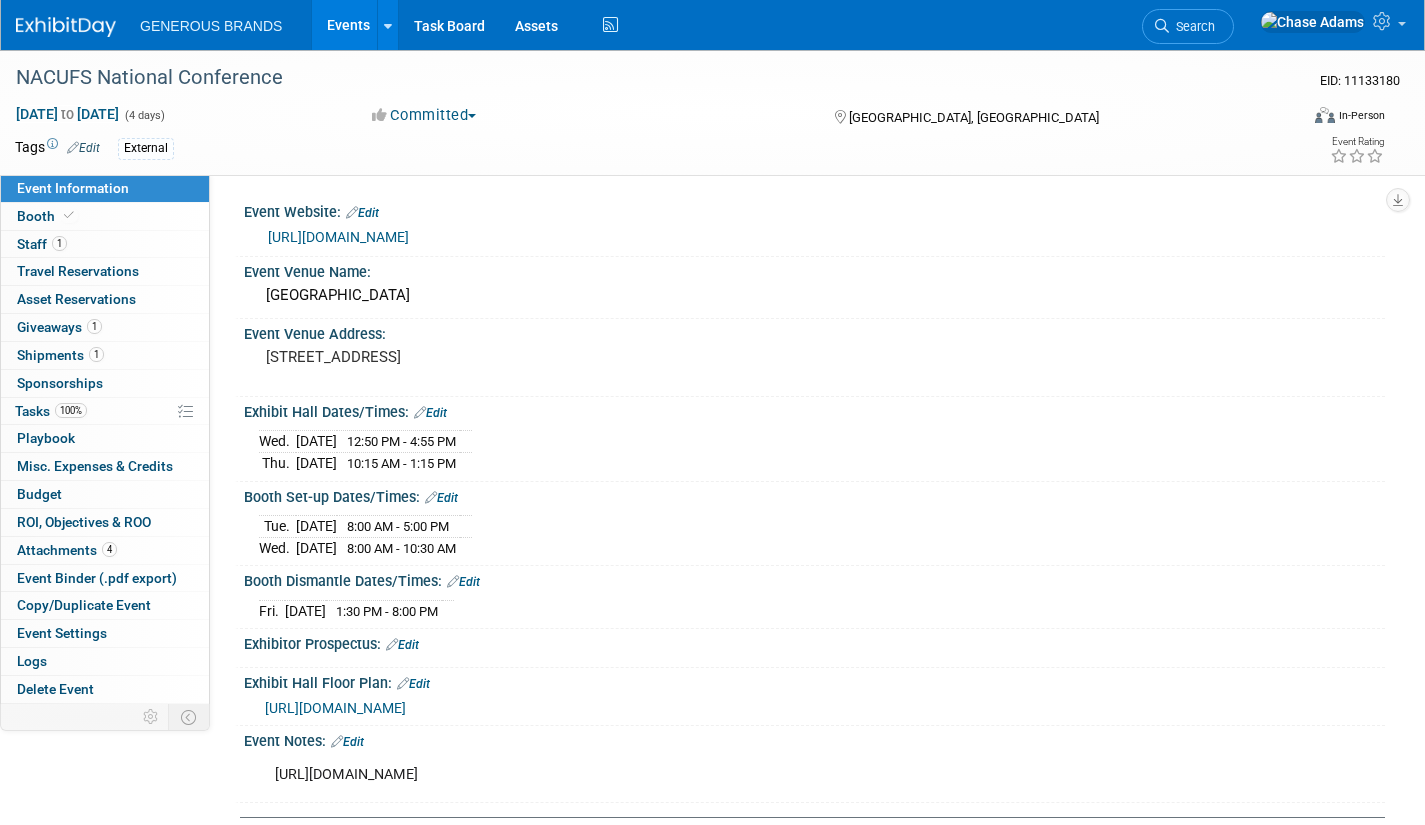 scroll, scrollTop: 0, scrollLeft: 0, axis: both 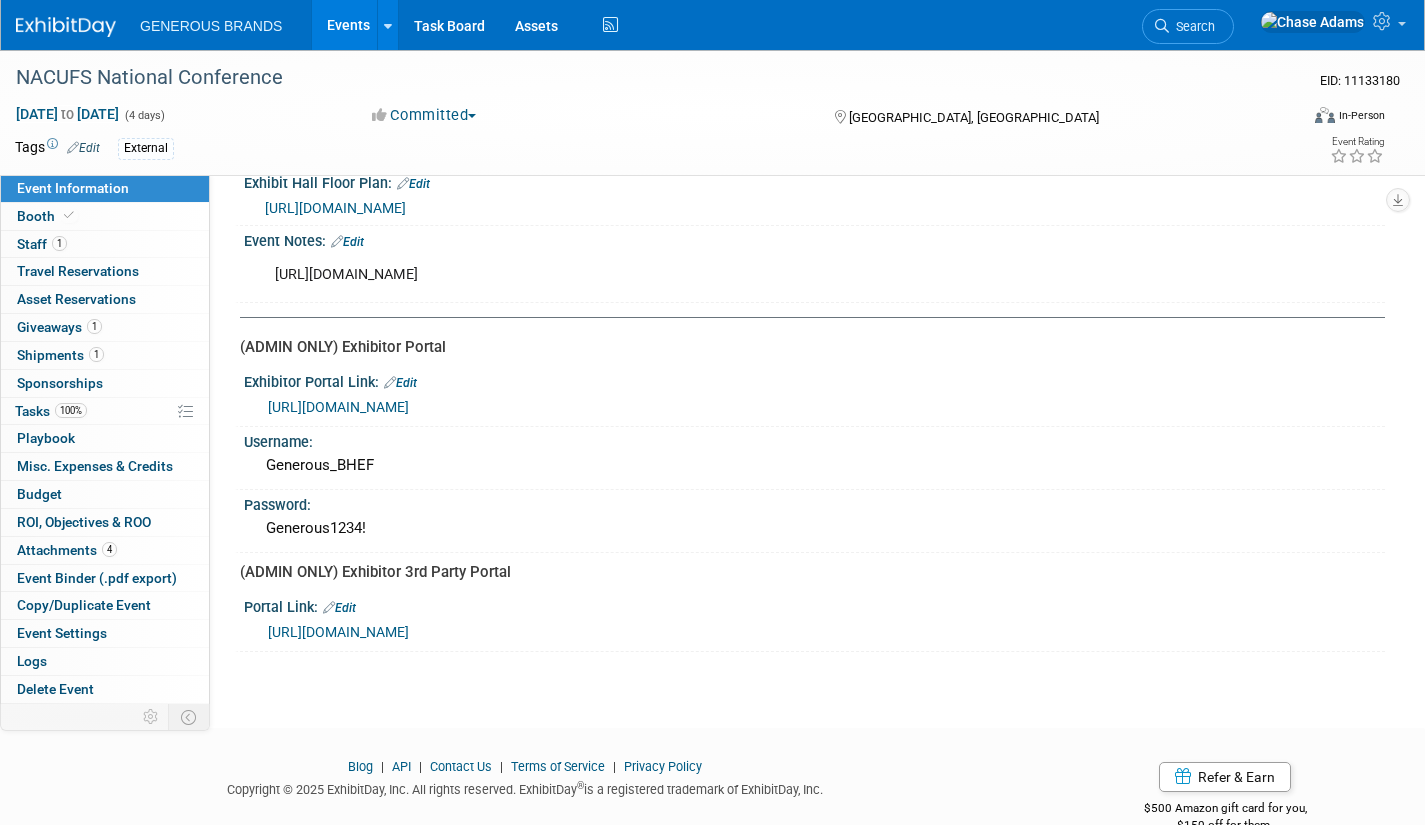 click on "https://www.fernoneview.com/booth_teams/384420/dashboard" at bounding box center (338, 632) 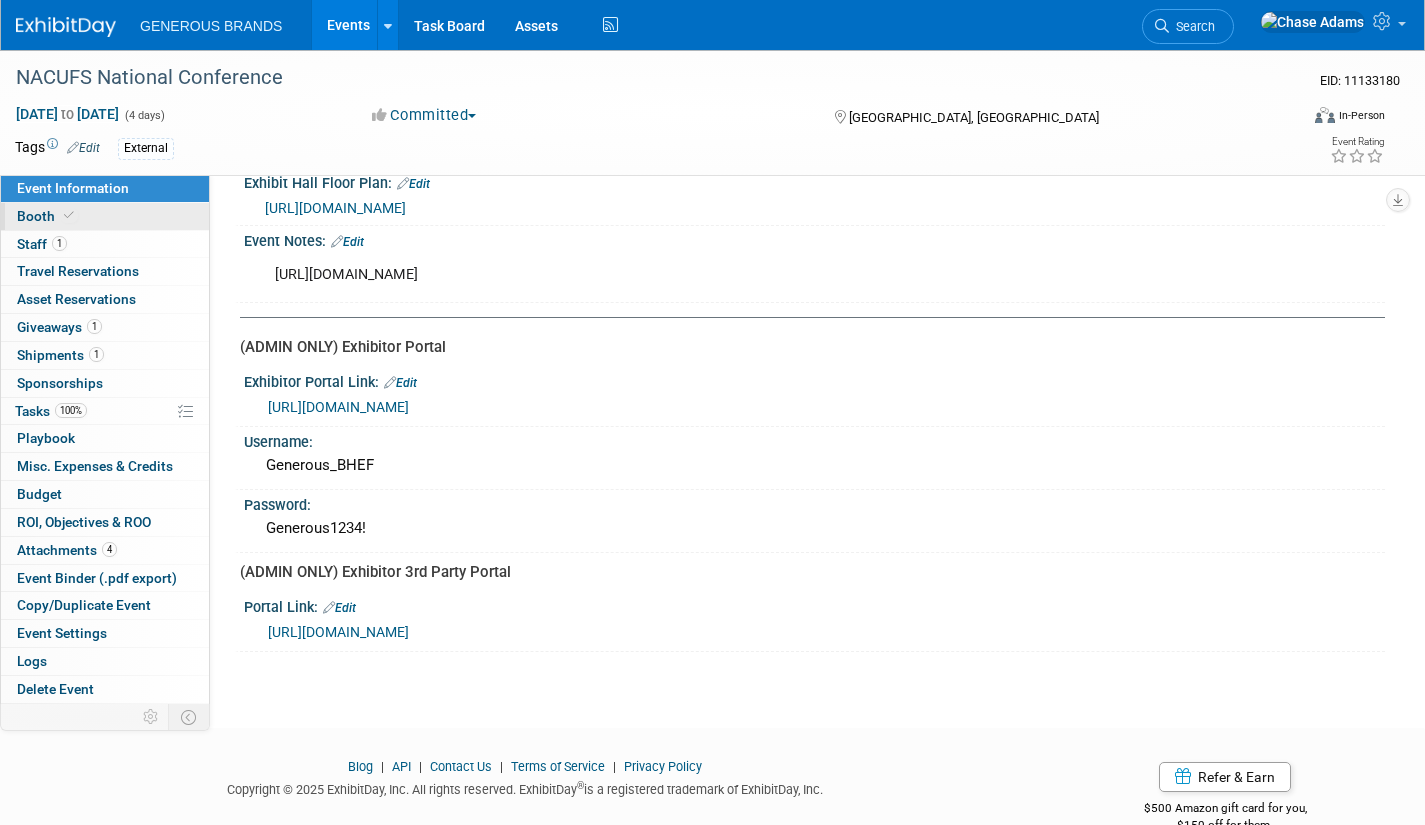 click on "Booth" at bounding box center [105, 216] 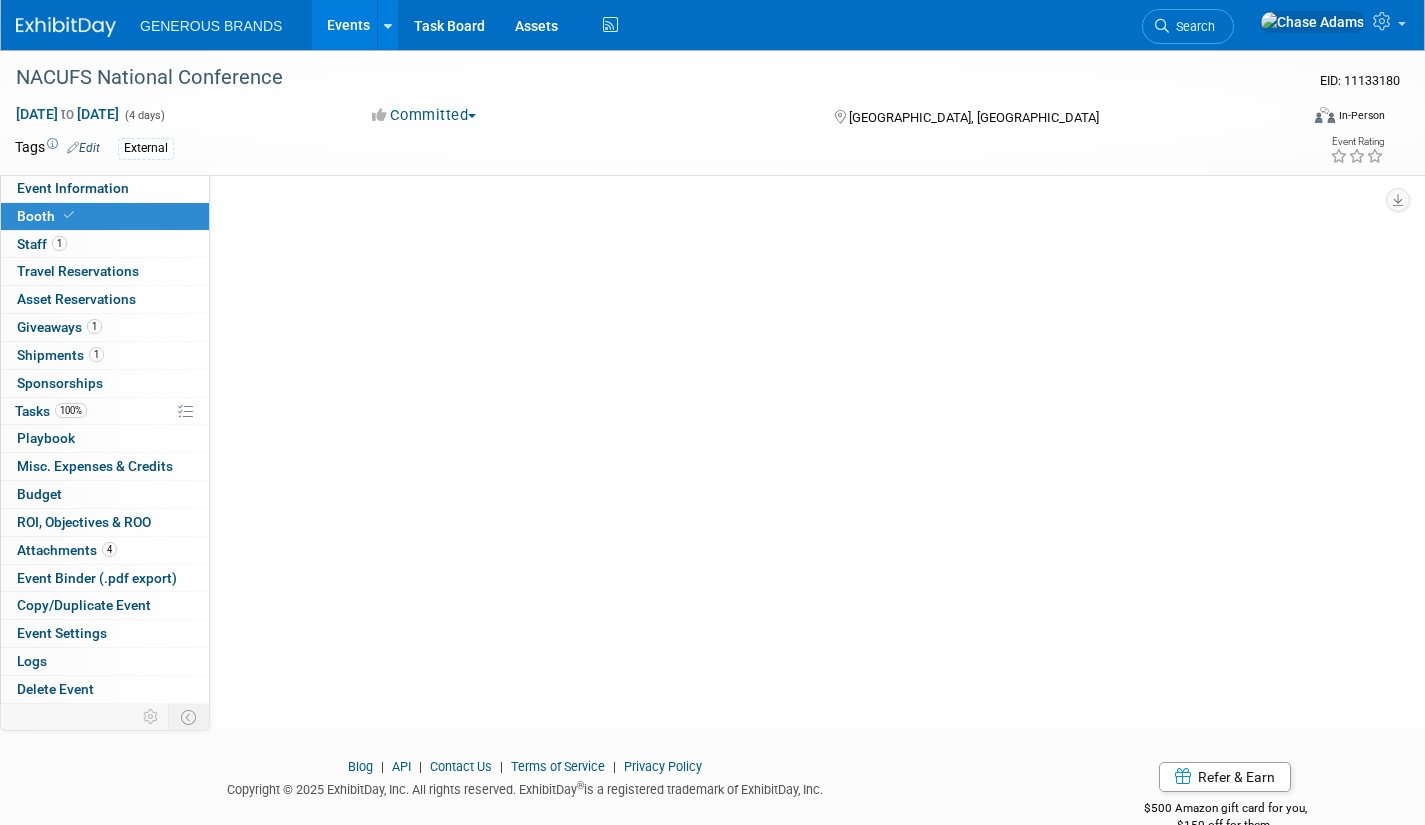 scroll, scrollTop: 0, scrollLeft: 0, axis: both 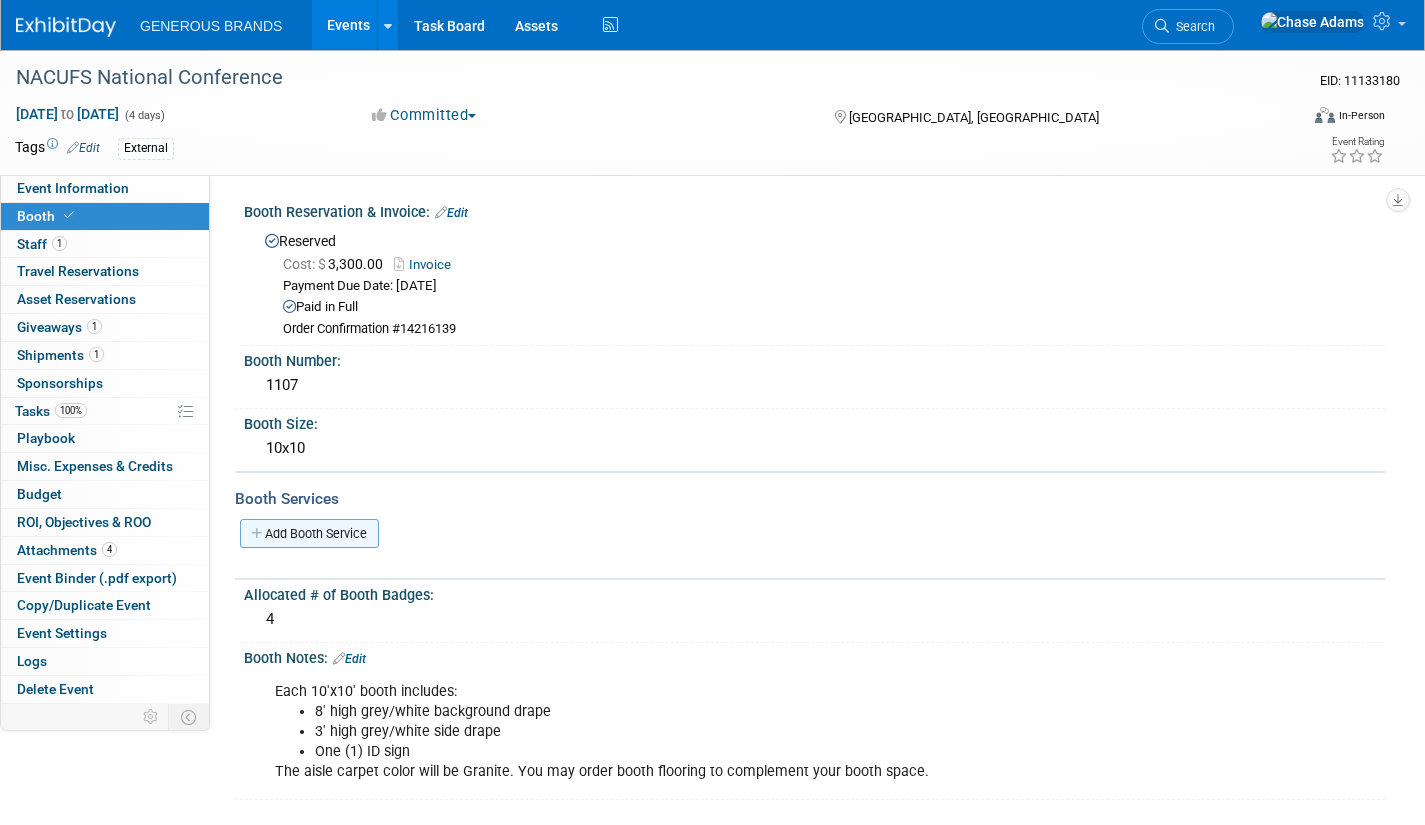 click on "Add Booth Service" at bounding box center (309, 533) 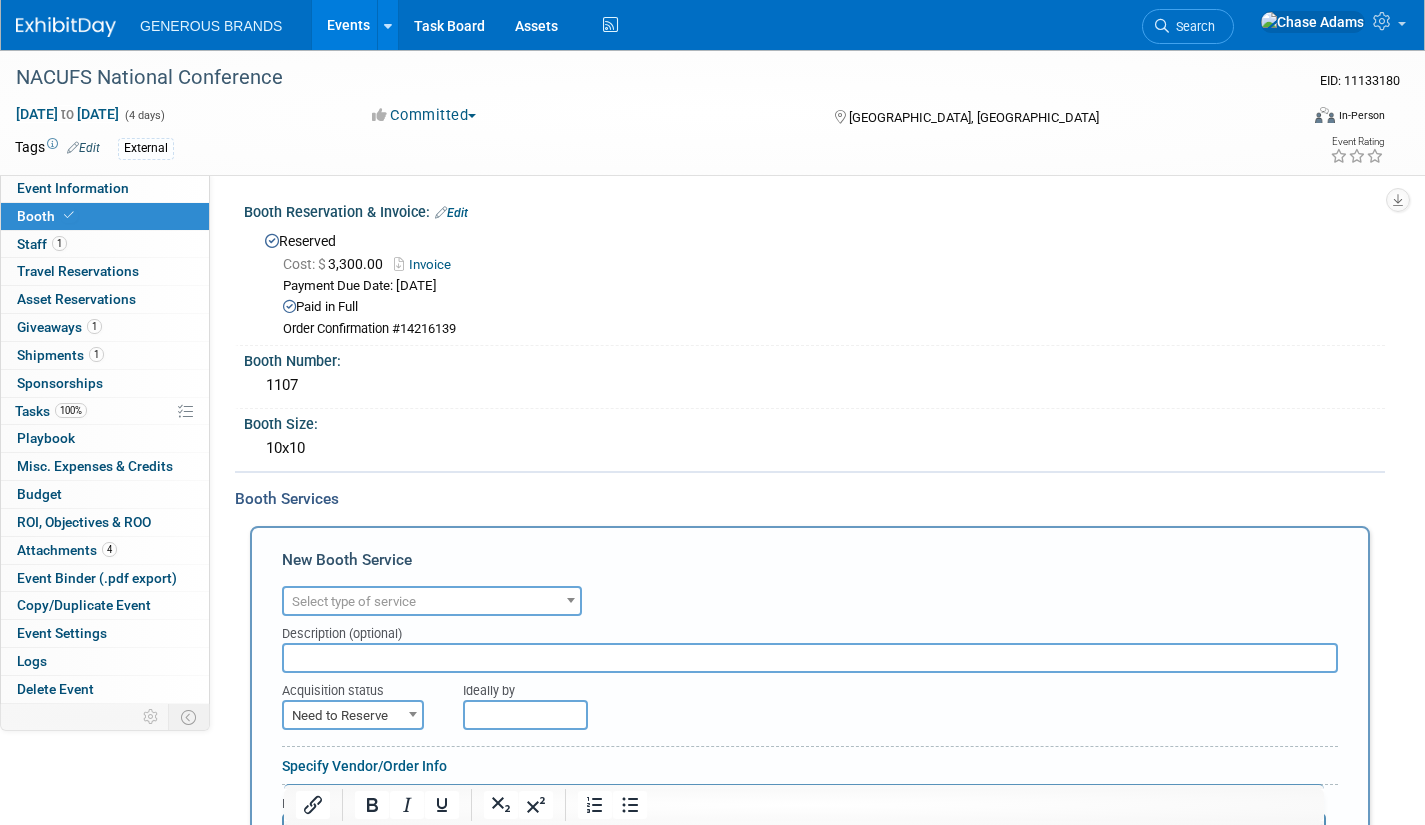 scroll, scrollTop: 0, scrollLeft: 0, axis: both 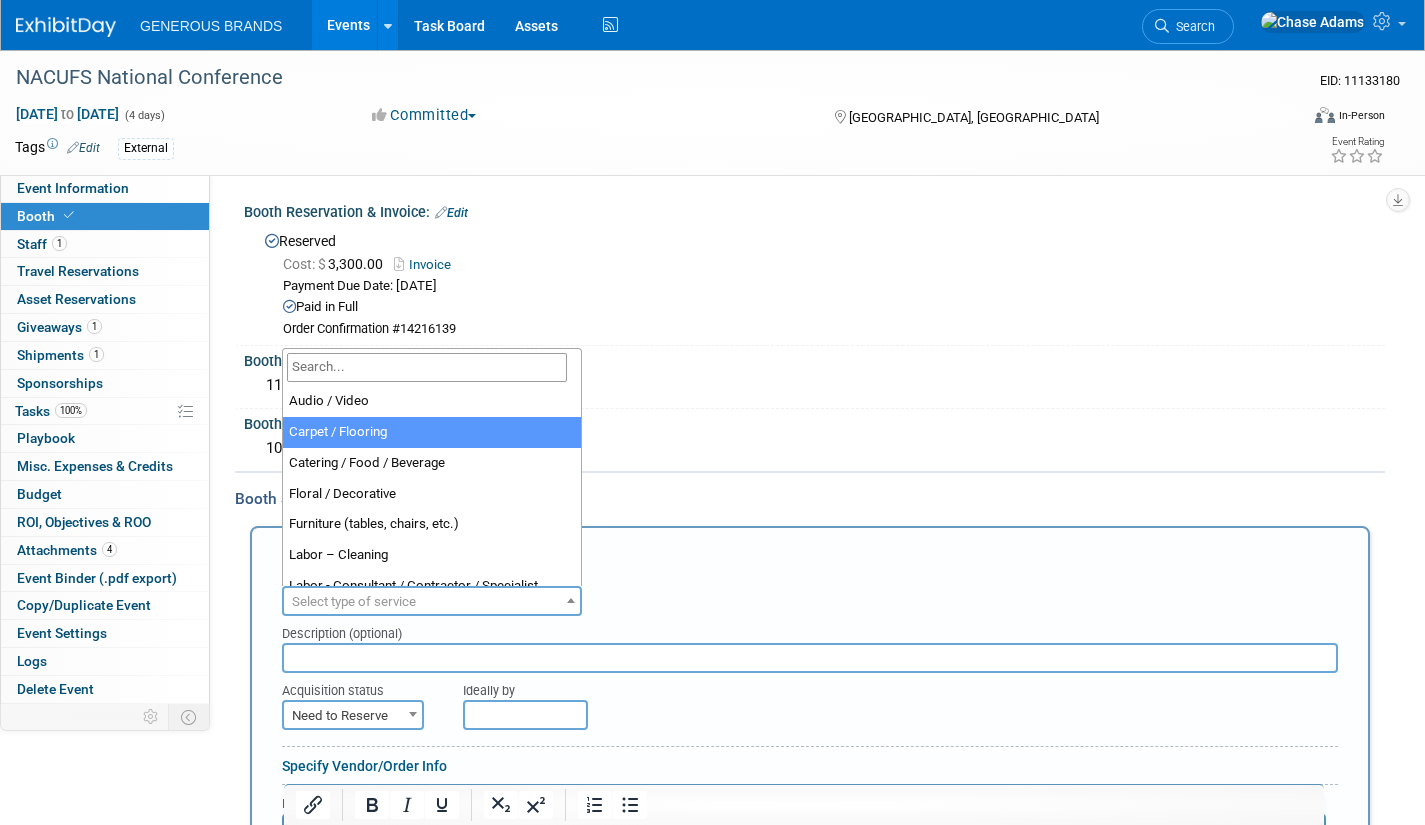 select on "4" 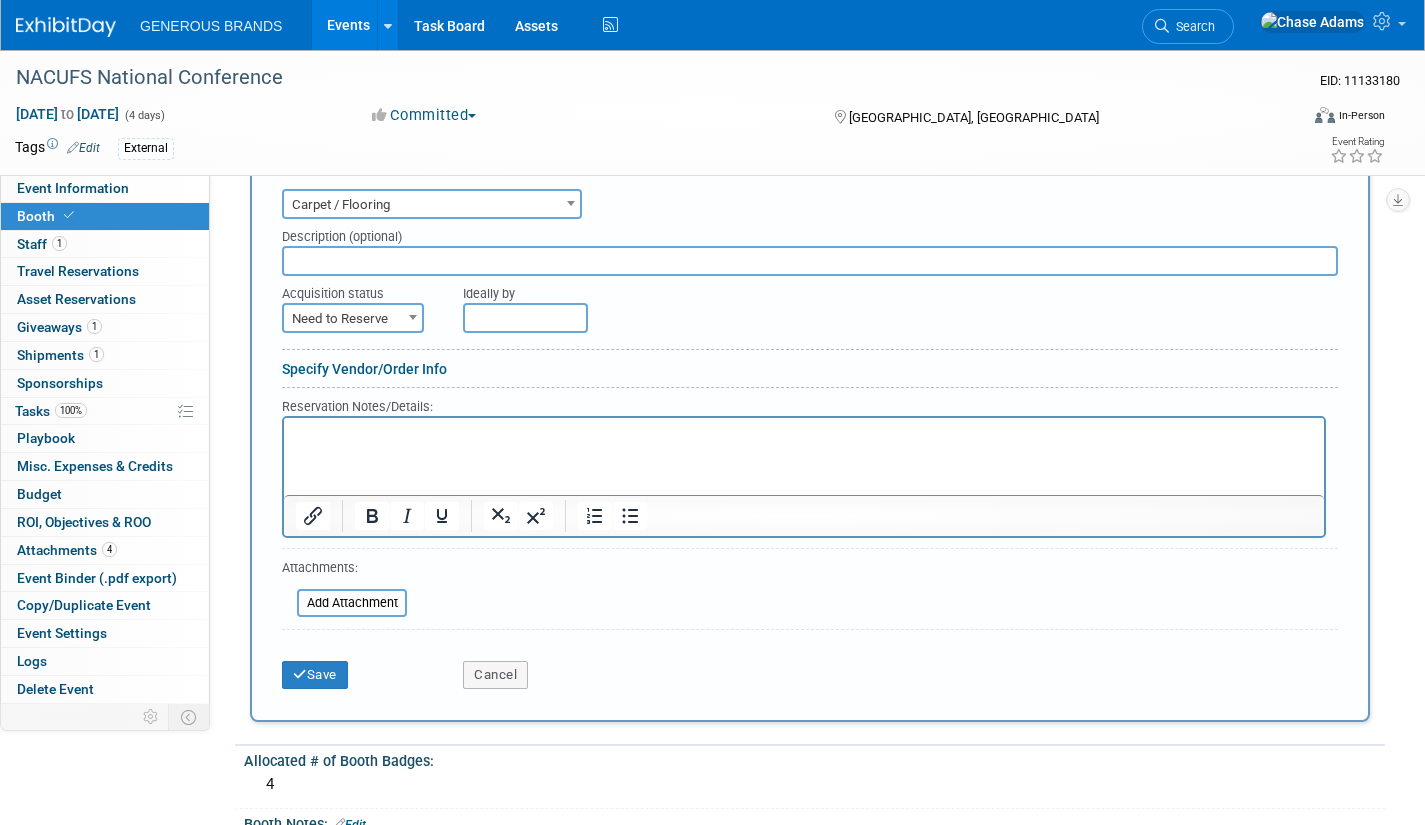 scroll, scrollTop: 400, scrollLeft: 0, axis: vertical 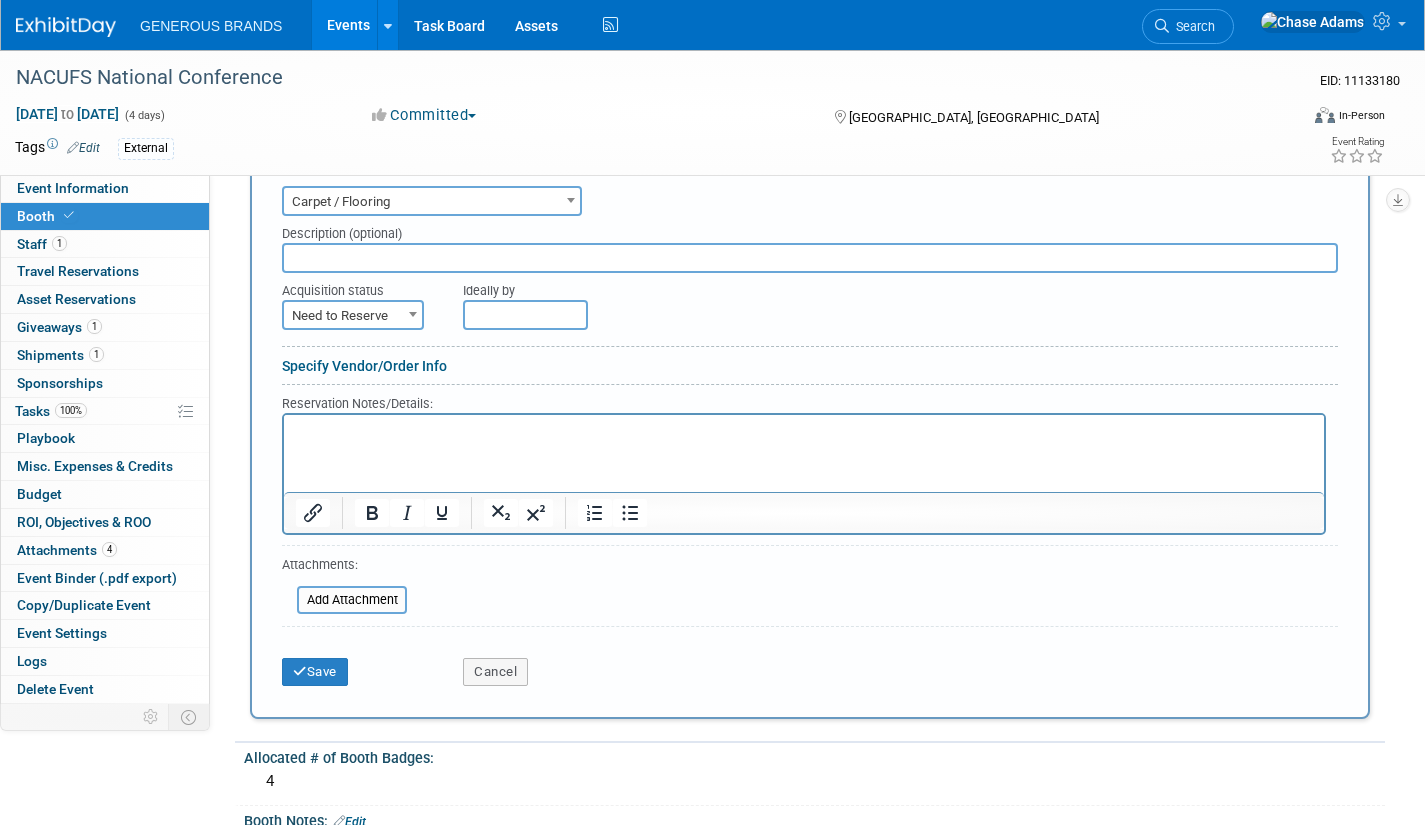 click at bounding box center (810, 258) 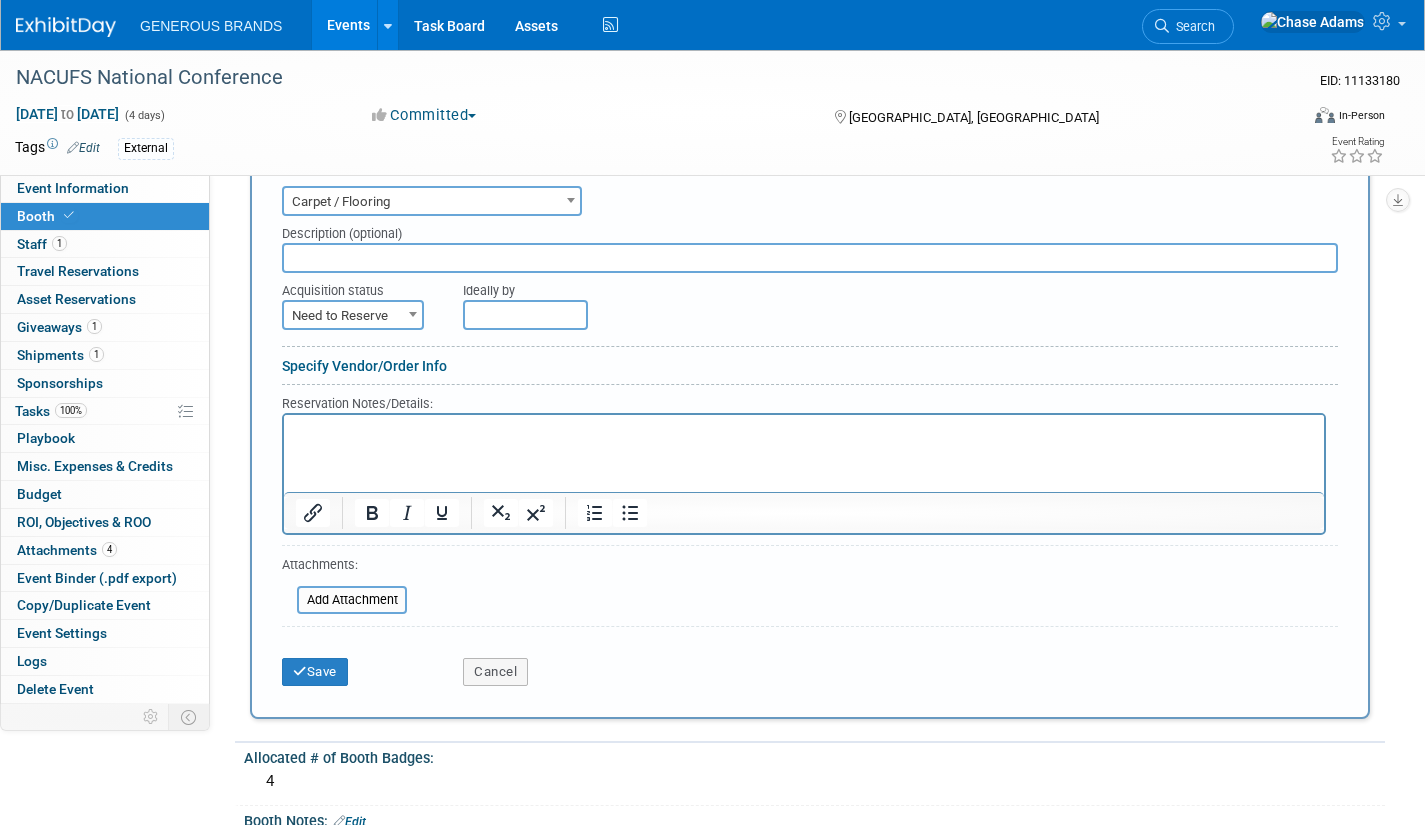 click at bounding box center (810, 258) 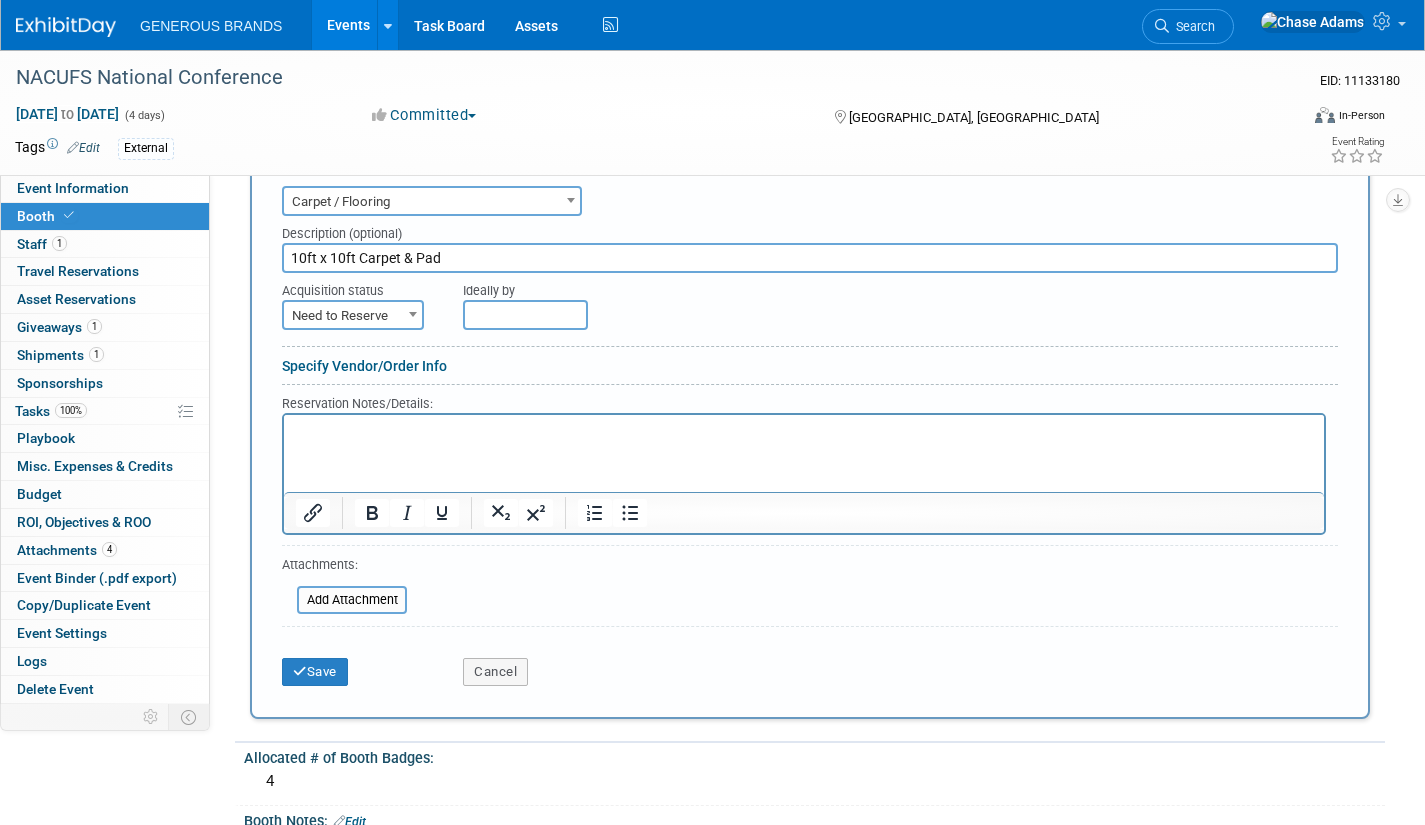 click on "10ft x 10ft Carpet & Pad" at bounding box center (810, 258) 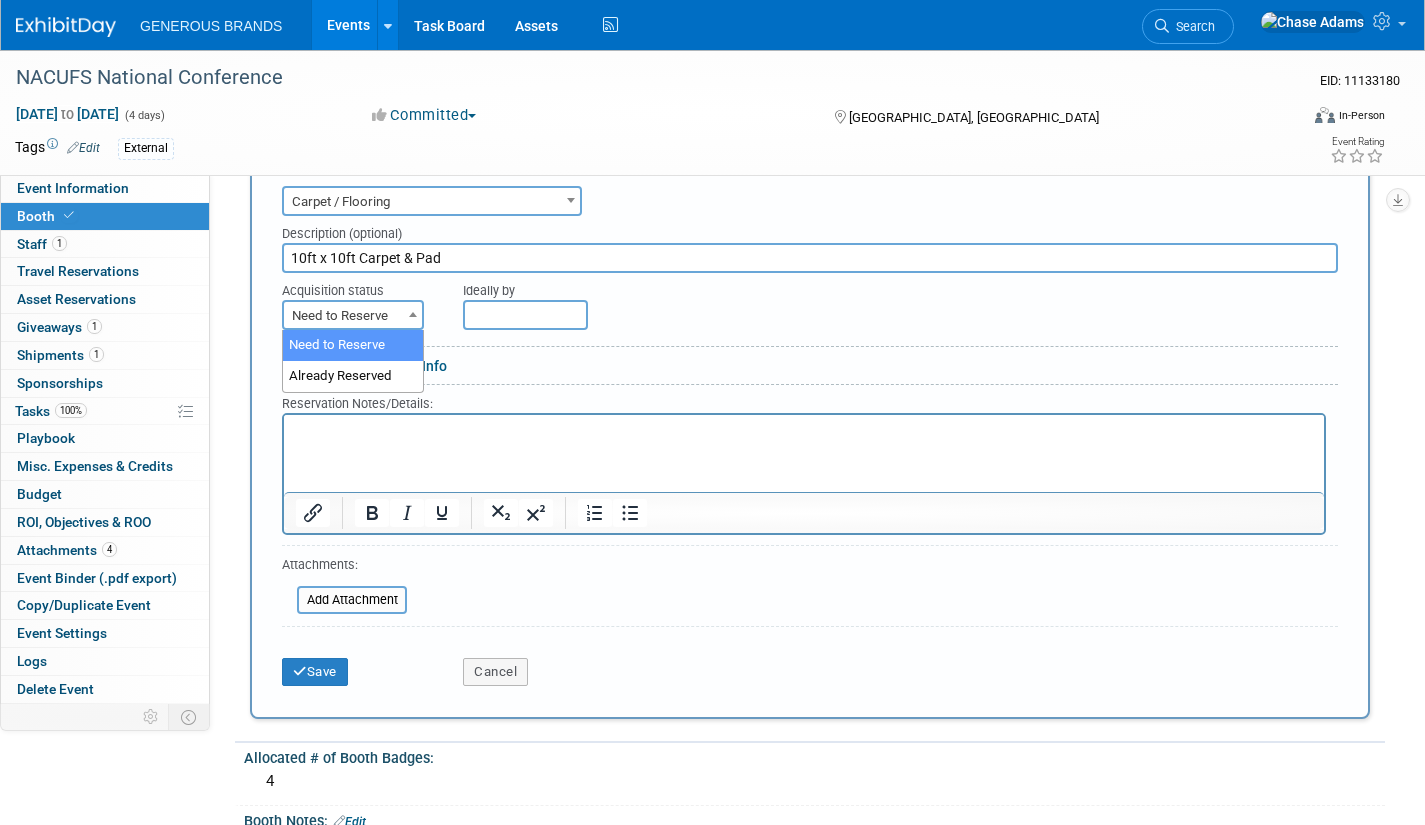 click at bounding box center [413, 314] 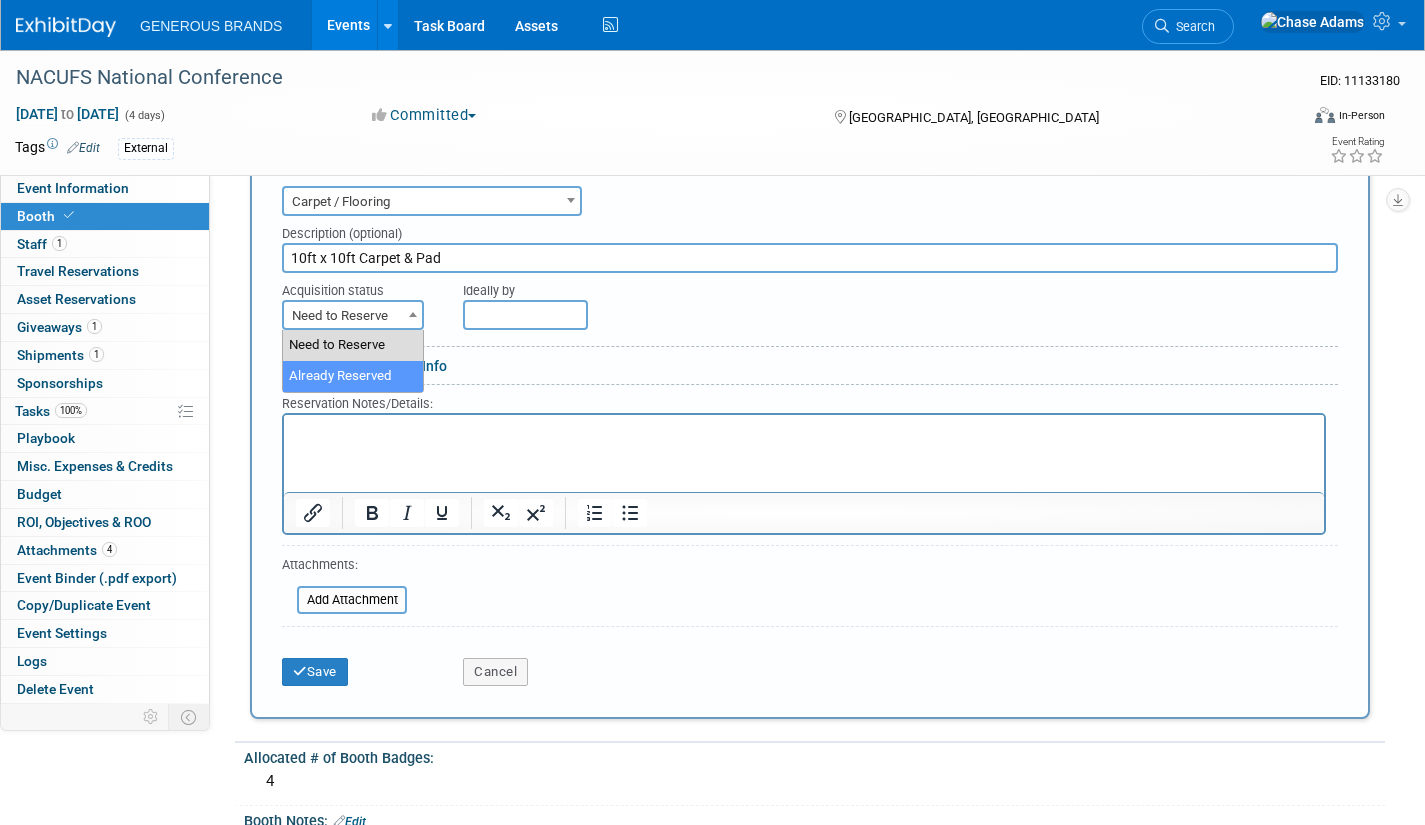 select on "2" 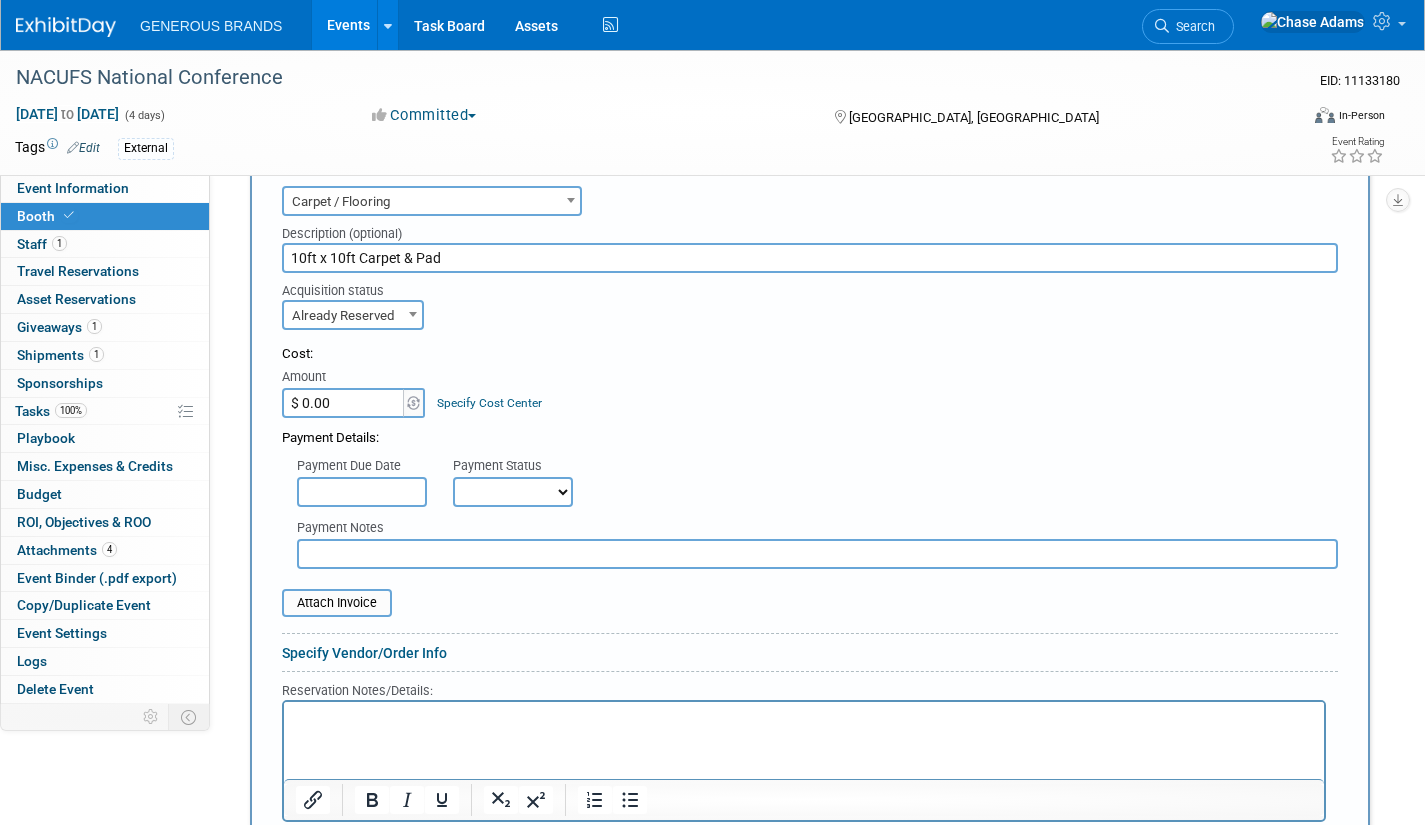 click on "$ 0.00" at bounding box center (344, 403) 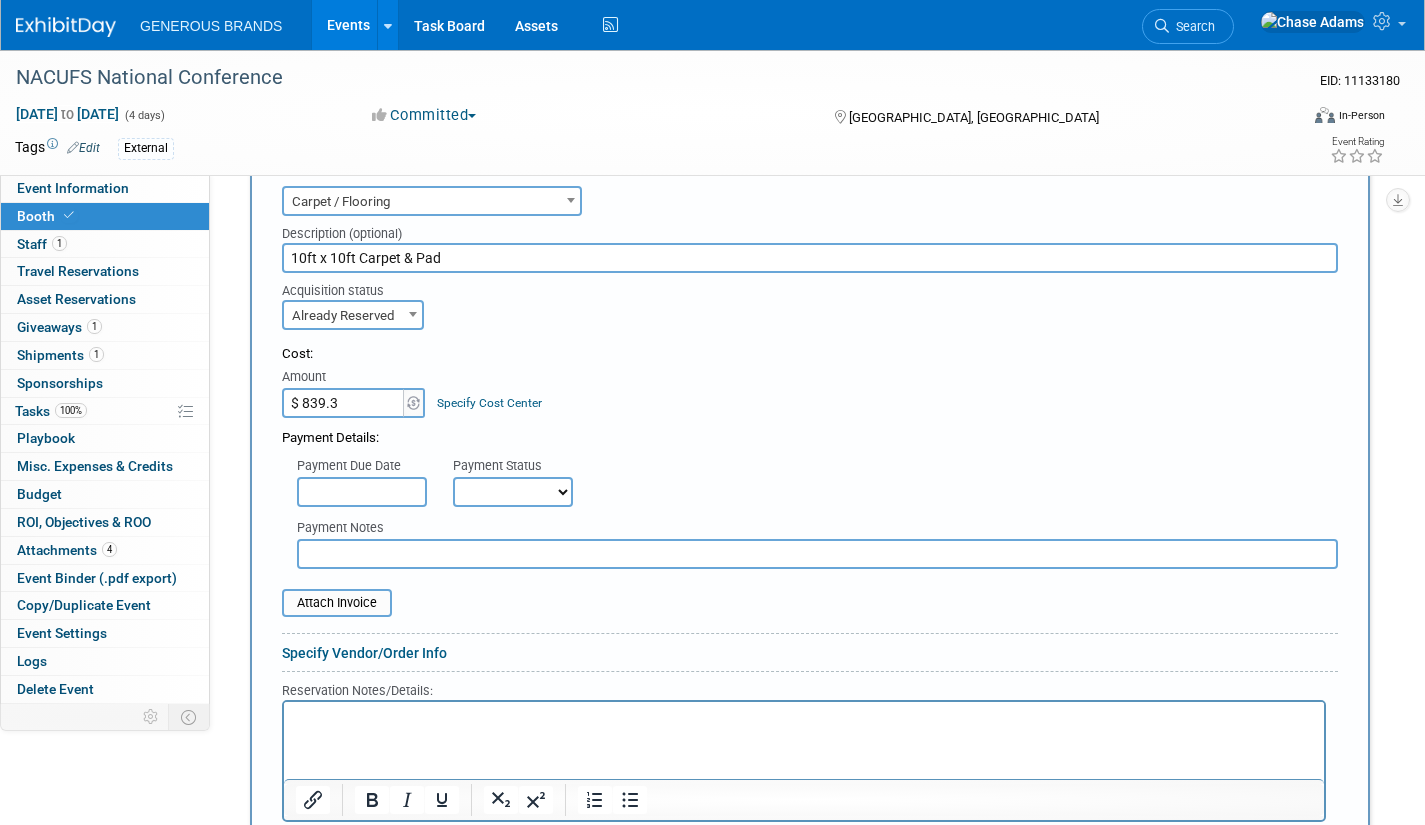 type on "$ 839.31" 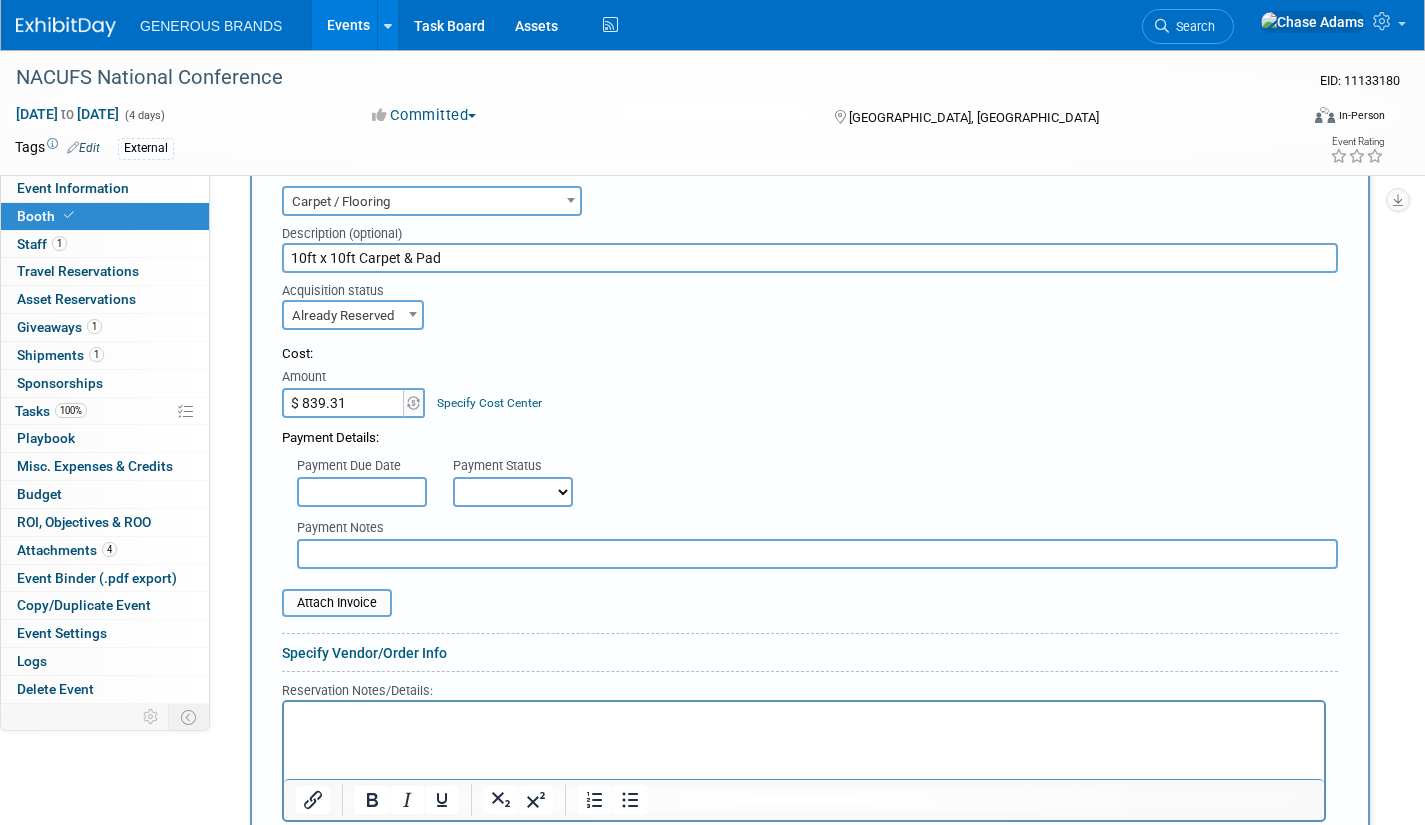 click at bounding box center [362, 492] 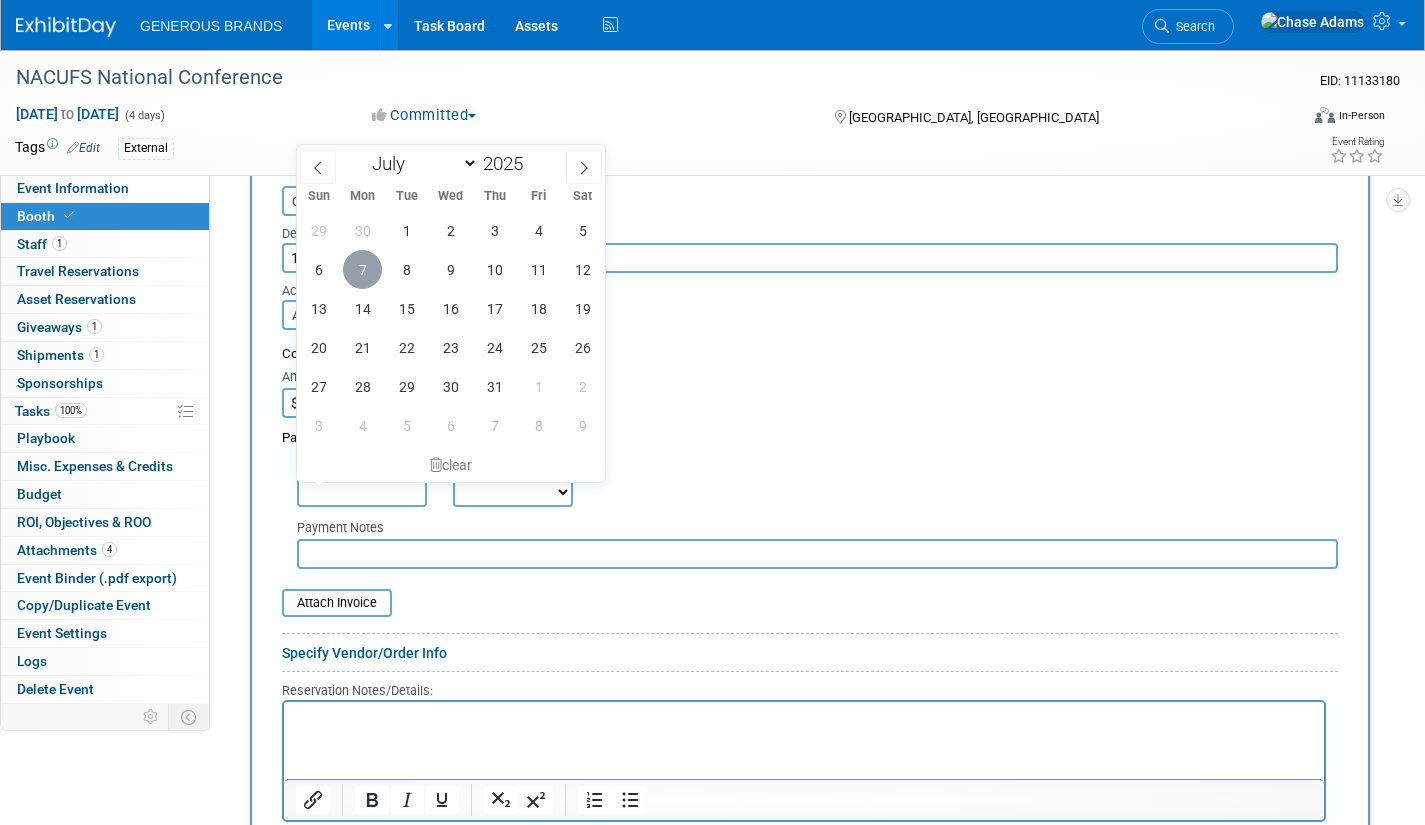 click on "7" at bounding box center (362, 269) 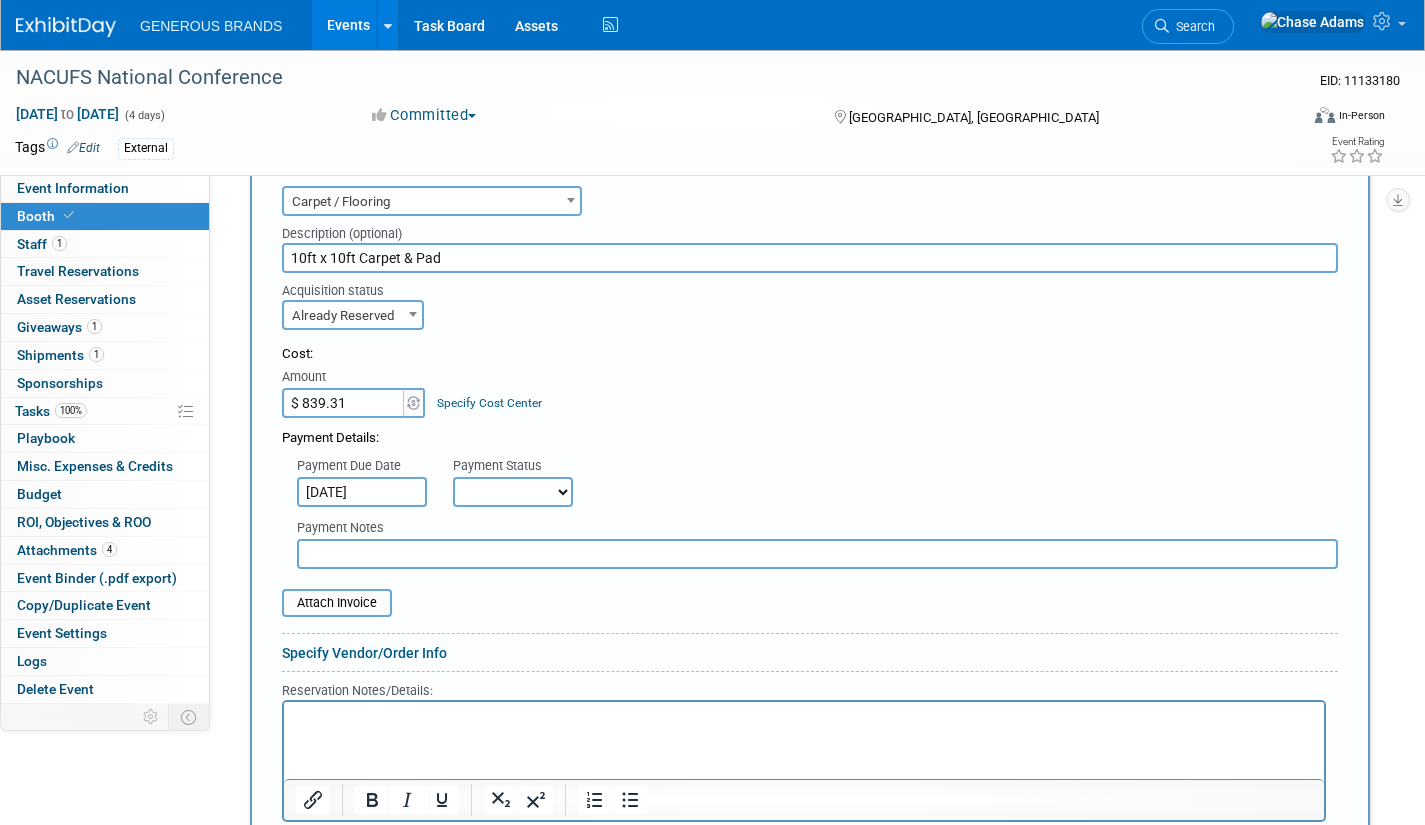 click on "Not Paid Yet
Partially Paid
Paid in Full" at bounding box center (513, 492) 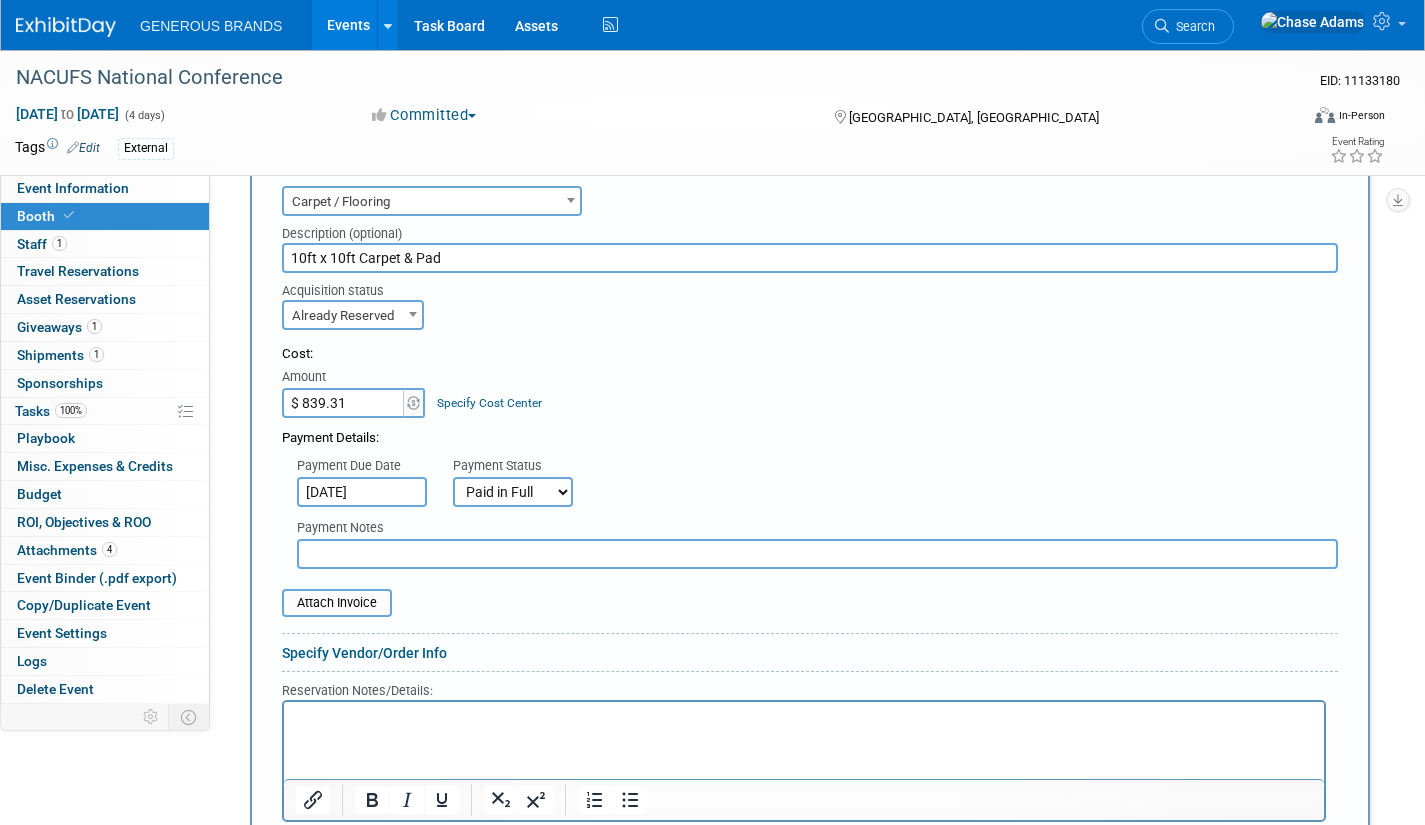 click on "Not Paid Yet
Partially Paid
Paid in Full" at bounding box center [513, 492] 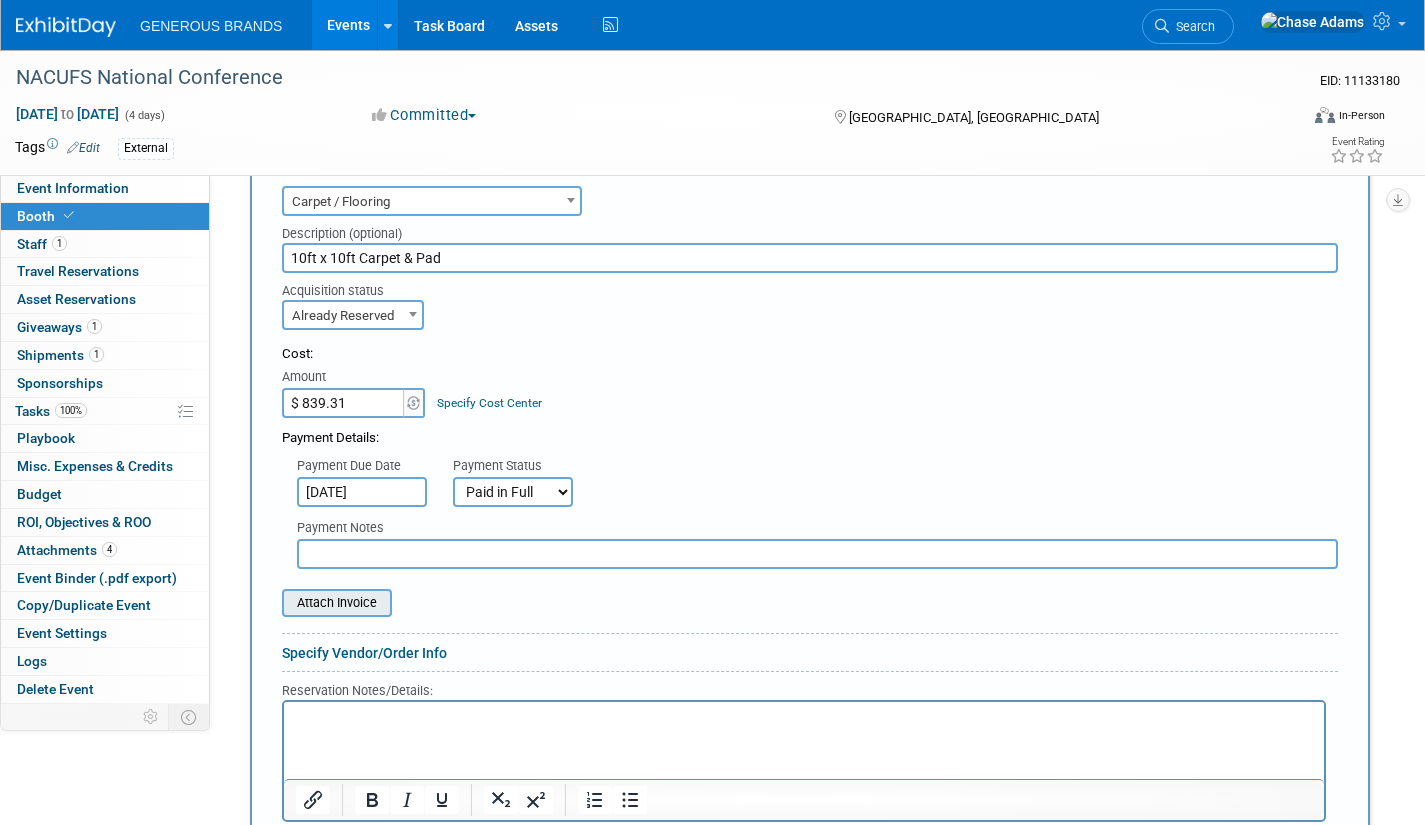 click at bounding box center [271, 603] 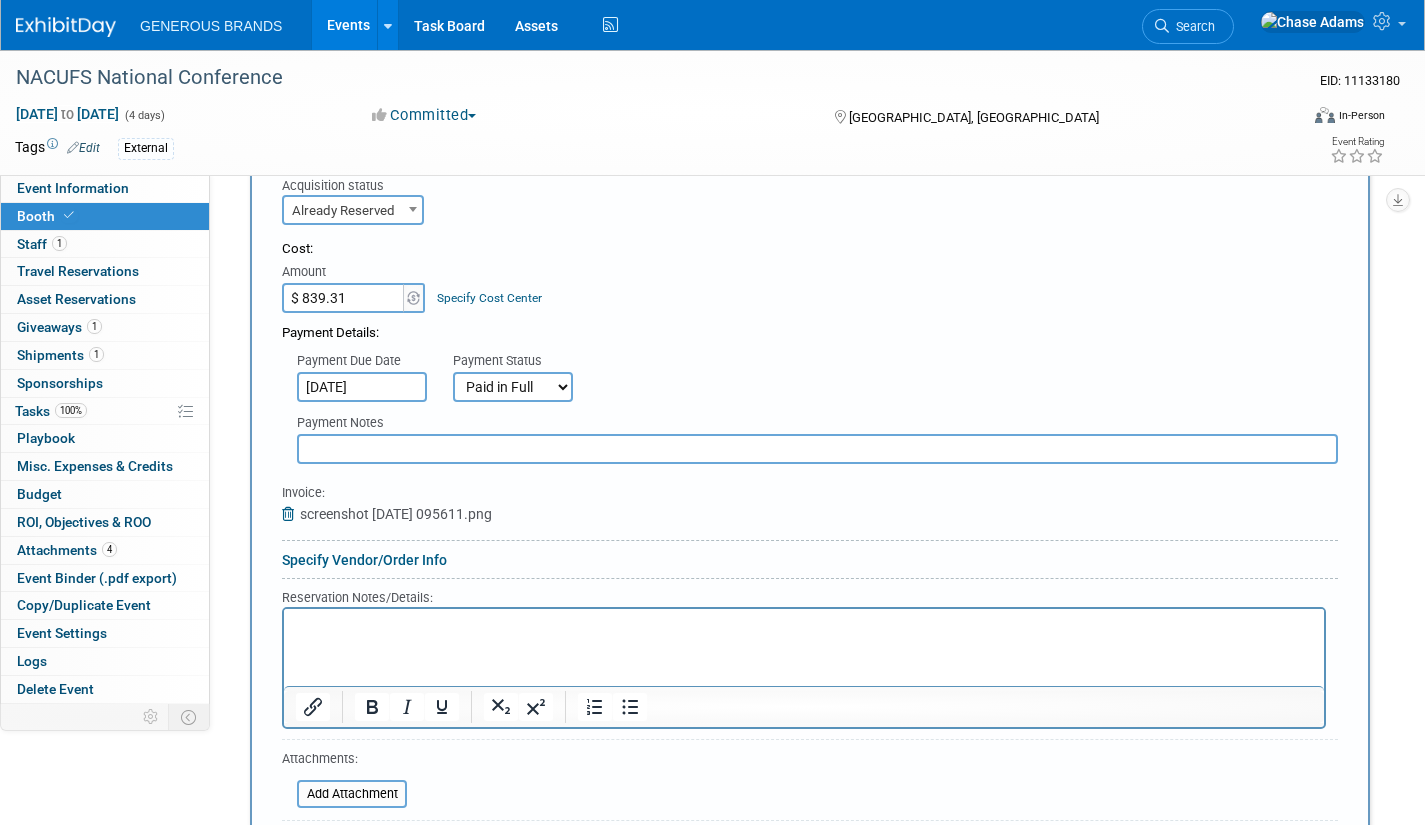 scroll, scrollTop: 800, scrollLeft: 0, axis: vertical 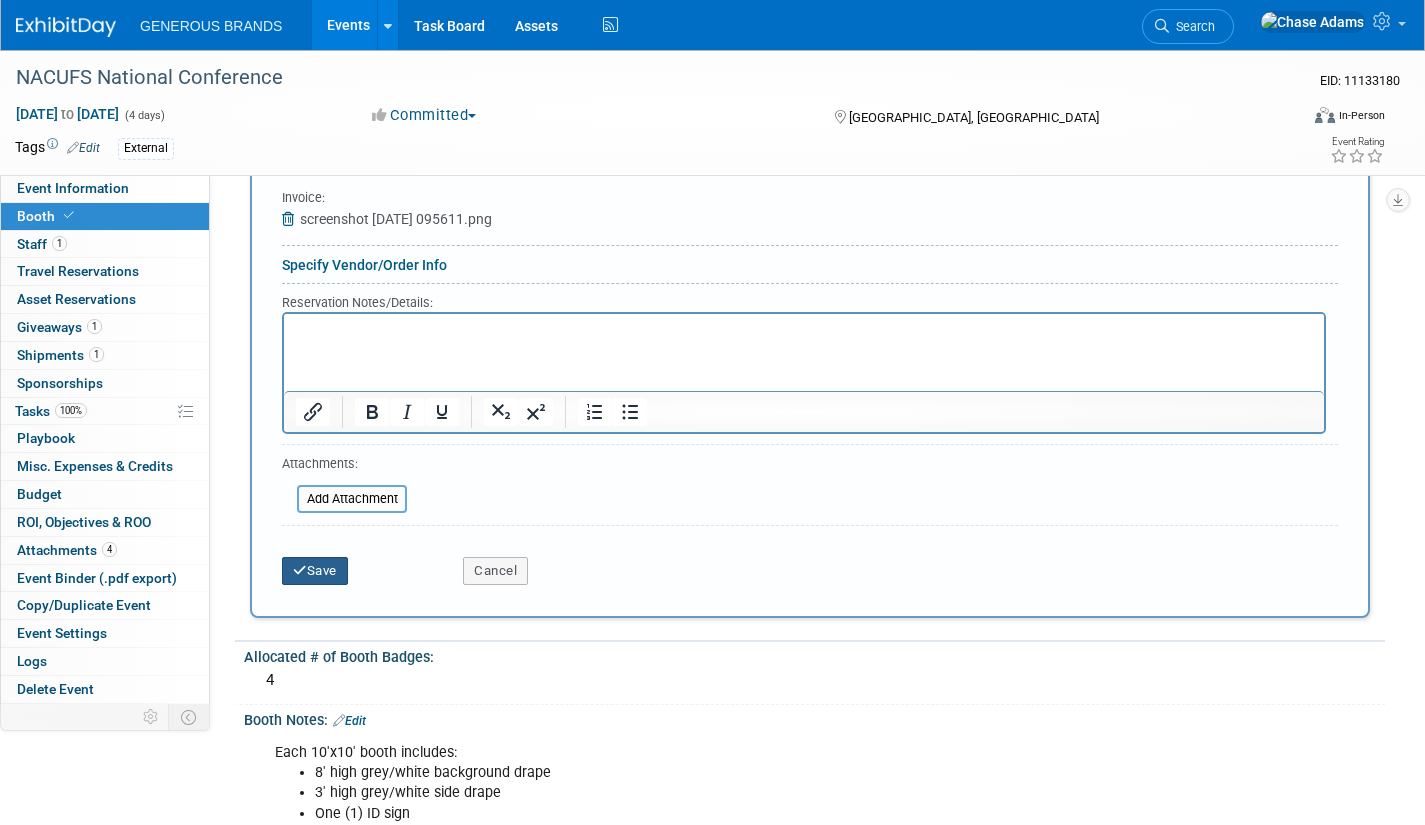 click on "Save" at bounding box center [315, 571] 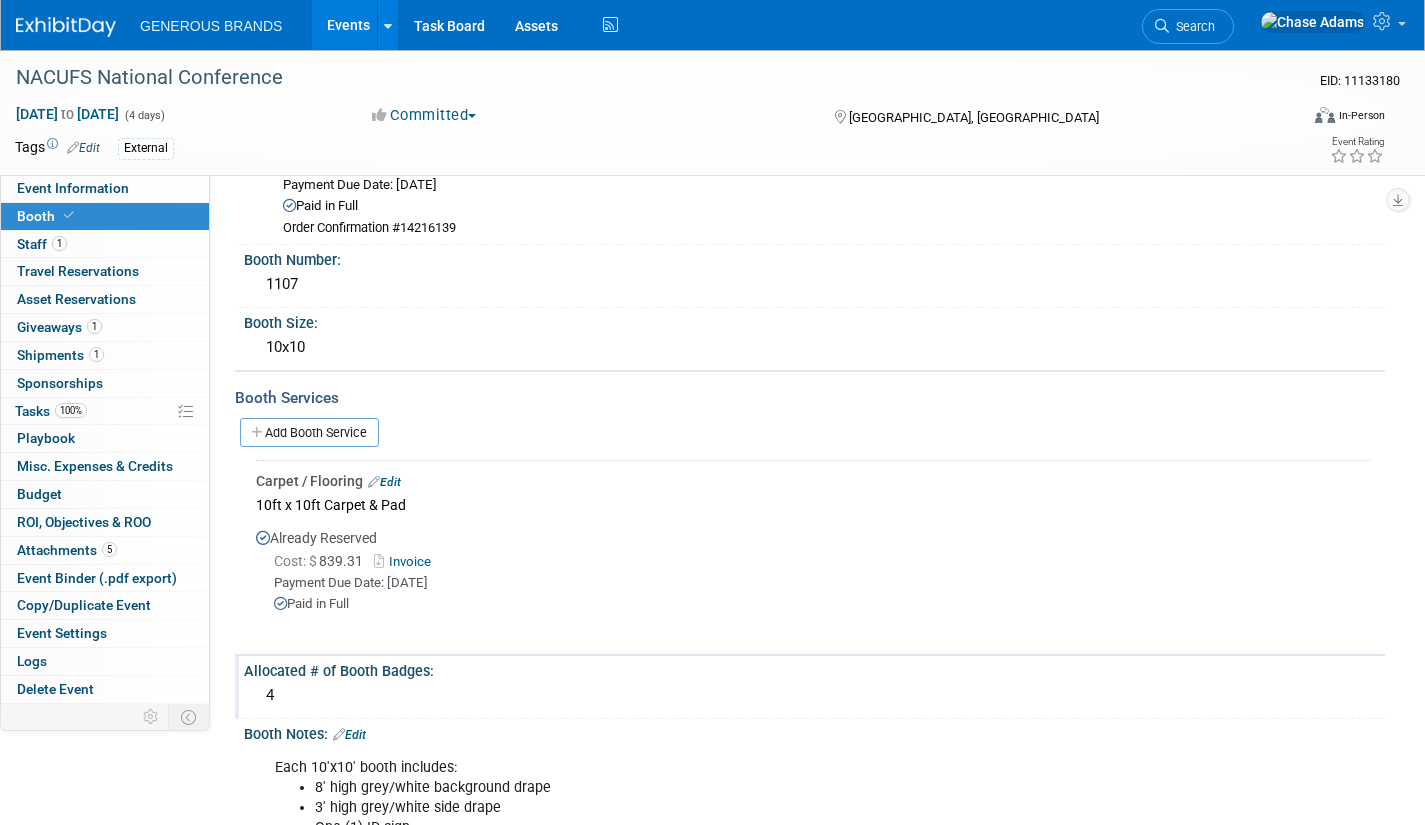 scroll, scrollTop: 0, scrollLeft: 0, axis: both 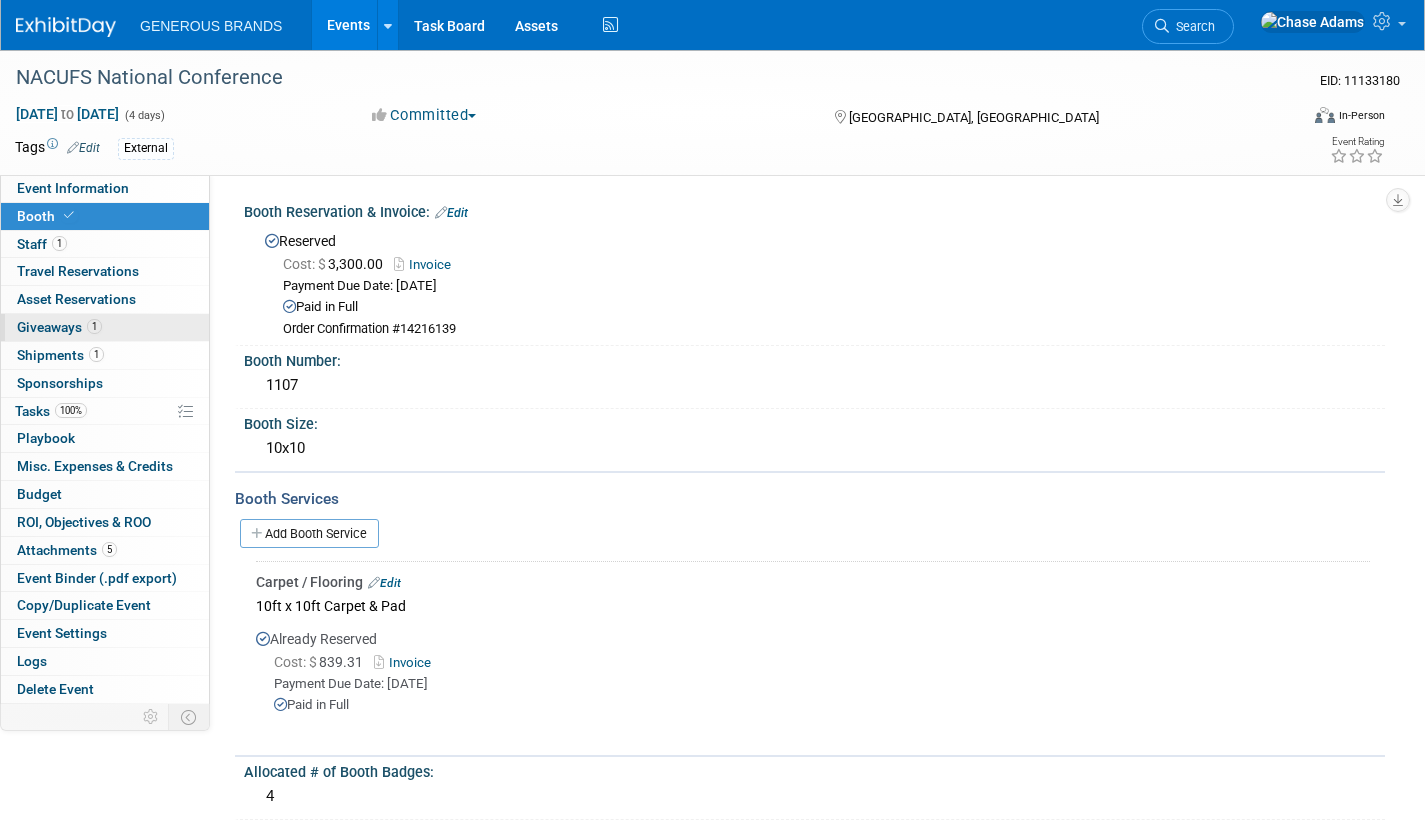 click on "1
Giveaways 1" at bounding box center [105, 327] 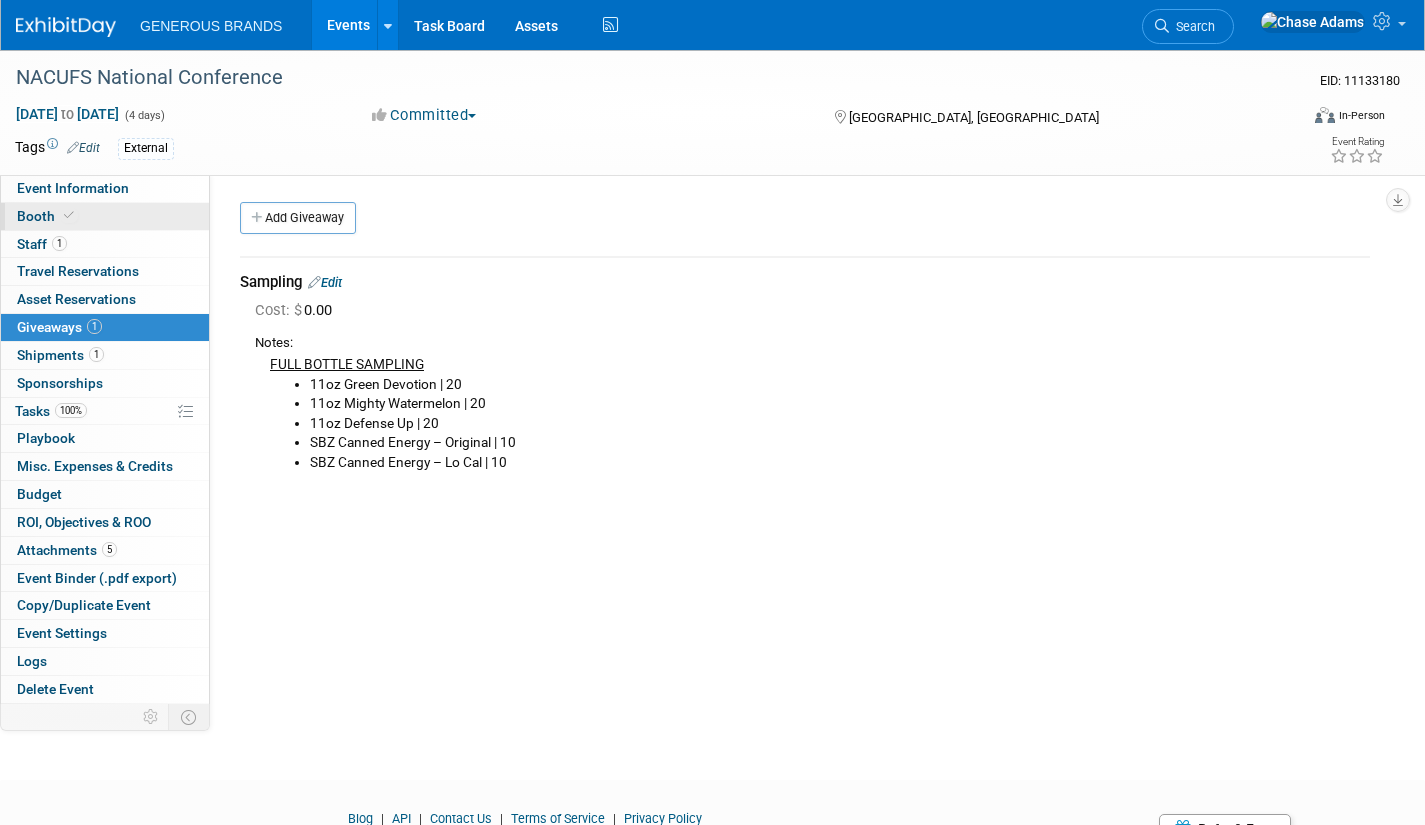 click on "Booth" at bounding box center [105, 216] 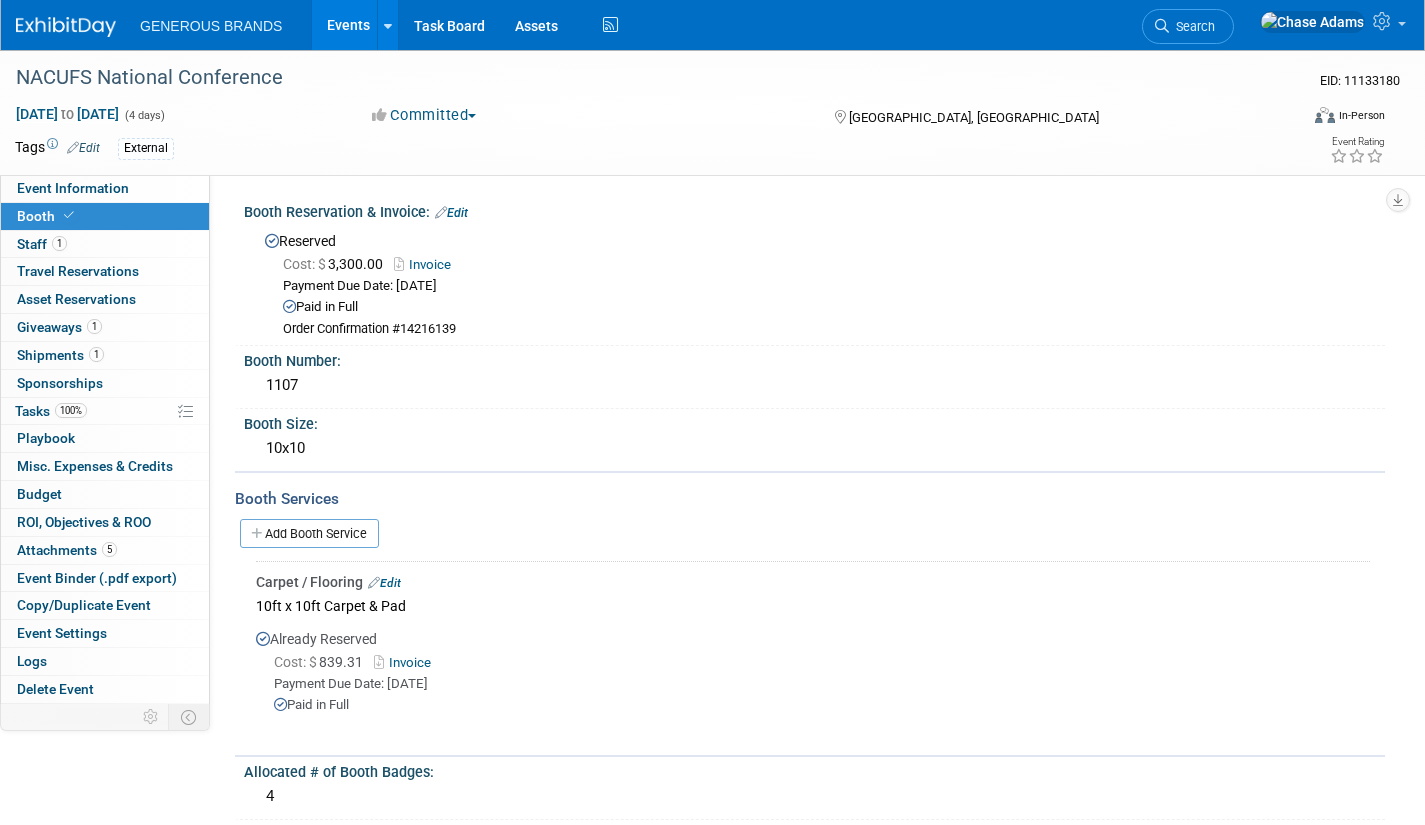 click on "Carpet / Flooring
Edit" at bounding box center [813, 582] 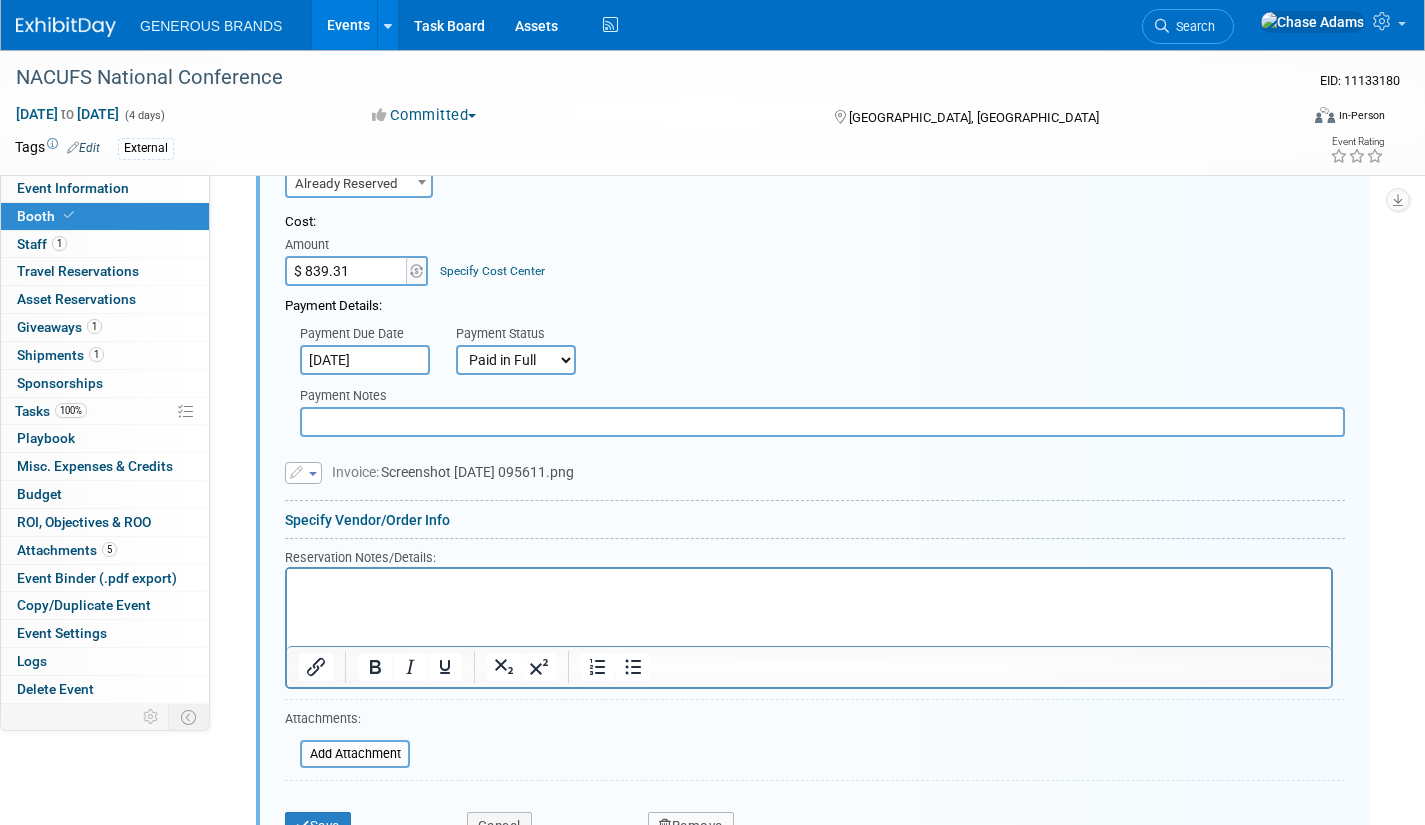 scroll, scrollTop: 534, scrollLeft: 0, axis: vertical 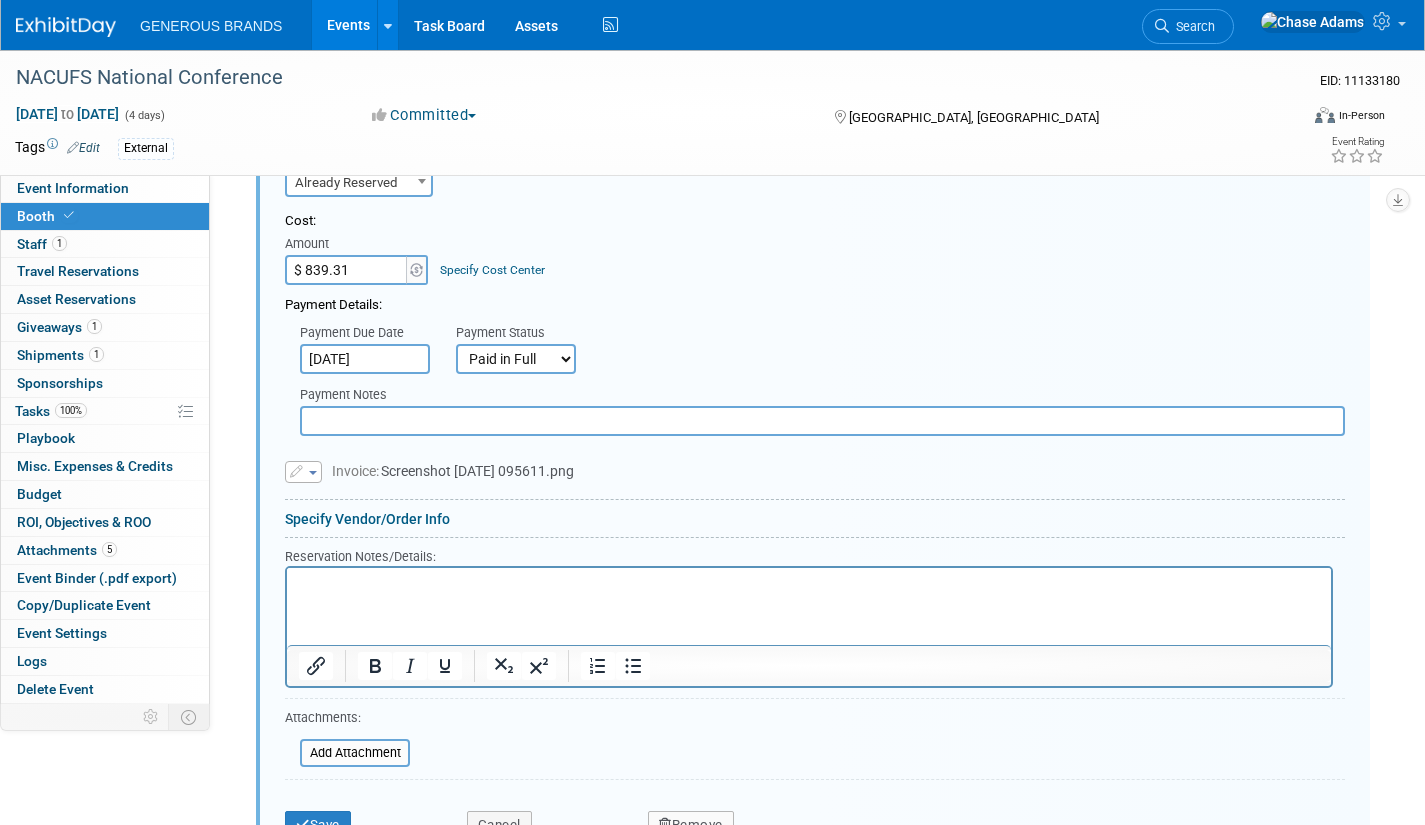 click at bounding box center (809, 585) 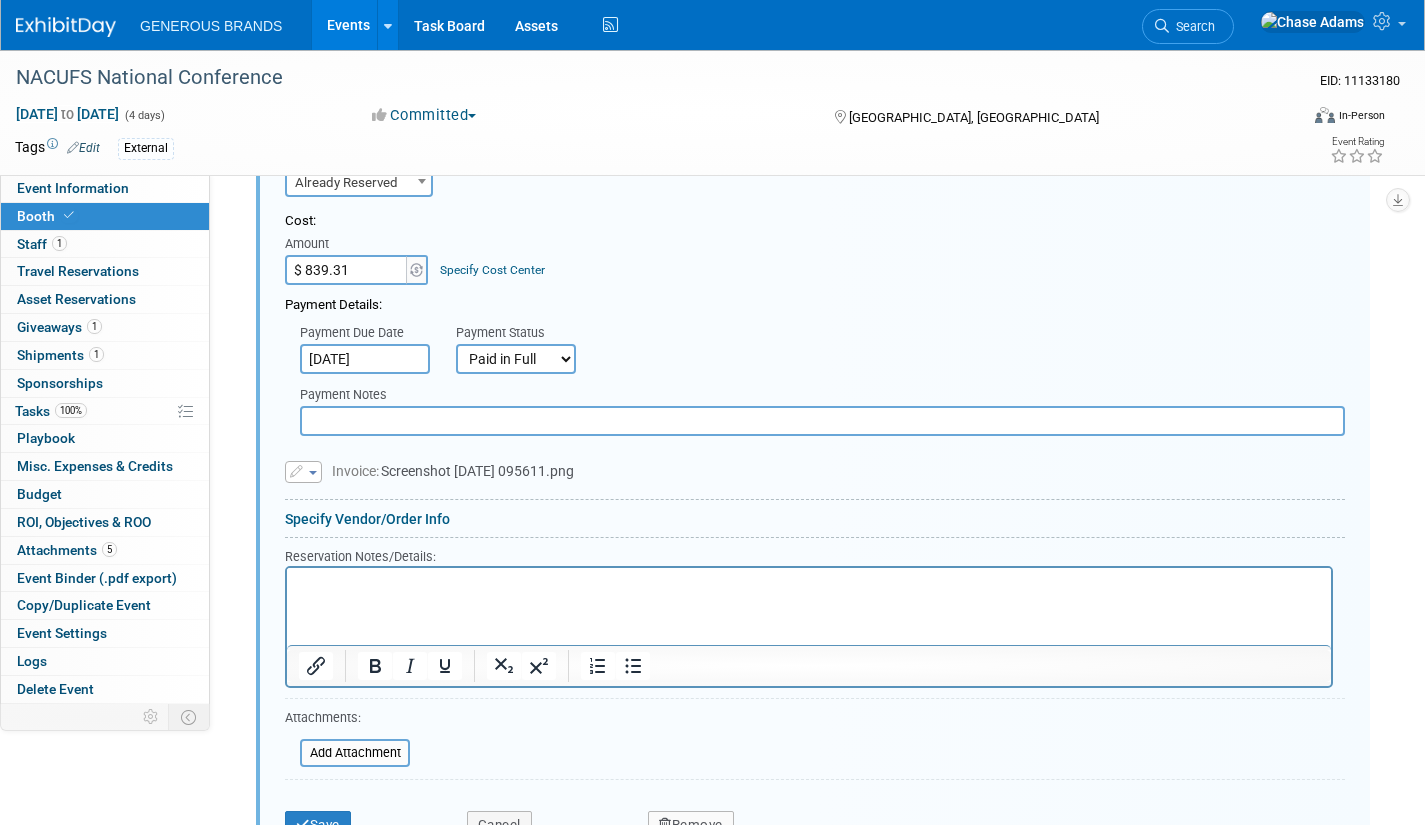 type 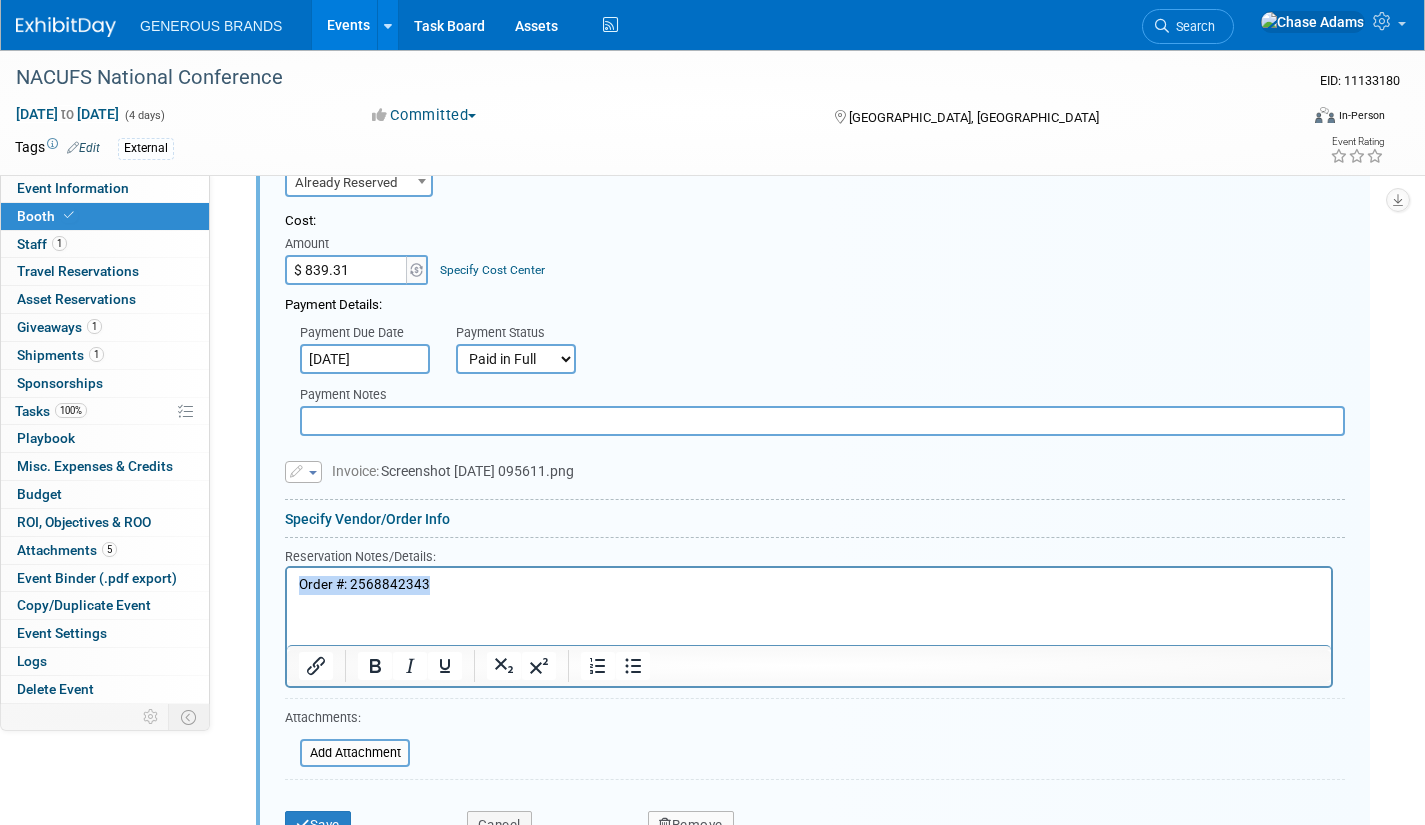 drag, startPoint x: 464, startPoint y: 582, endPoint x: 562, endPoint y: 1154, distance: 580.3344 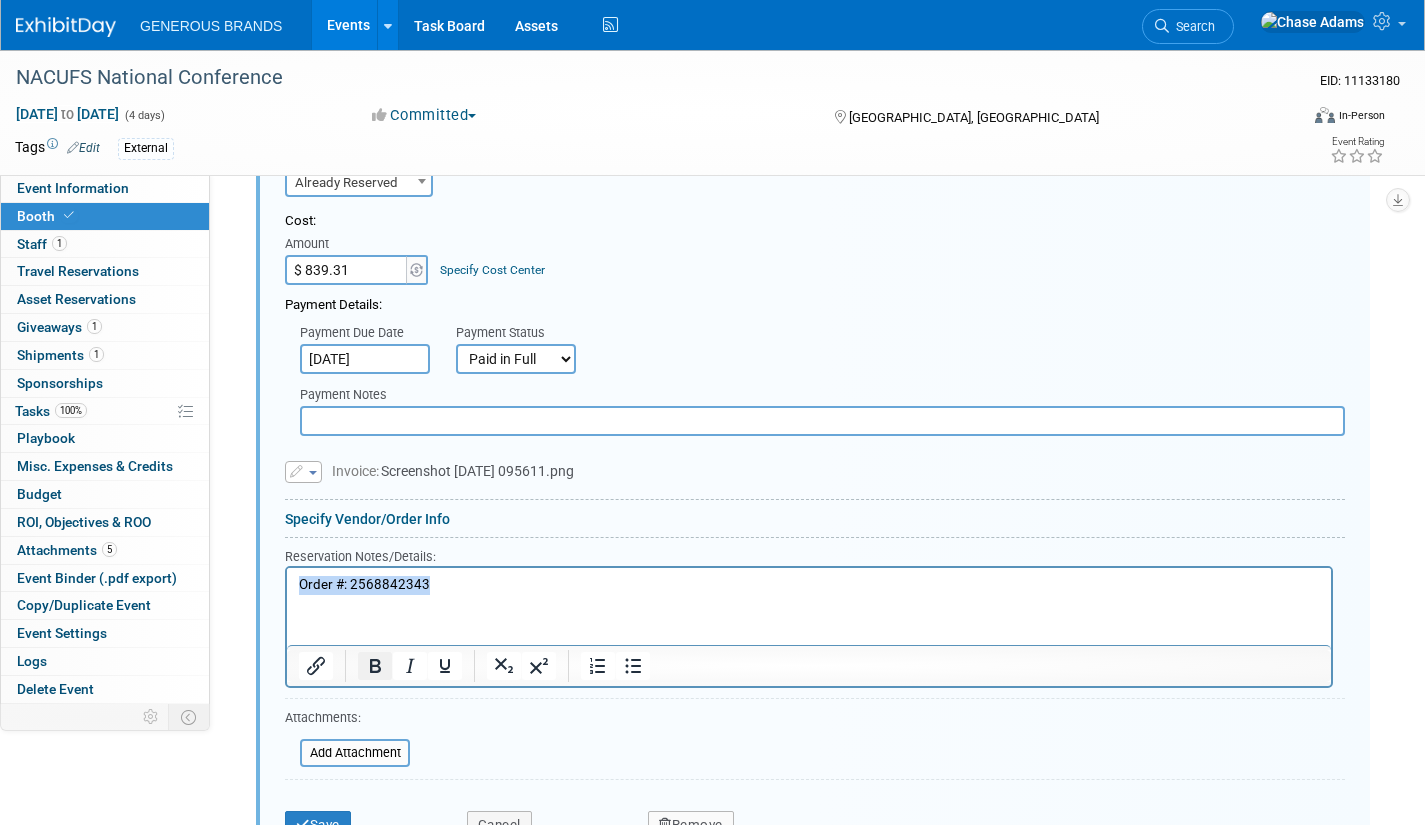 click 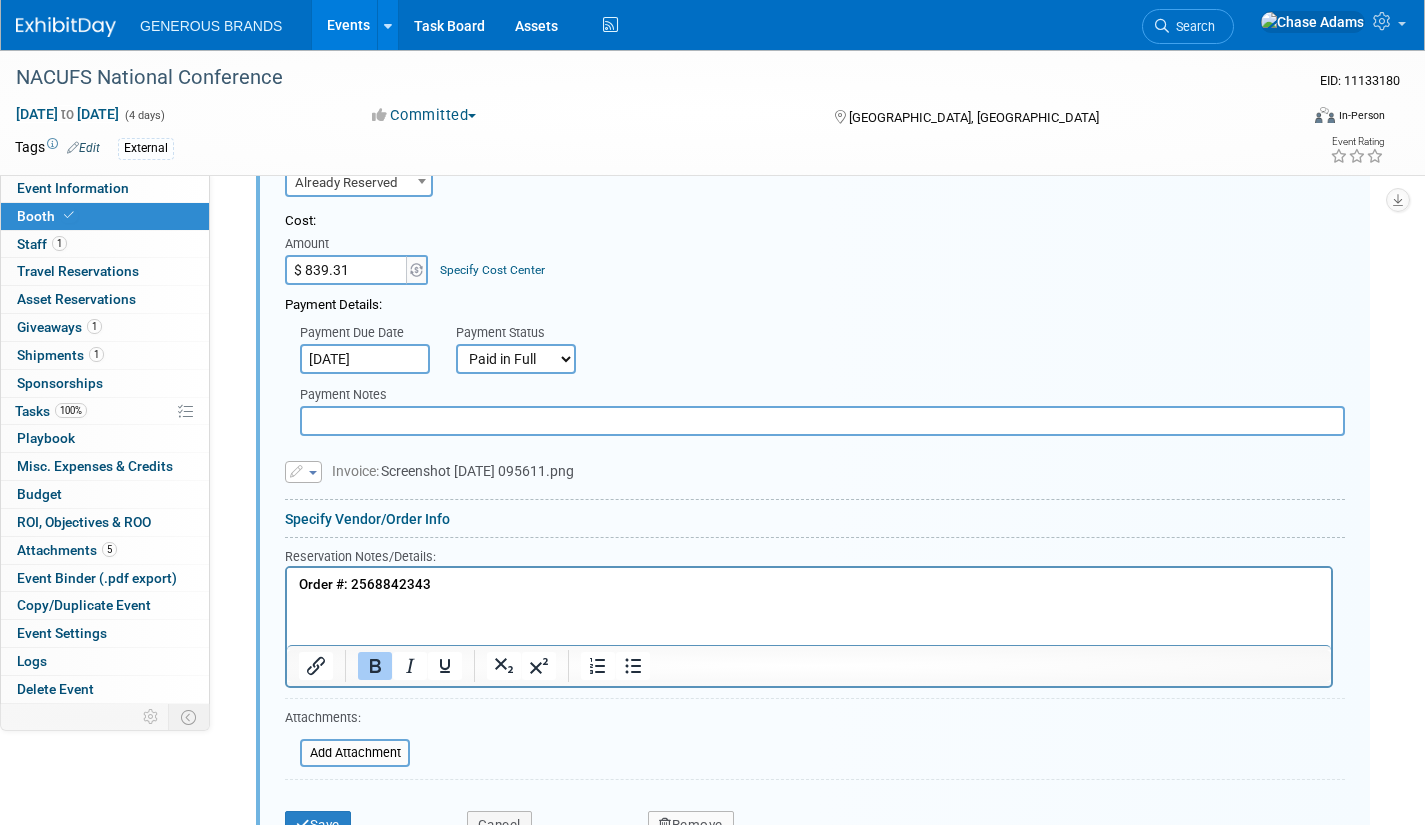 click on "Audio / Video
Carpet / Flooring
Catering / Food / Beverage
Floral / Decorative
Furniture (tables, chairs, etc.)
Labor – Cleaning
Labor - Consultant / Contractor / Specialist
Labor – Forklift
Labor - Installation / Dismantle
Labor - Other / Miscellaneous
Labor - Rigging
Labor - Security
Labor - Temp Staff
Labor – Transportation Other" at bounding box center (815, 448) 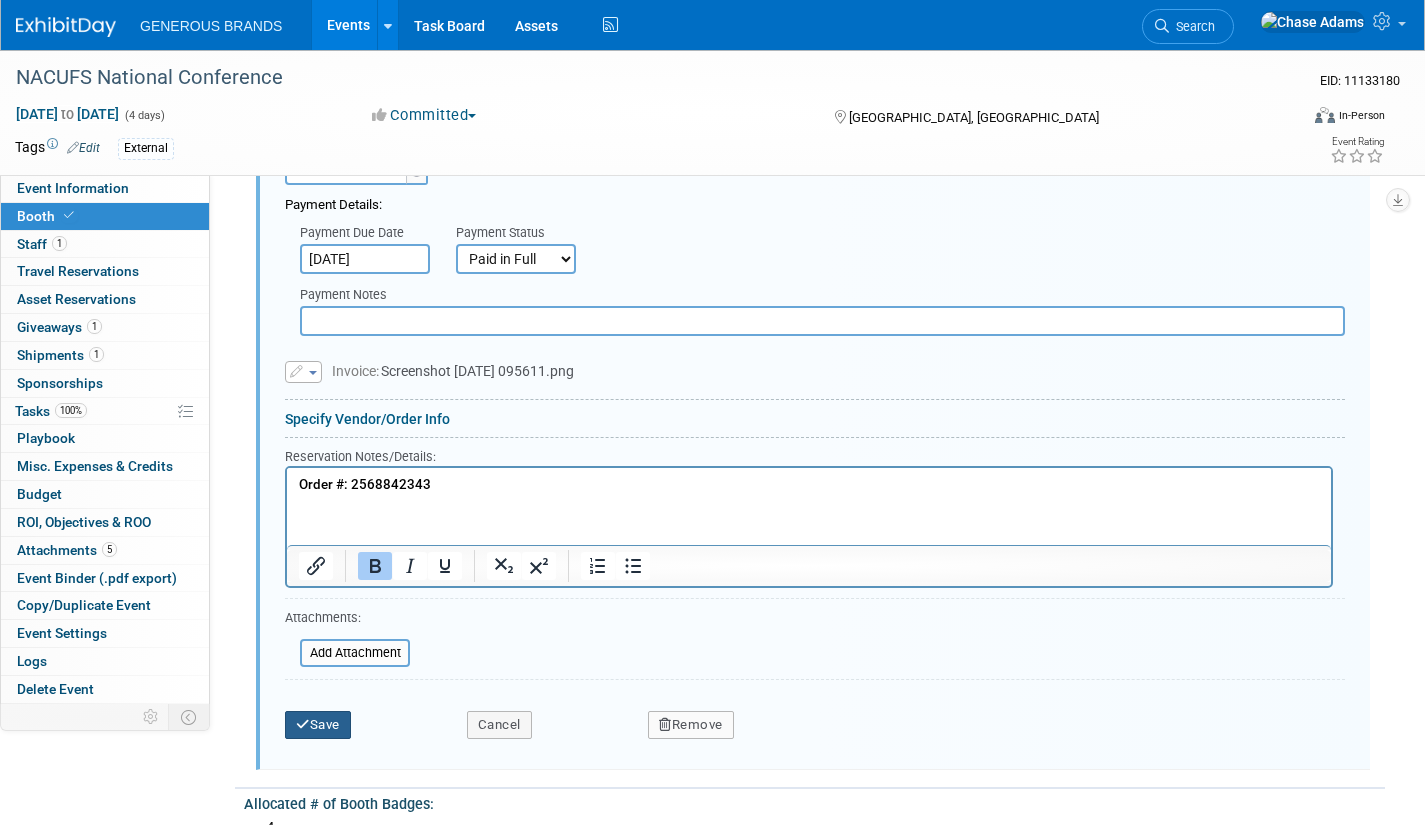 click on "Save" at bounding box center [318, 725] 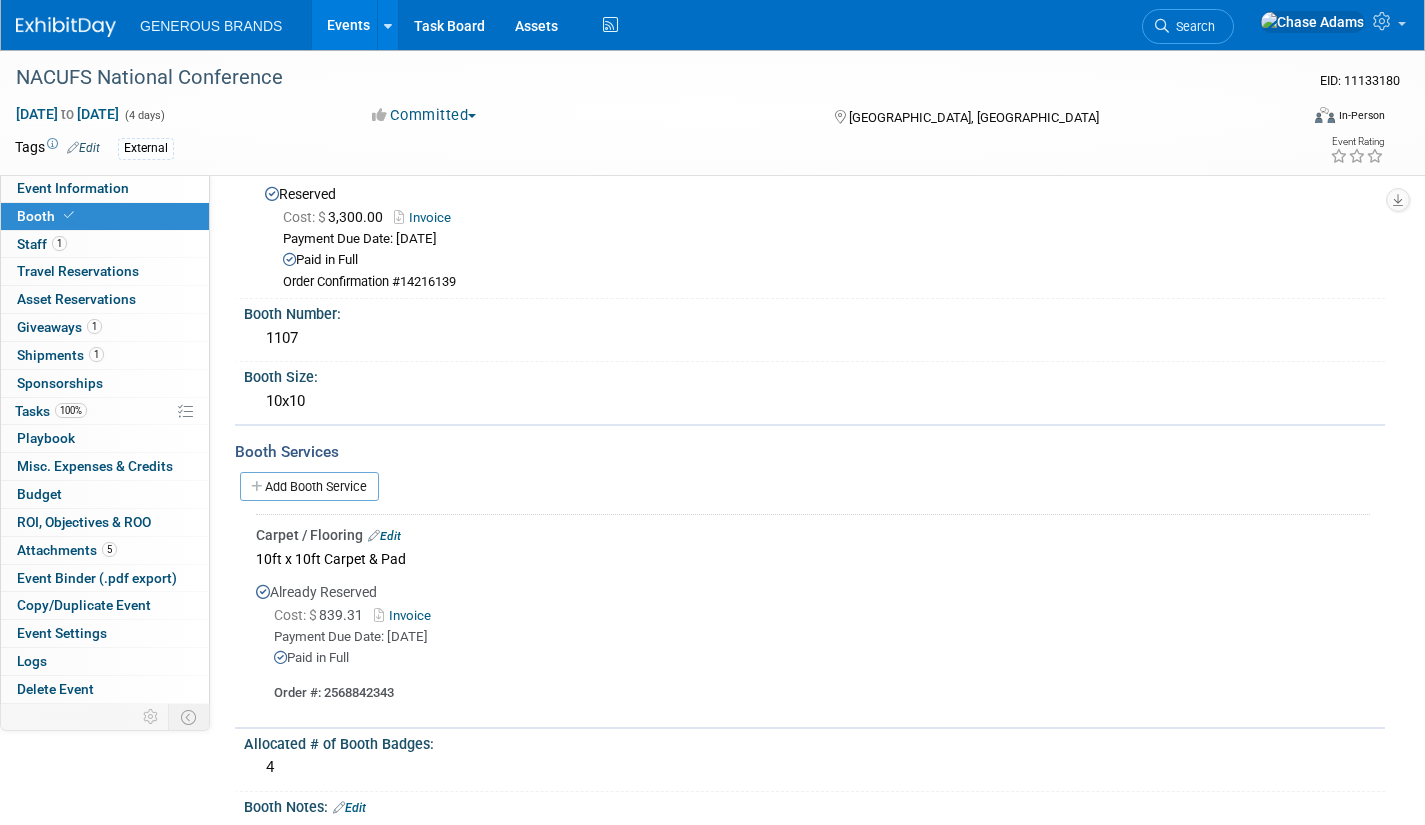 scroll, scrollTop: 0, scrollLeft: 0, axis: both 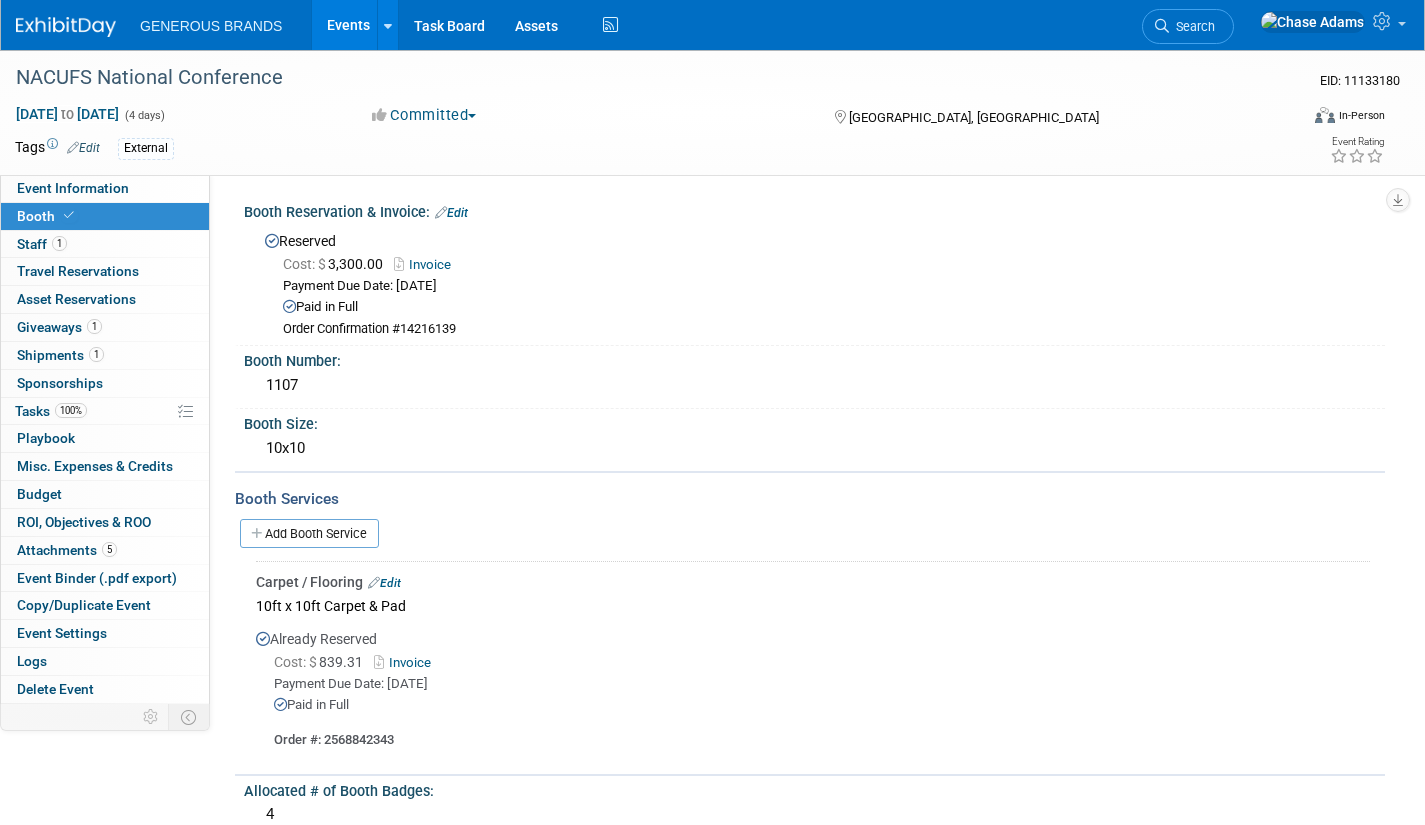 click at bounding box center [66, 27] 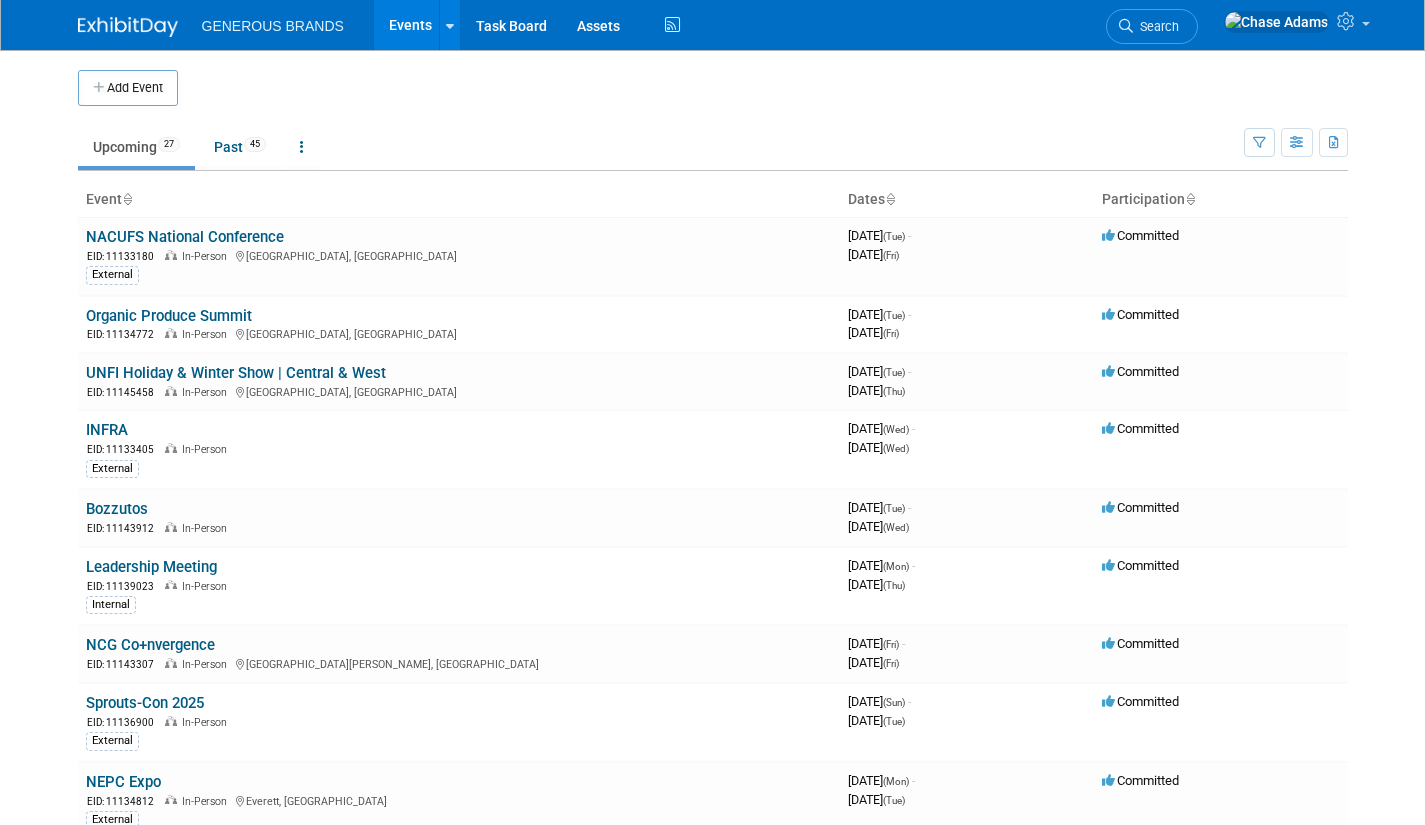 scroll, scrollTop: 0, scrollLeft: 0, axis: both 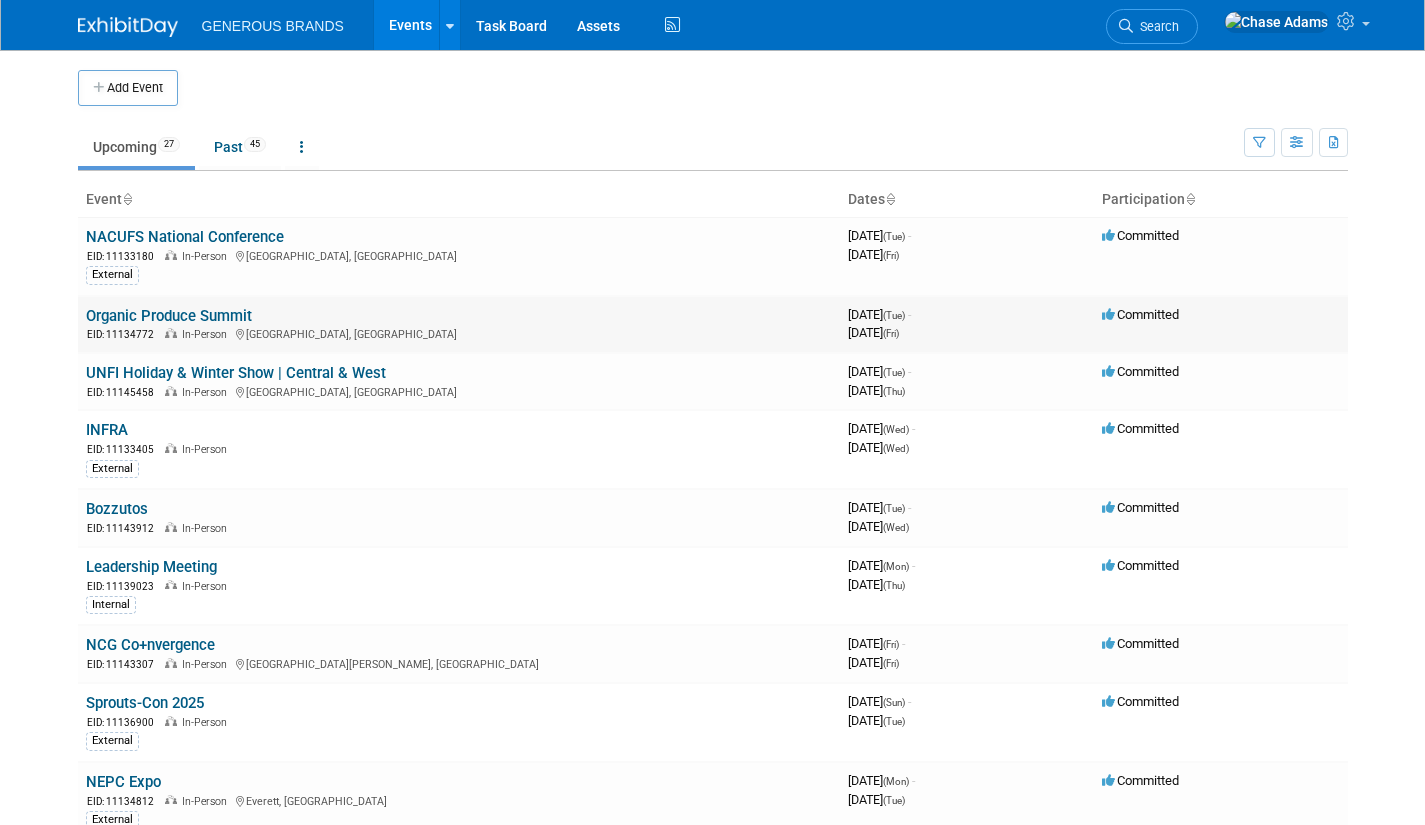 click on "Organic Produce Summit" at bounding box center (169, 316) 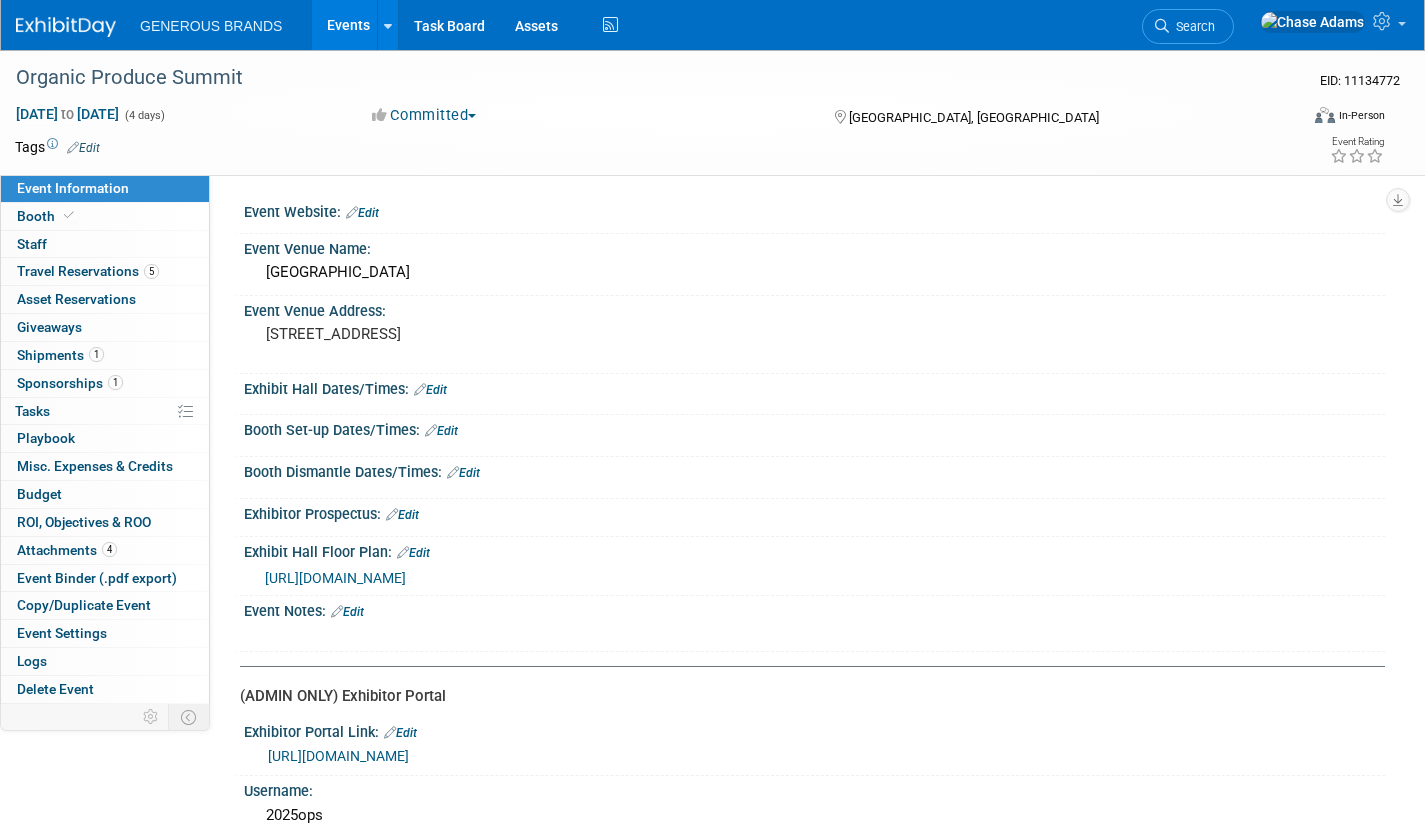 scroll, scrollTop: 0, scrollLeft: 0, axis: both 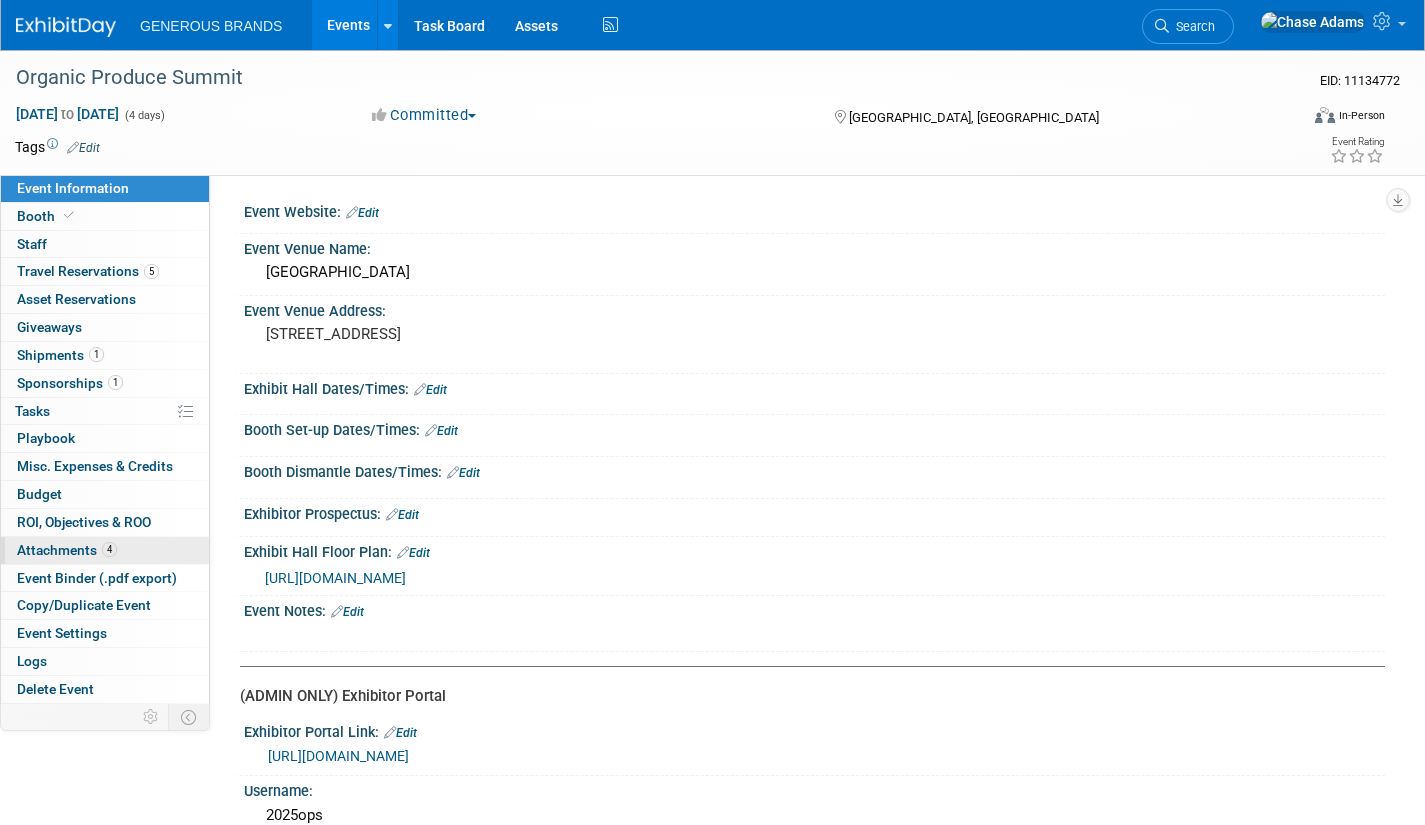click on "4
Attachments 4" at bounding box center (105, 550) 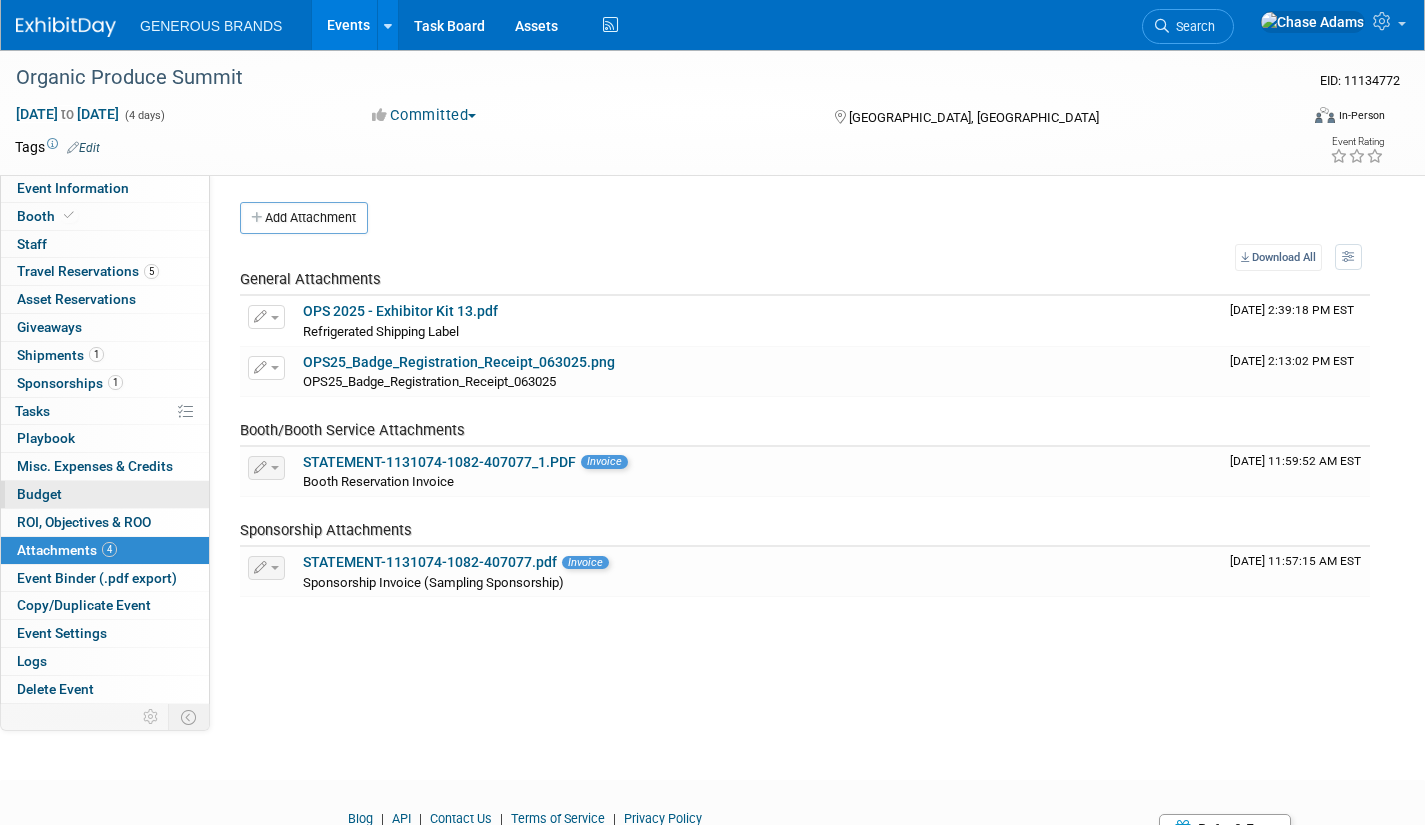 click on "Budget" at bounding box center (105, 494) 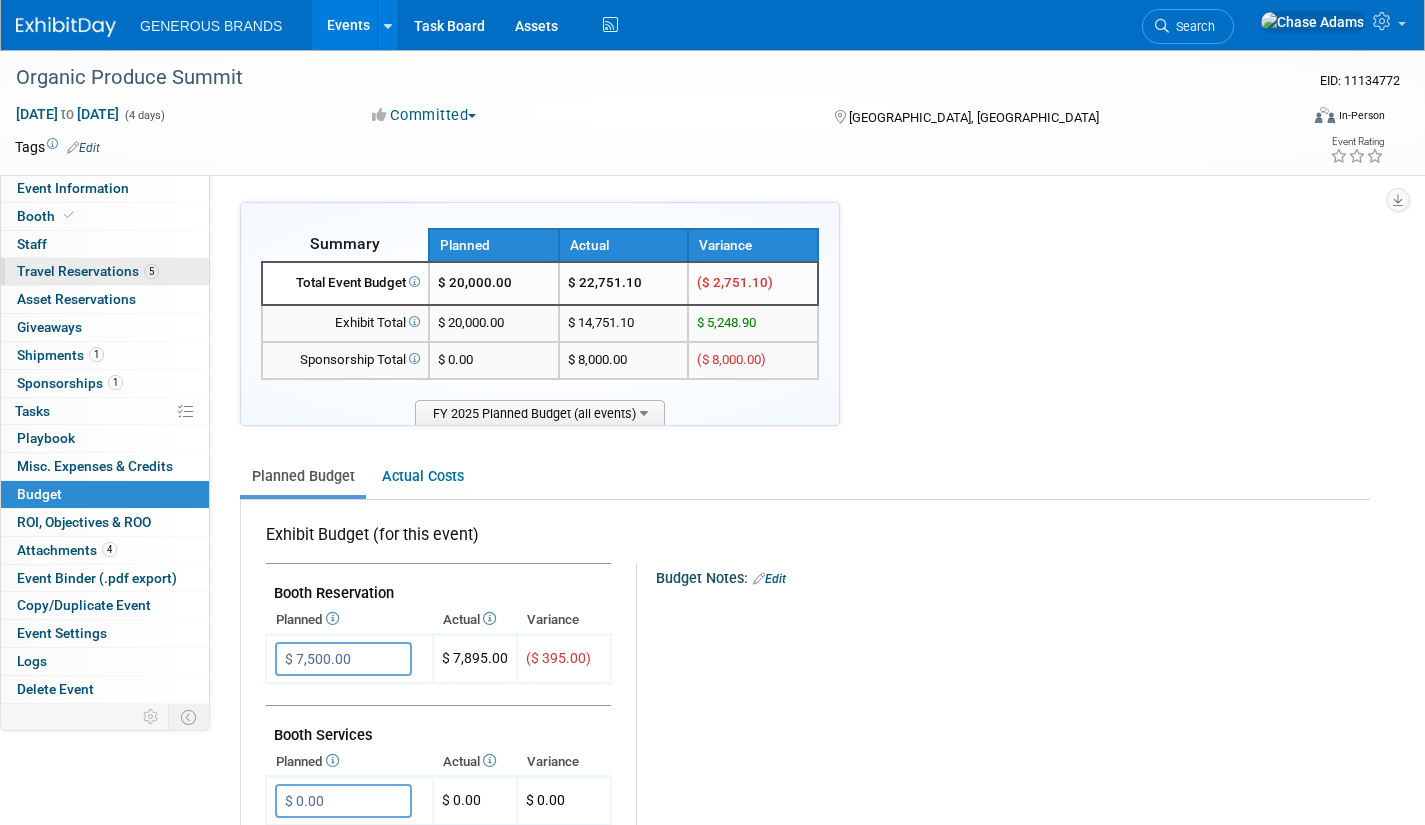 click on "5
Travel Reservations 5" at bounding box center [105, 271] 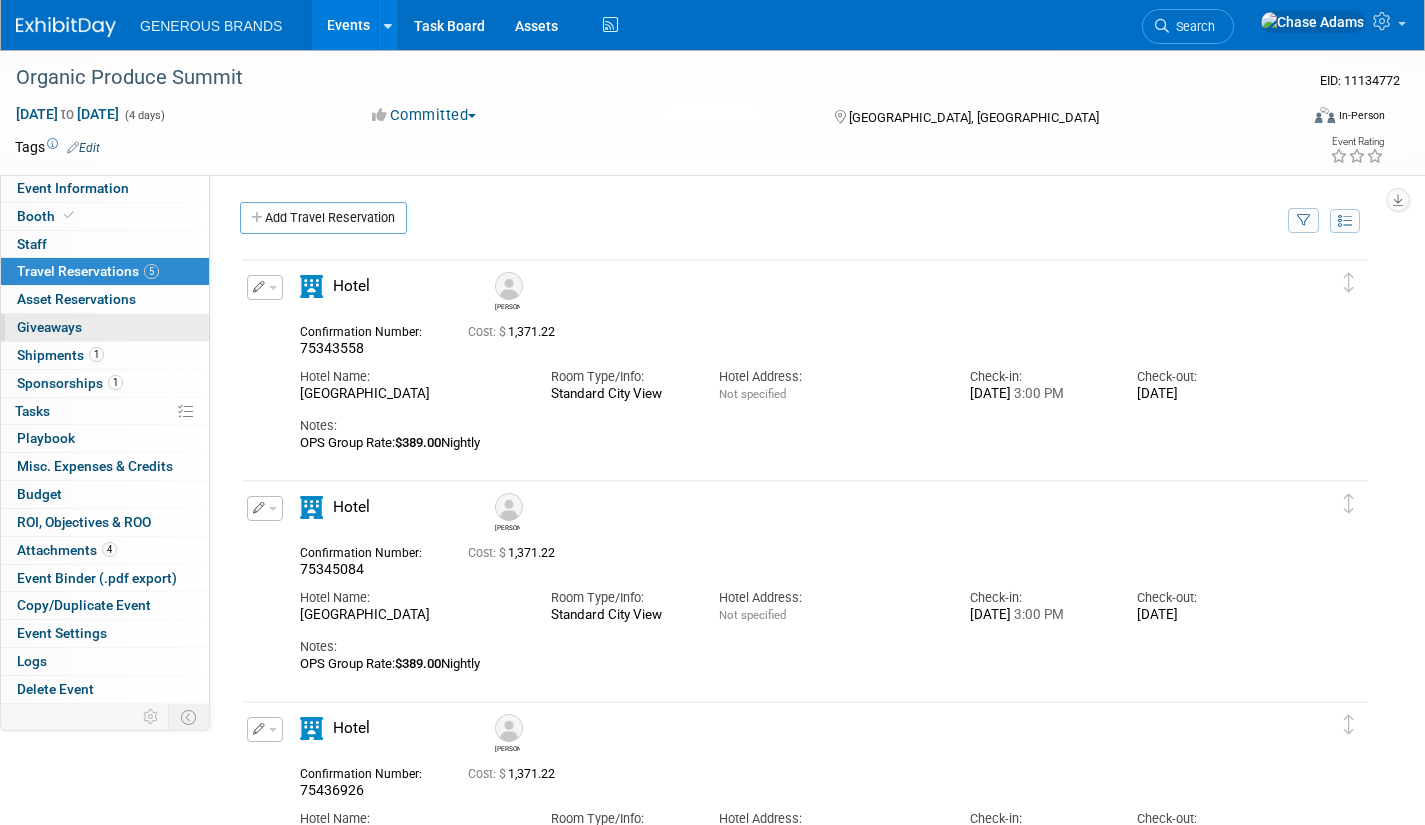 click on "0
Giveaways 0" at bounding box center (105, 327) 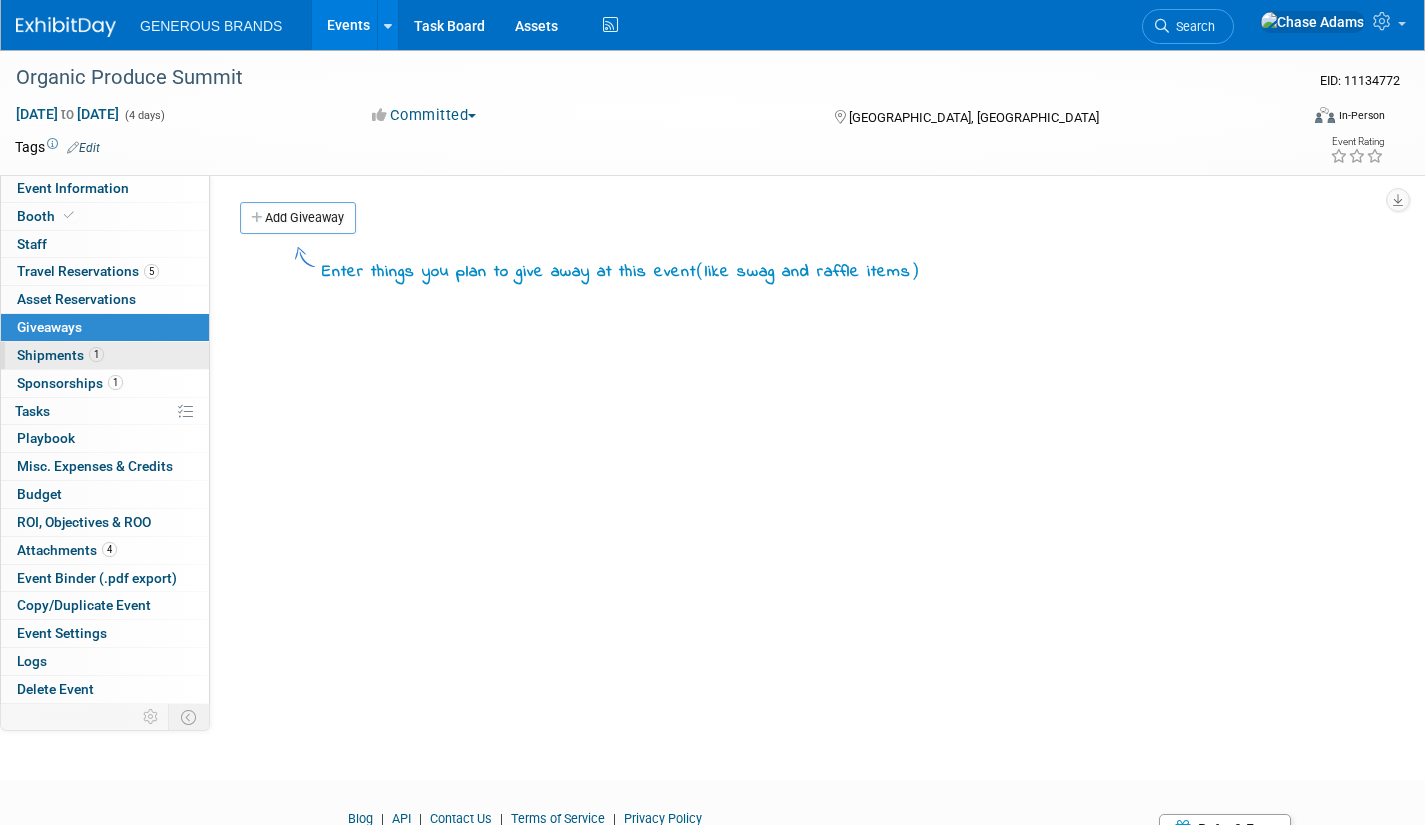 click on "1
Shipments 1" at bounding box center (105, 355) 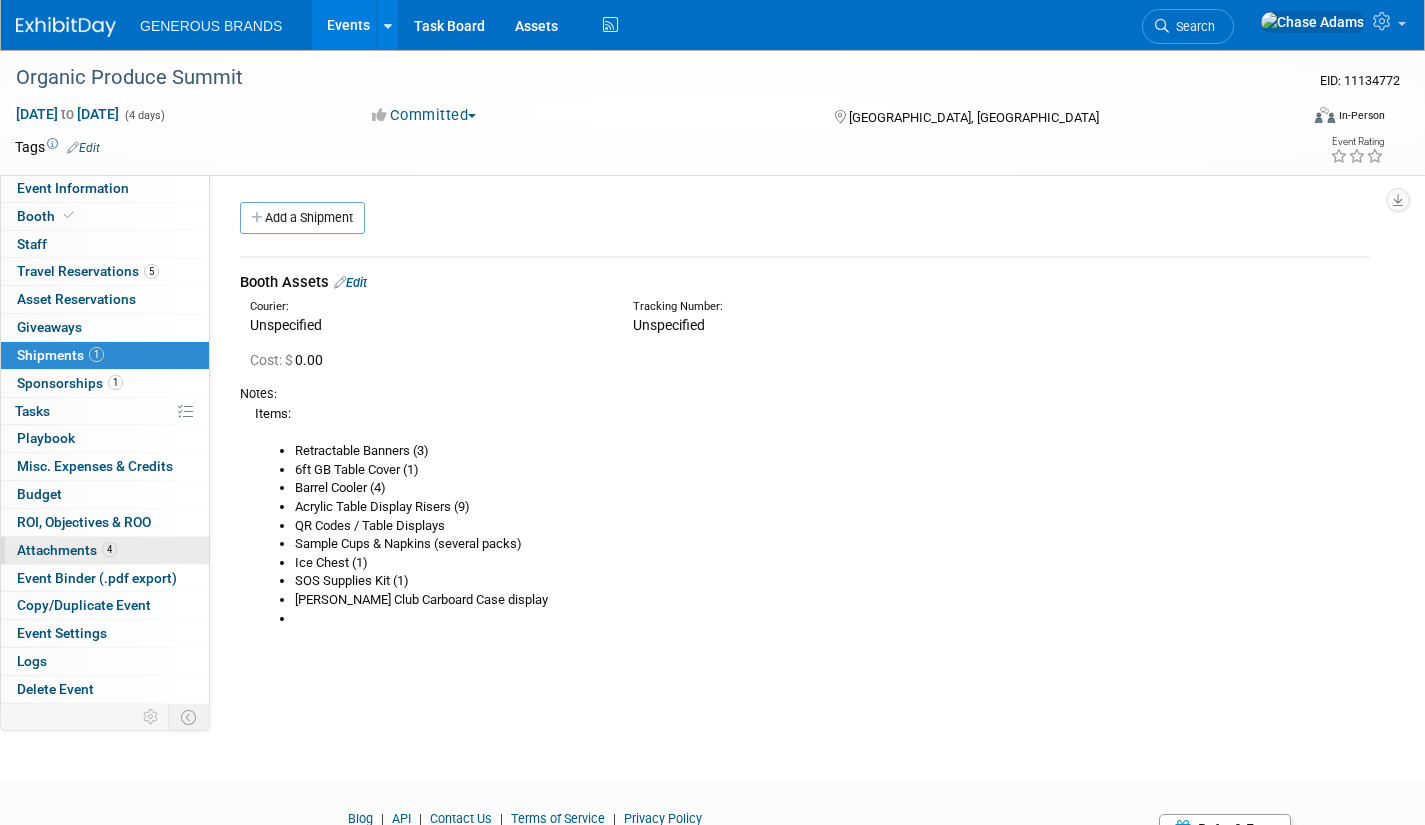 click on "Attachments 4" at bounding box center [67, 550] 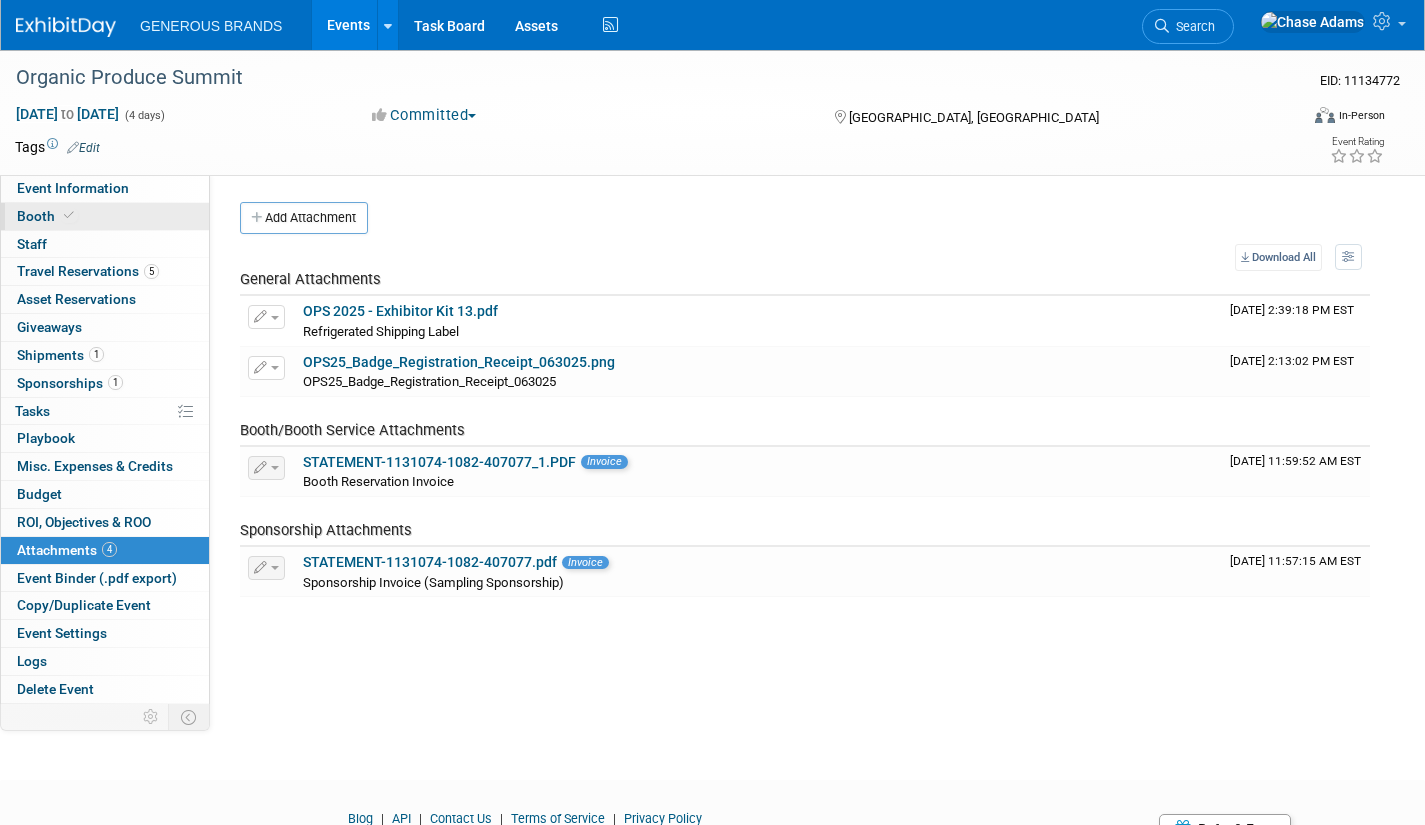 click on "Booth" at bounding box center [105, 216] 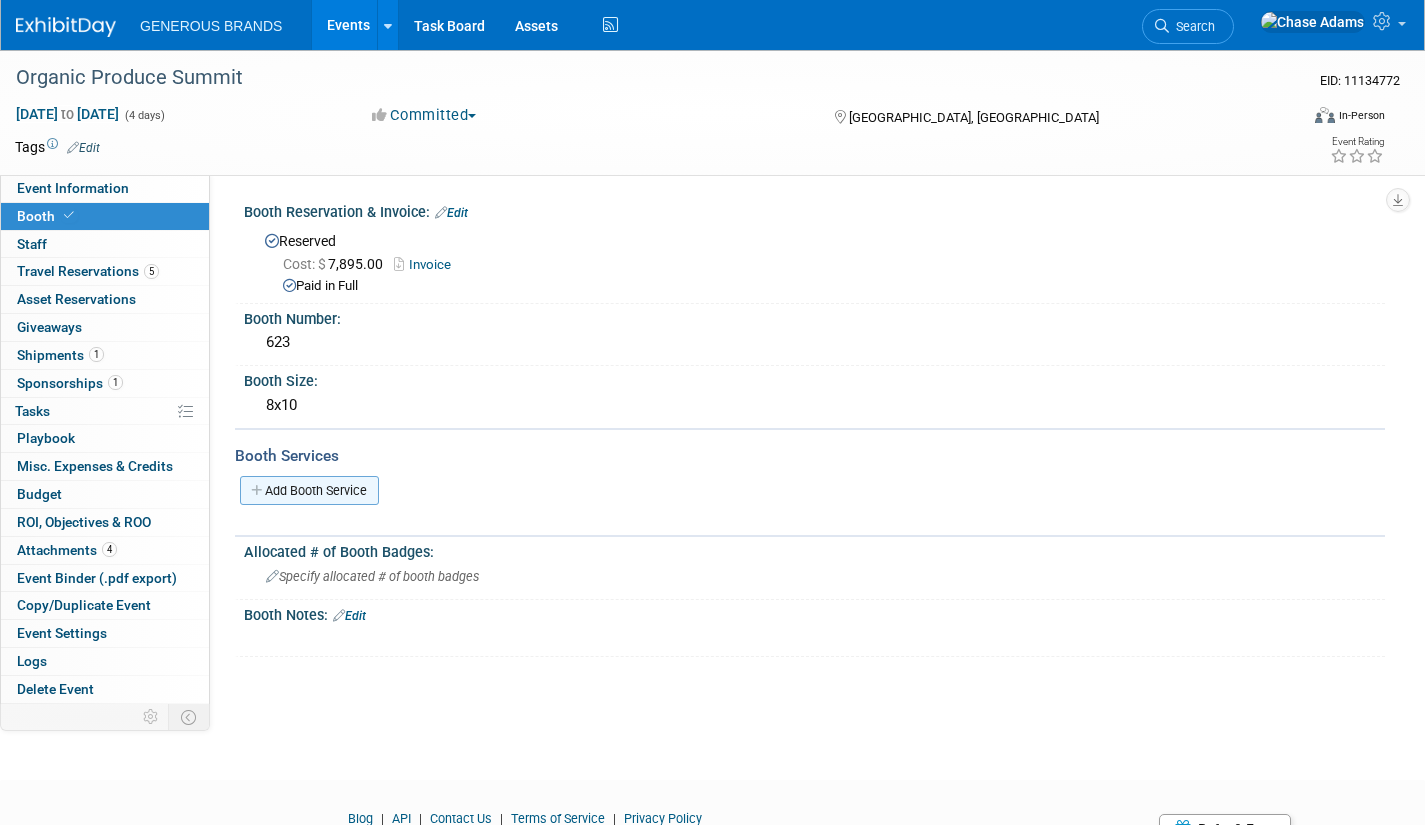 click on "Add Booth Service" at bounding box center [309, 490] 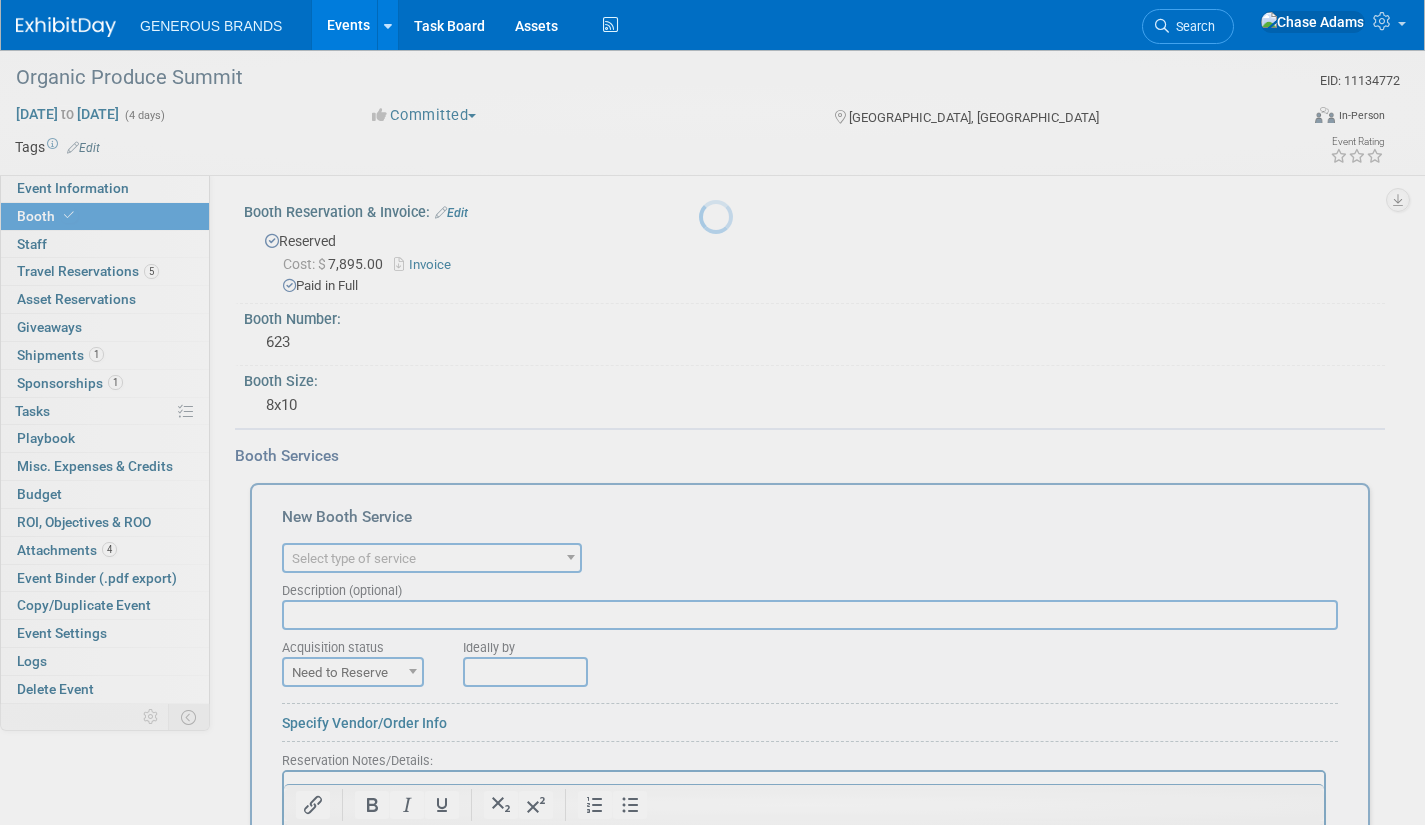 scroll, scrollTop: 0, scrollLeft: 0, axis: both 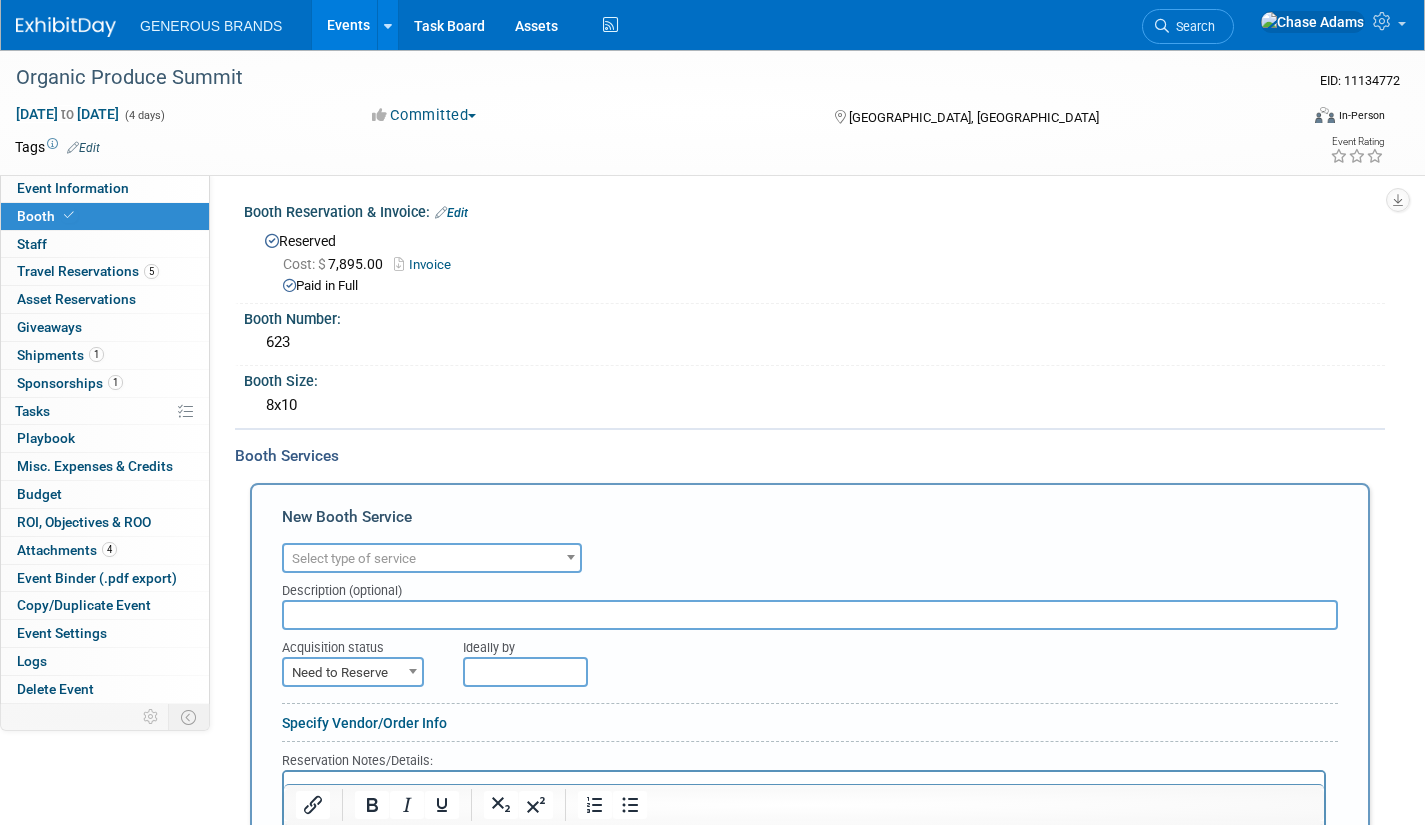 click at bounding box center (66, 27) 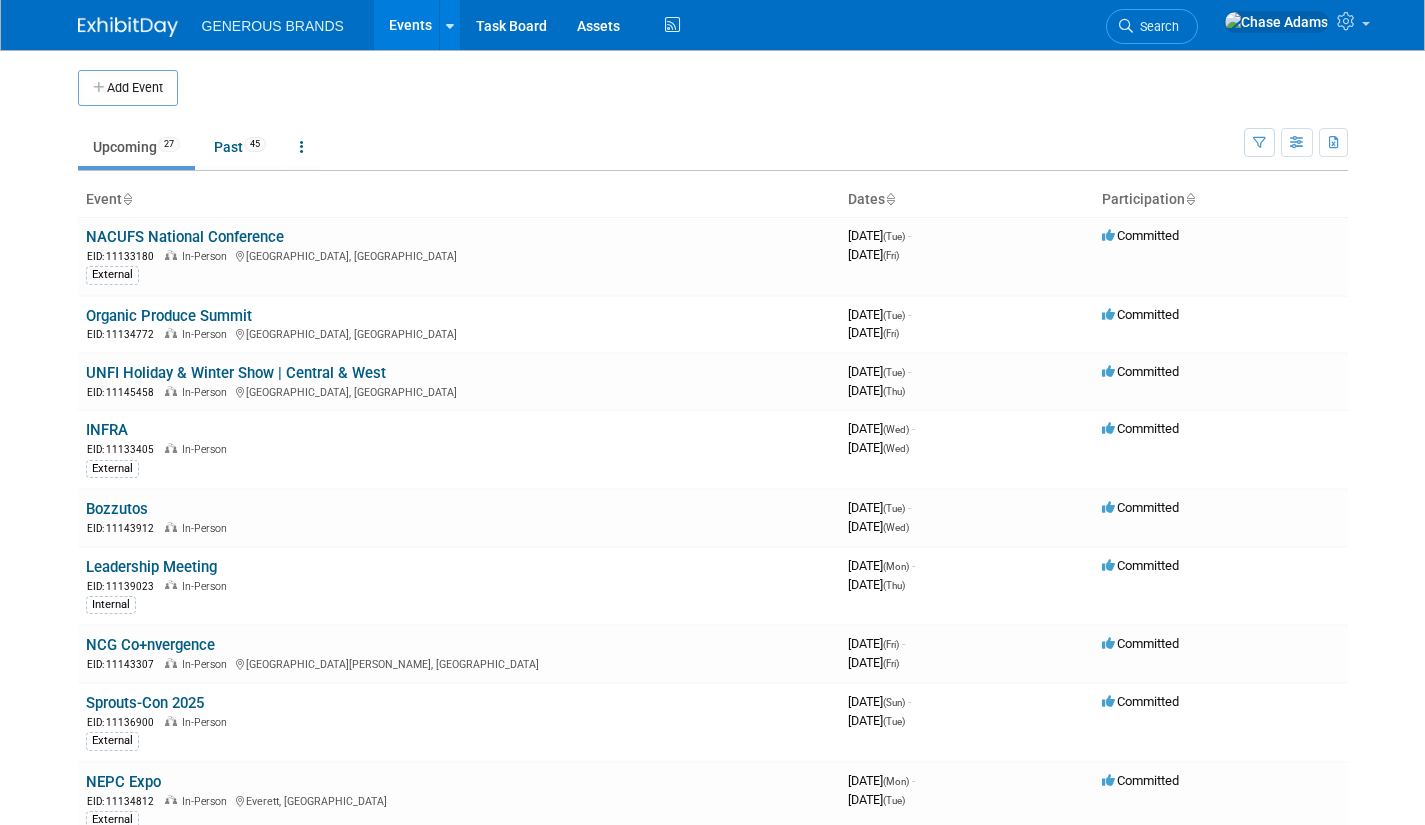 scroll, scrollTop: 0, scrollLeft: 0, axis: both 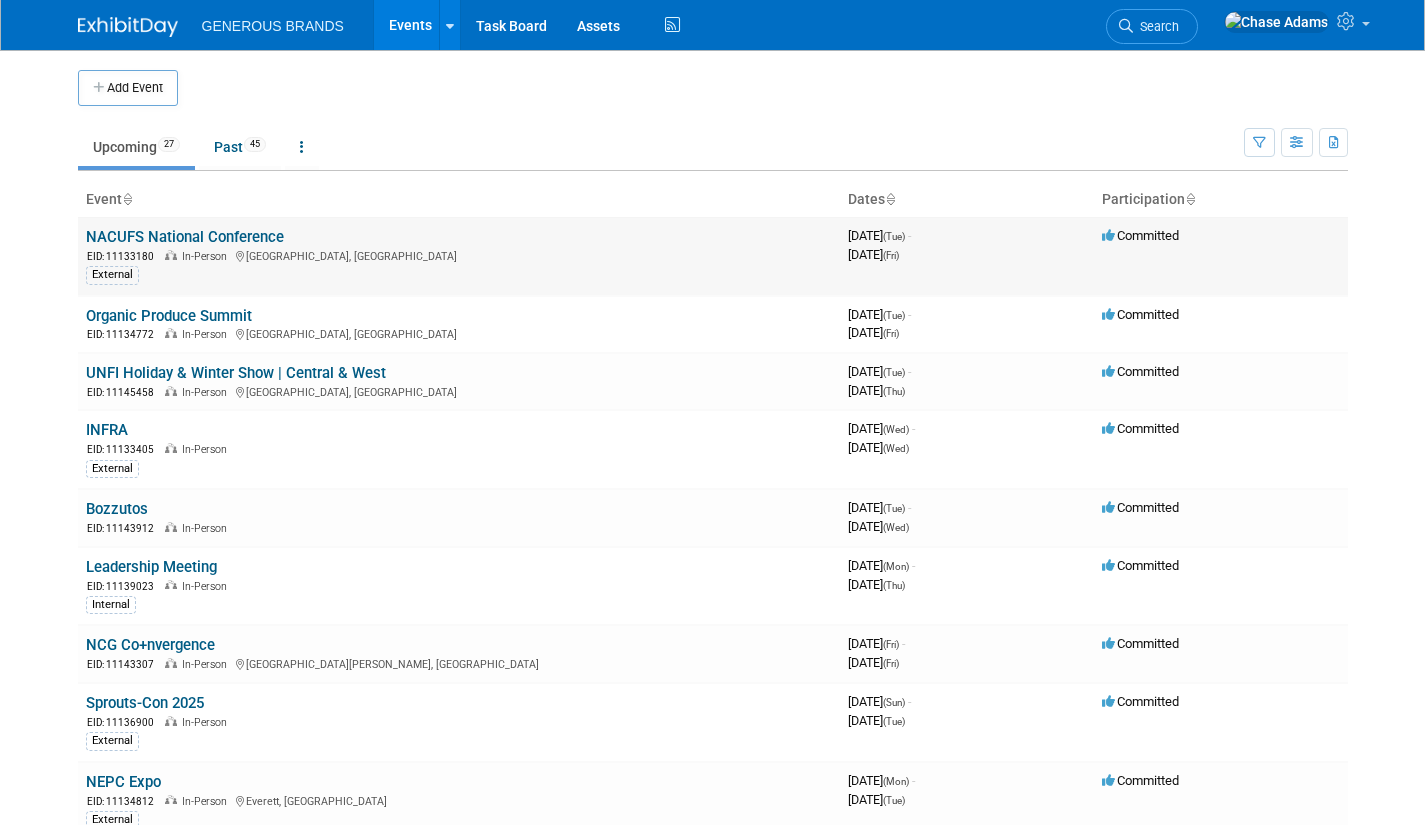 click on "NACUFS National Conference" at bounding box center [185, 237] 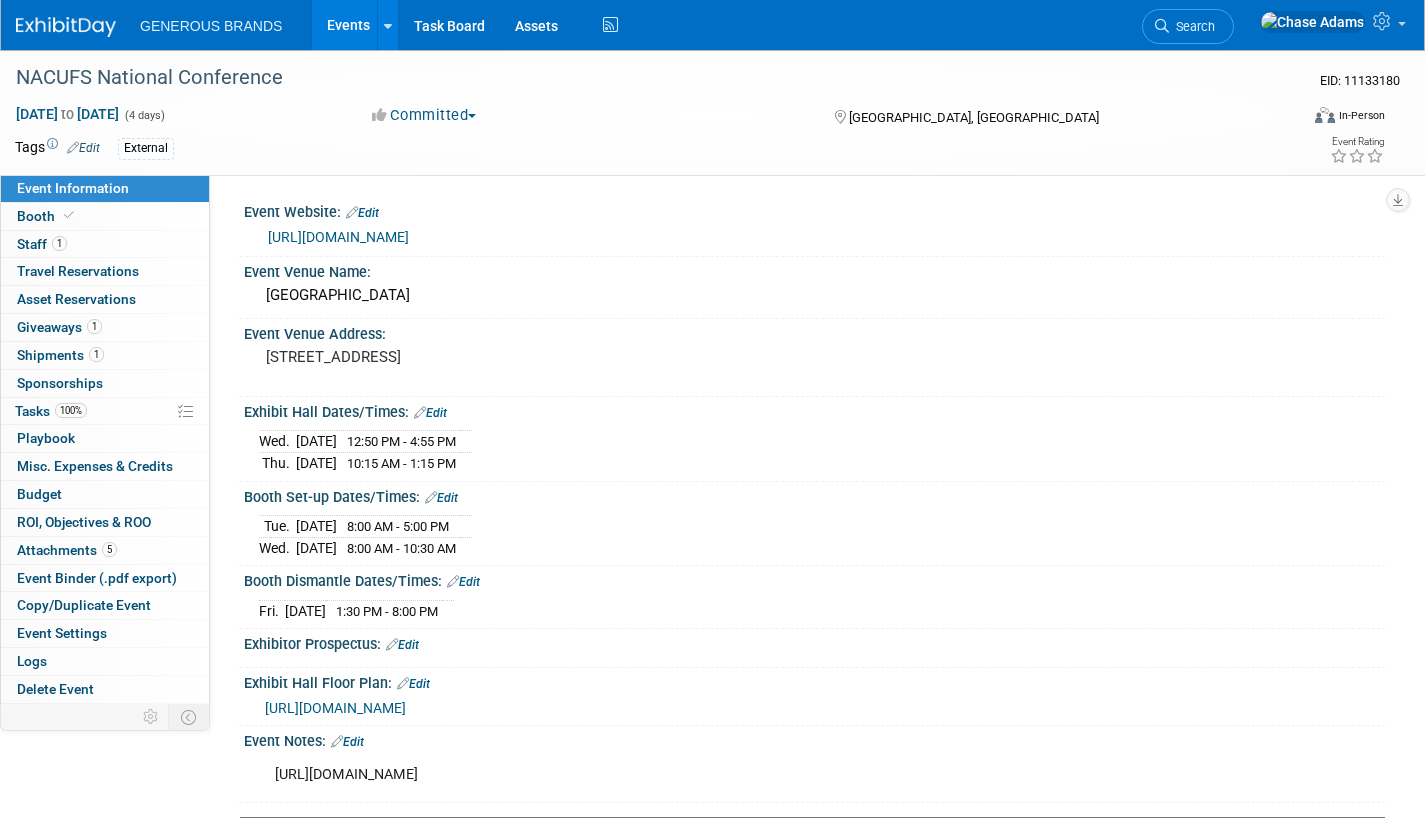scroll, scrollTop: 0, scrollLeft: 0, axis: both 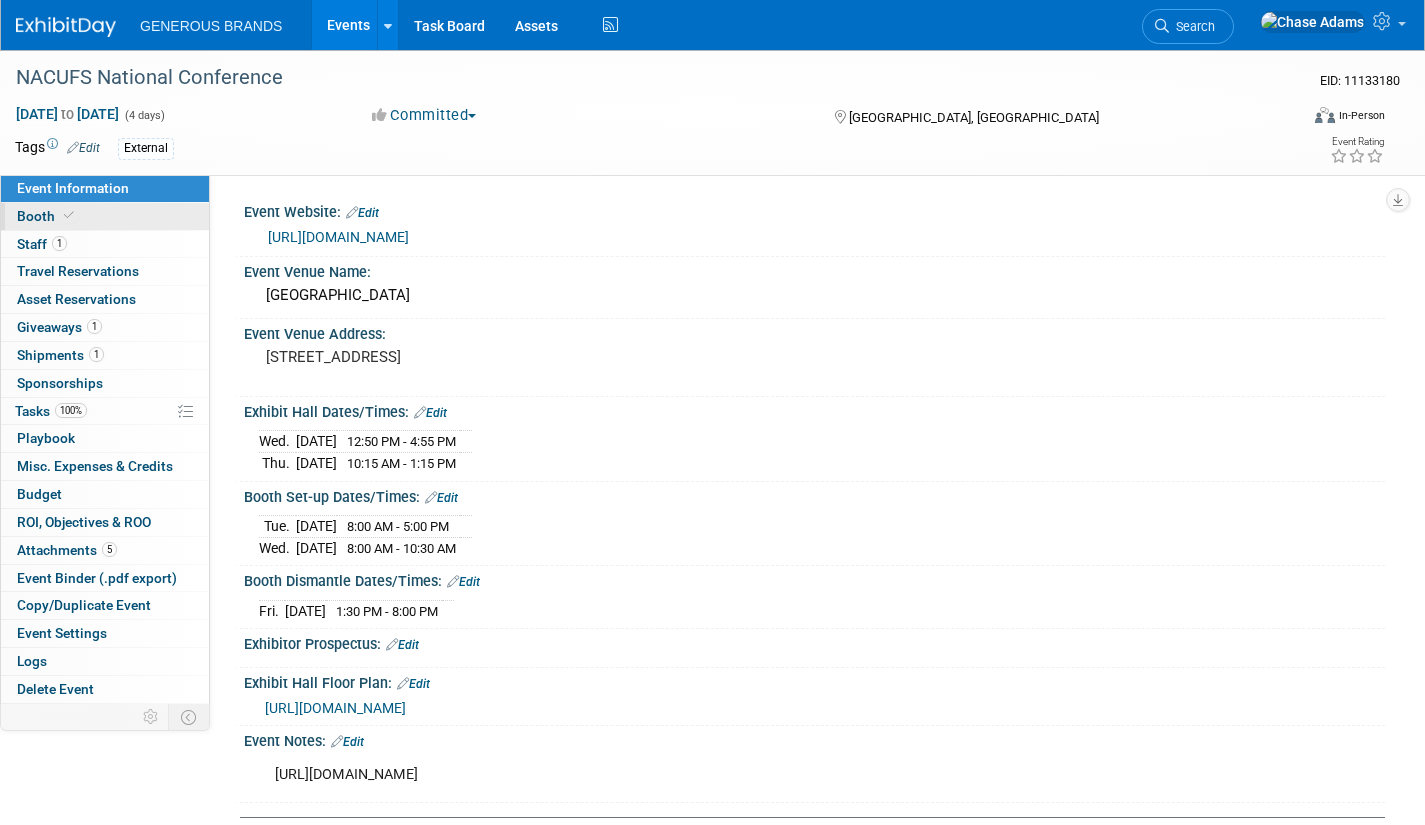 click on "Booth" at bounding box center [105, 216] 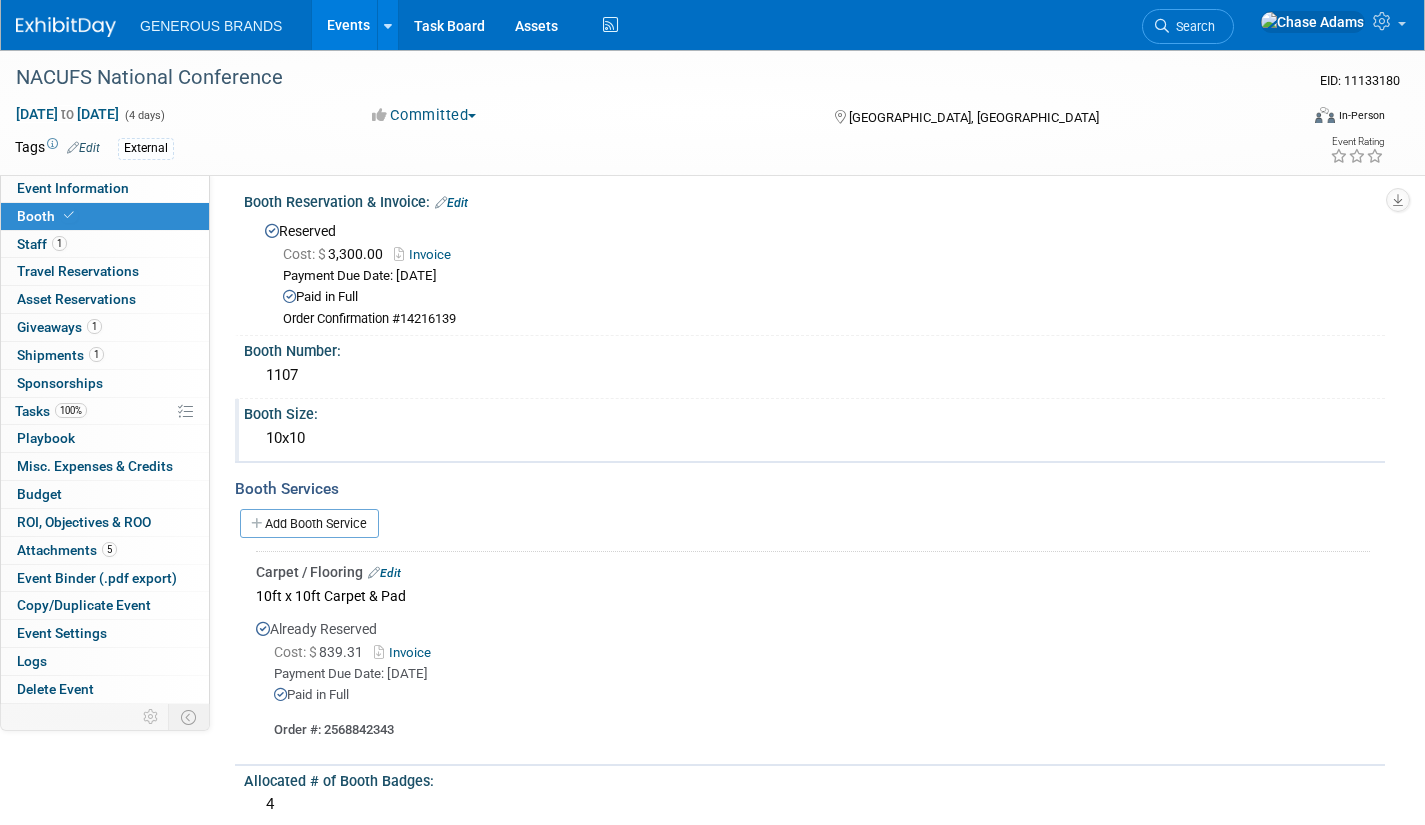 scroll, scrollTop: 0, scrollLeft: 0, axis: both 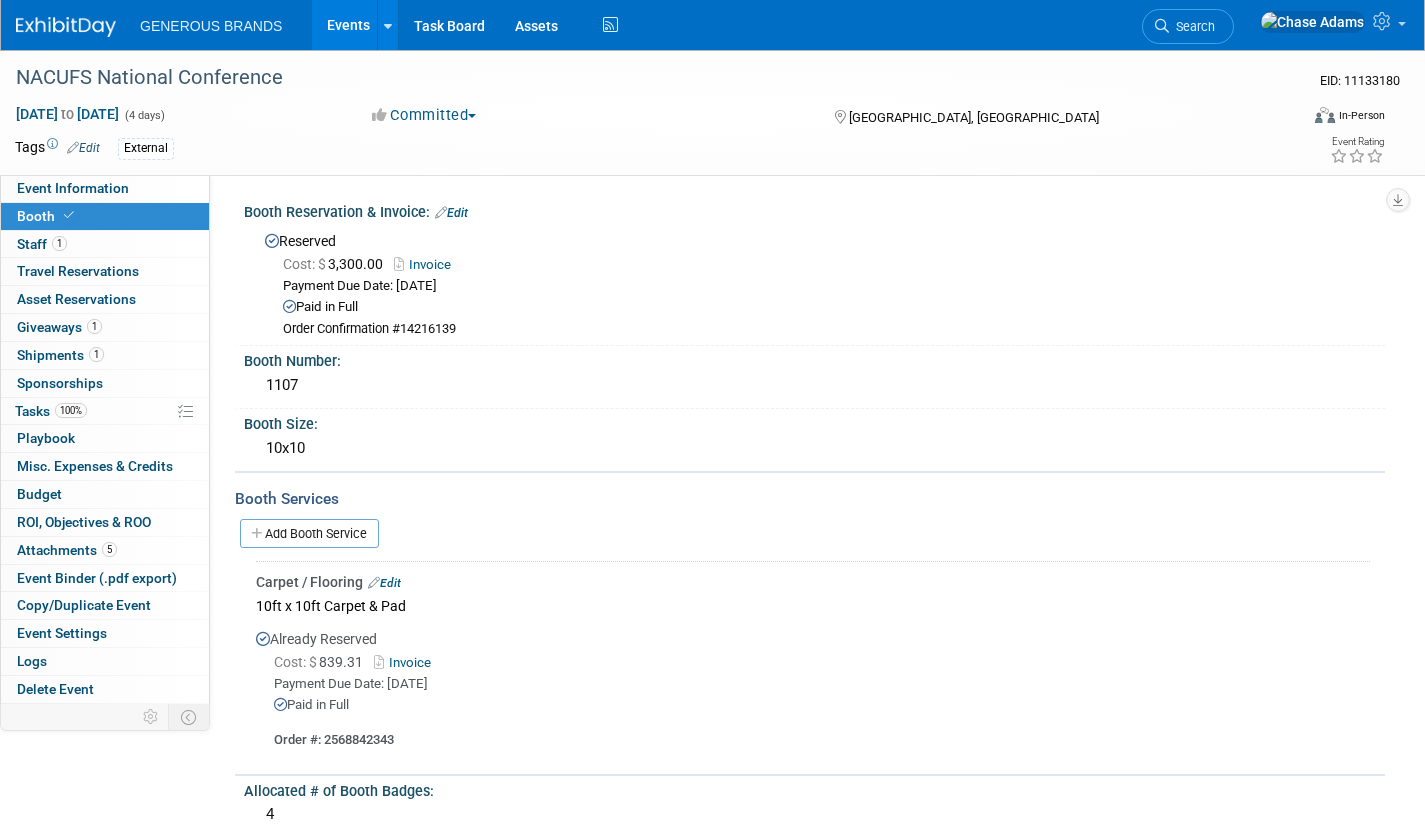 click at bounding box center [66, 27] 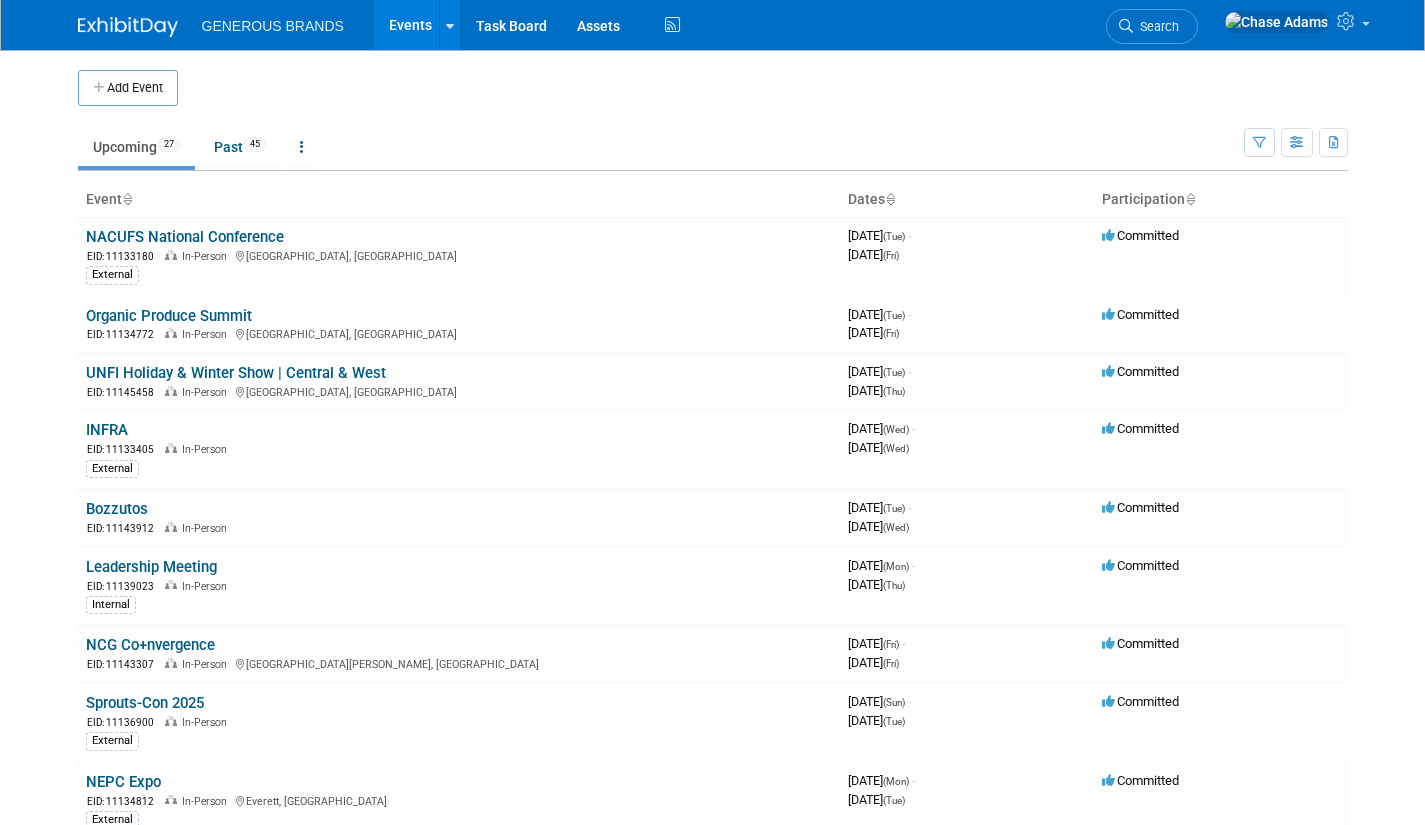 scroll, scrollTop: 0, scrollLeft: 0, axis: both 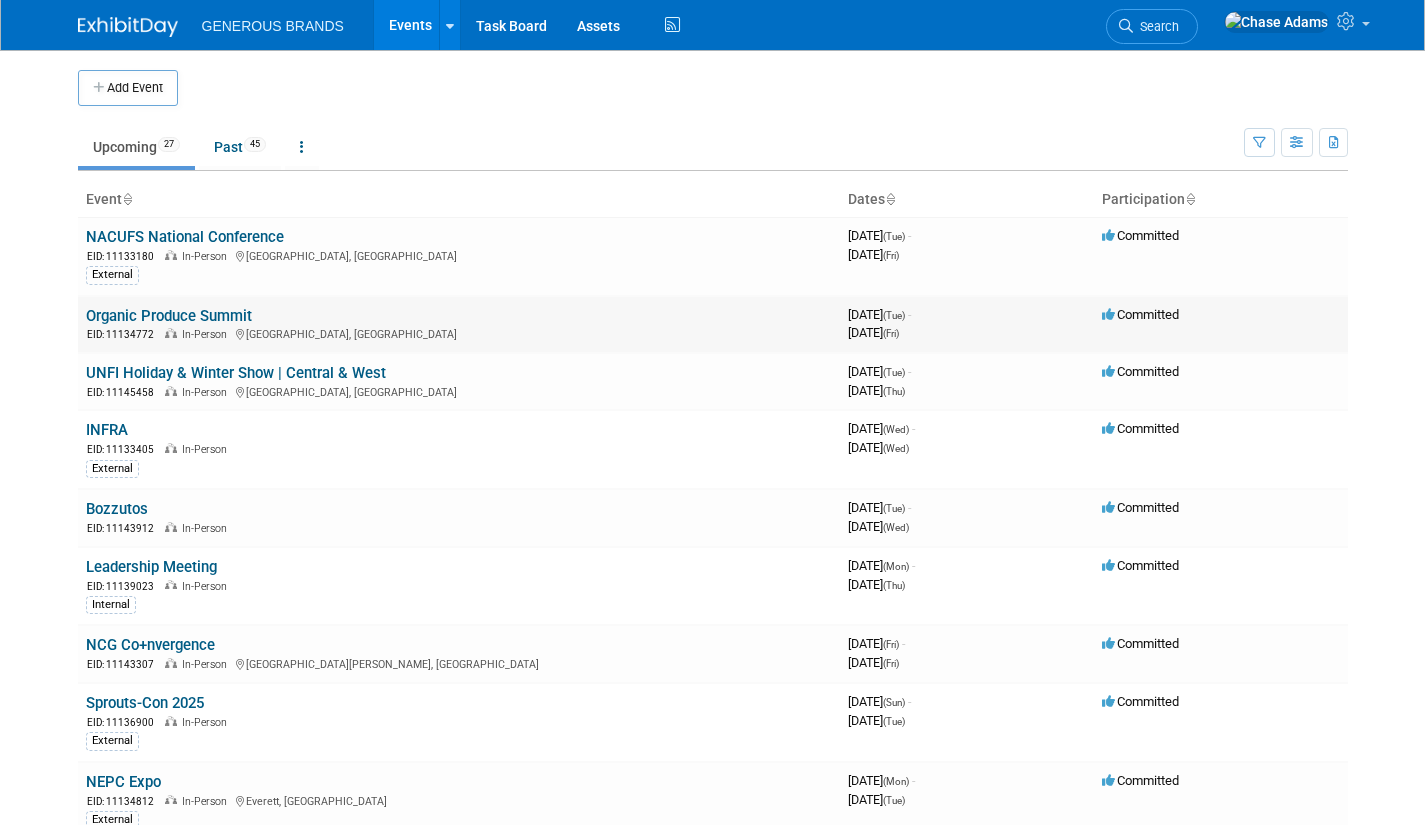 click on "Organic Produce Summit" at bounding box center (169, 316) 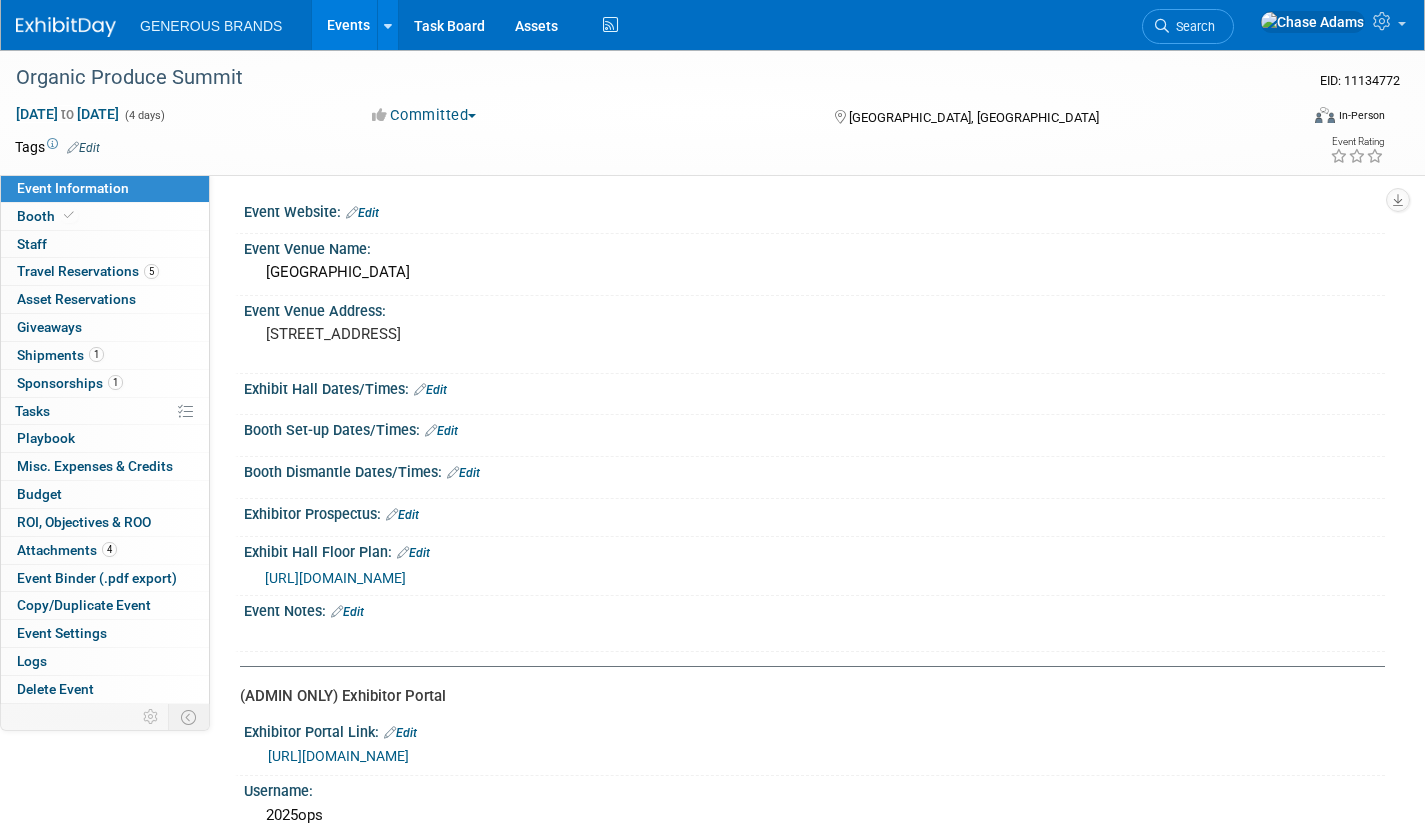 scroll, scrollTop: 0, scrollLeft: 0, axis: both 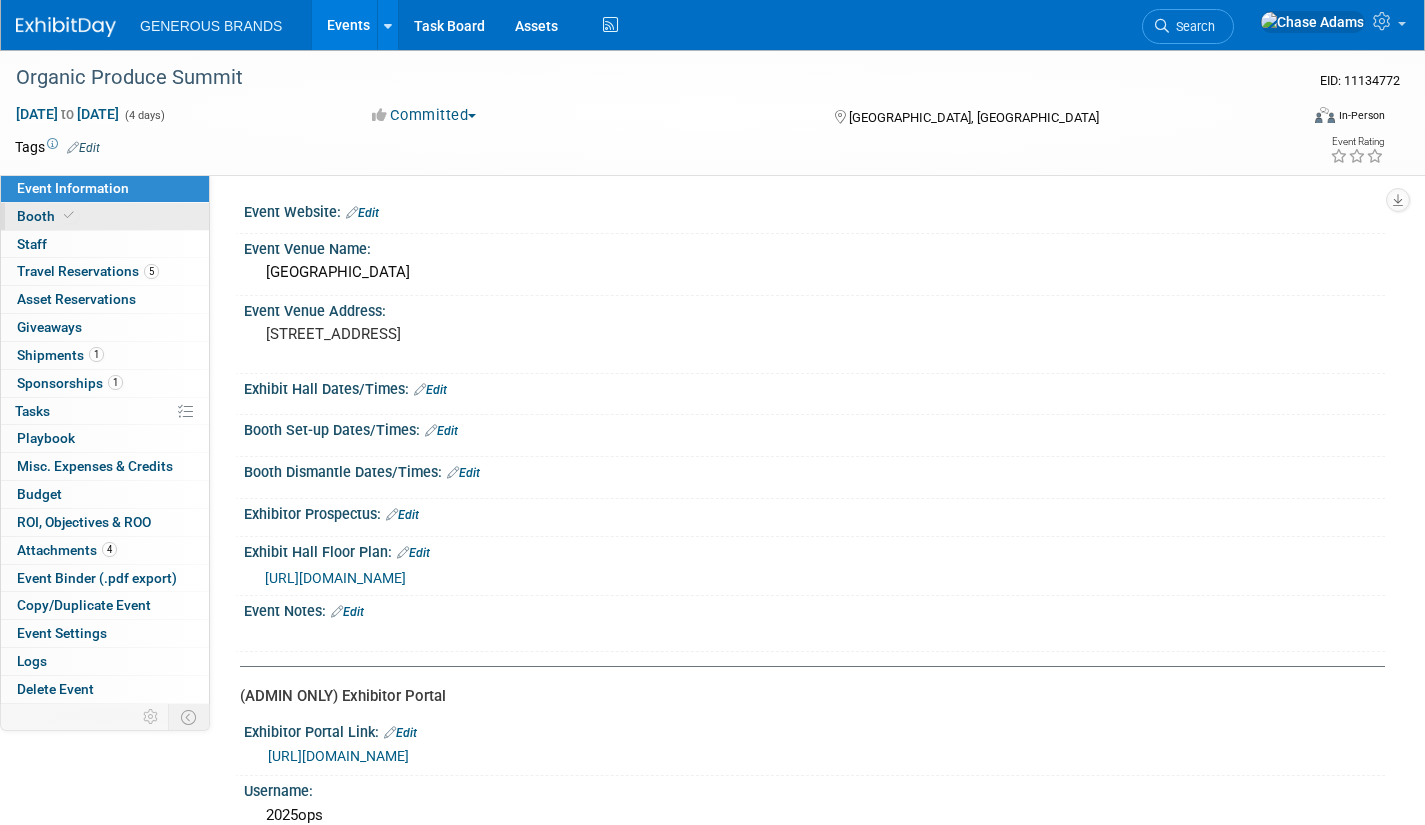 click at bounding box center (69, 215) 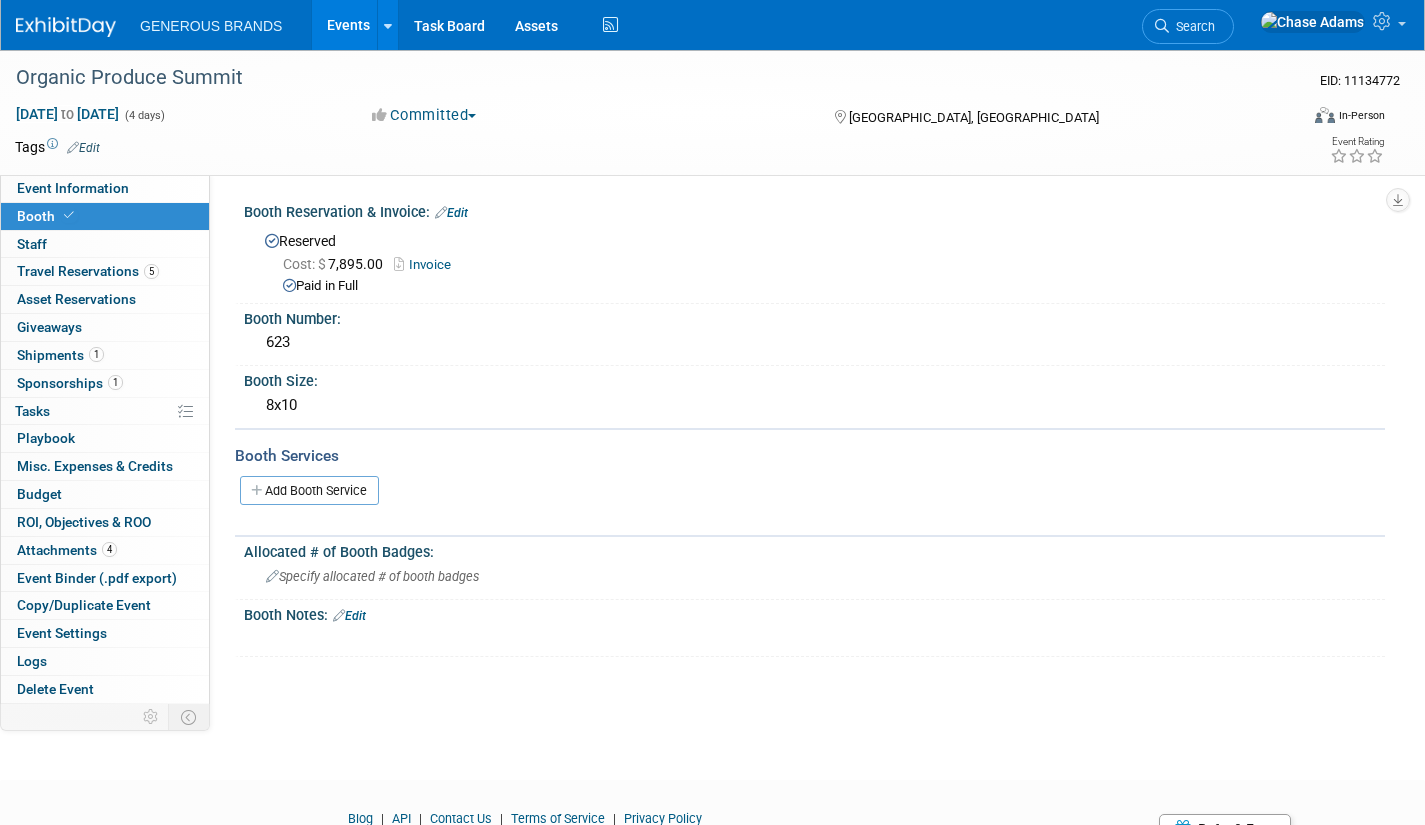 click on "Edit" at bounding box center (349, 616) 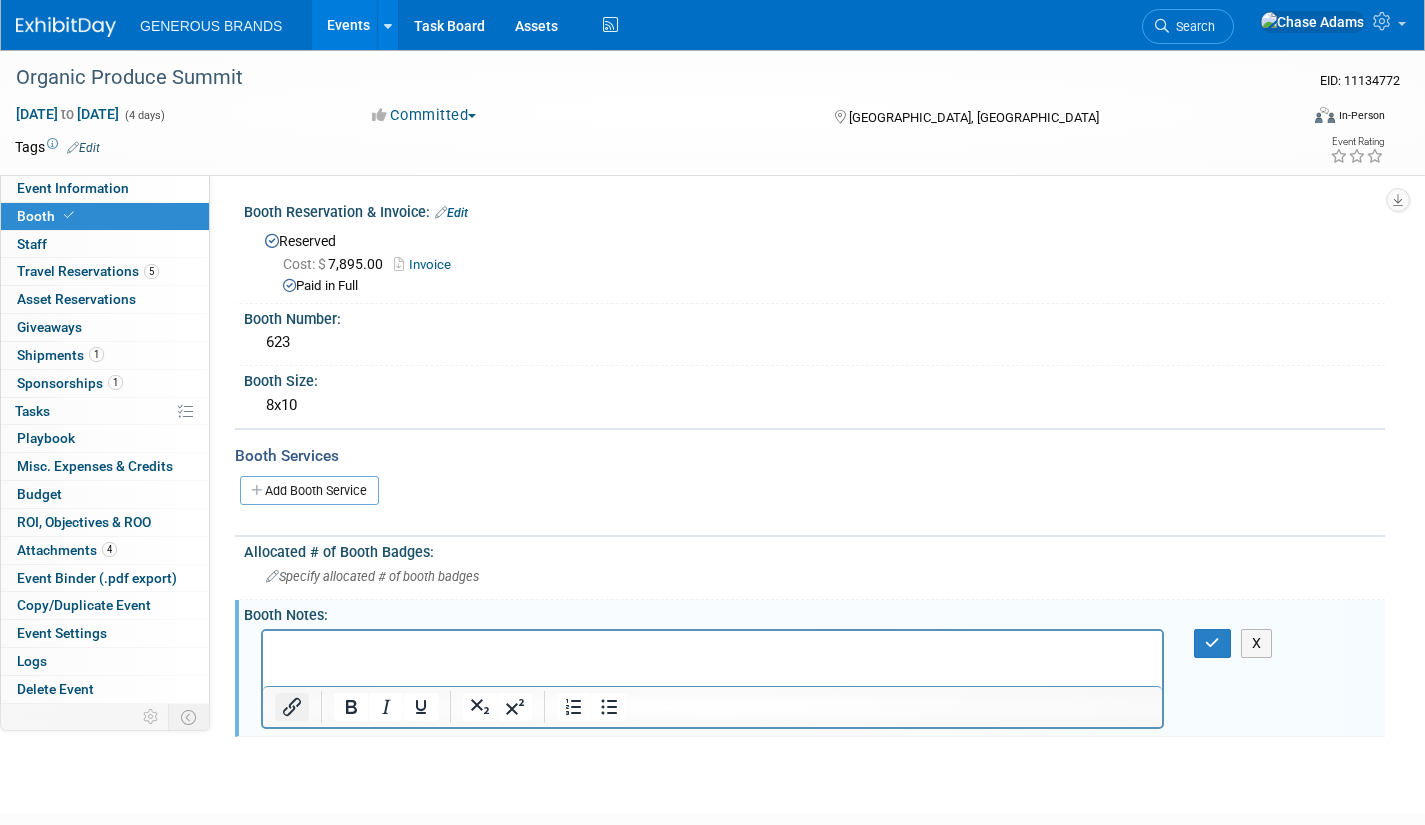 scroll, scrollTop: 0, scrollLeft: 0, axis: both 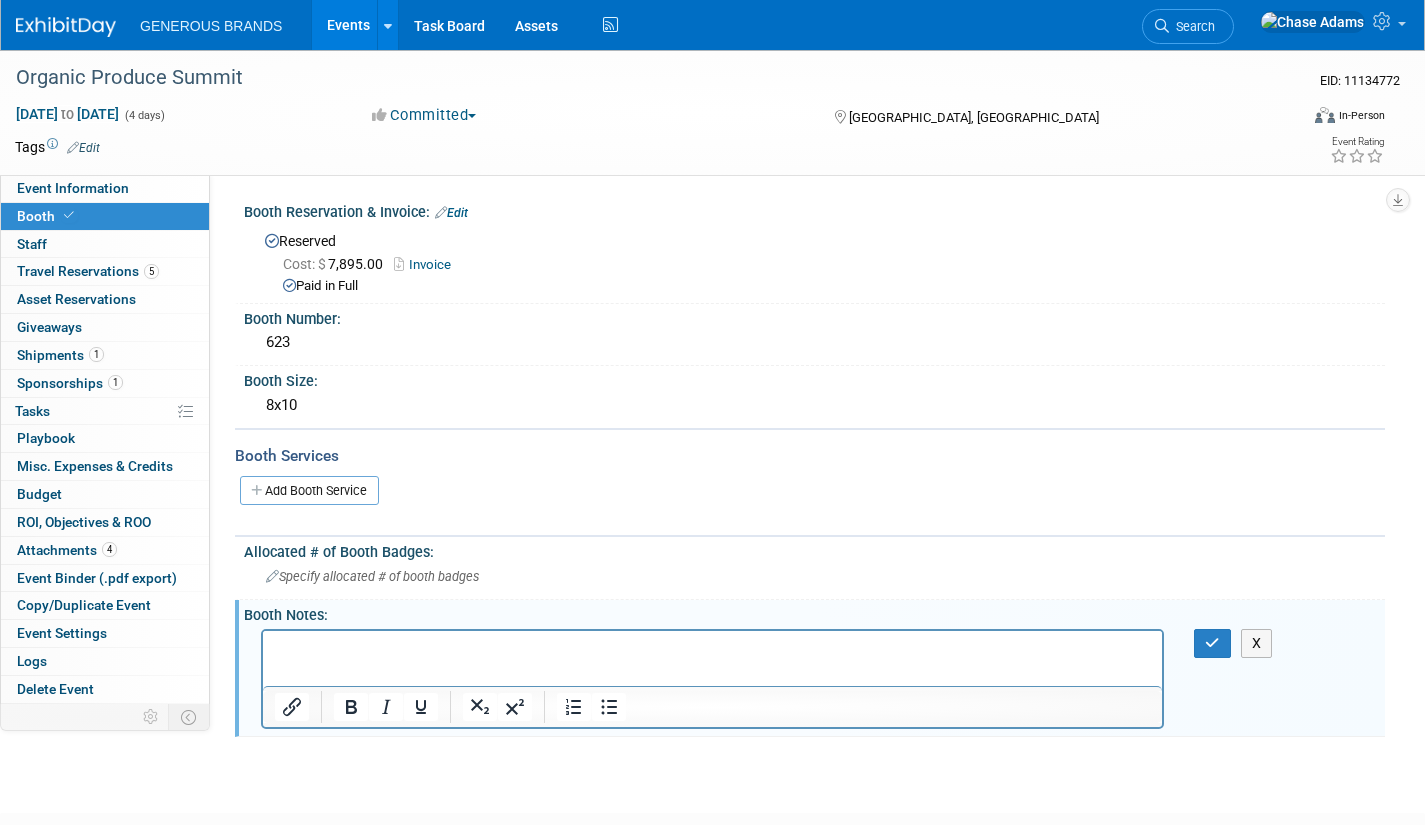 type 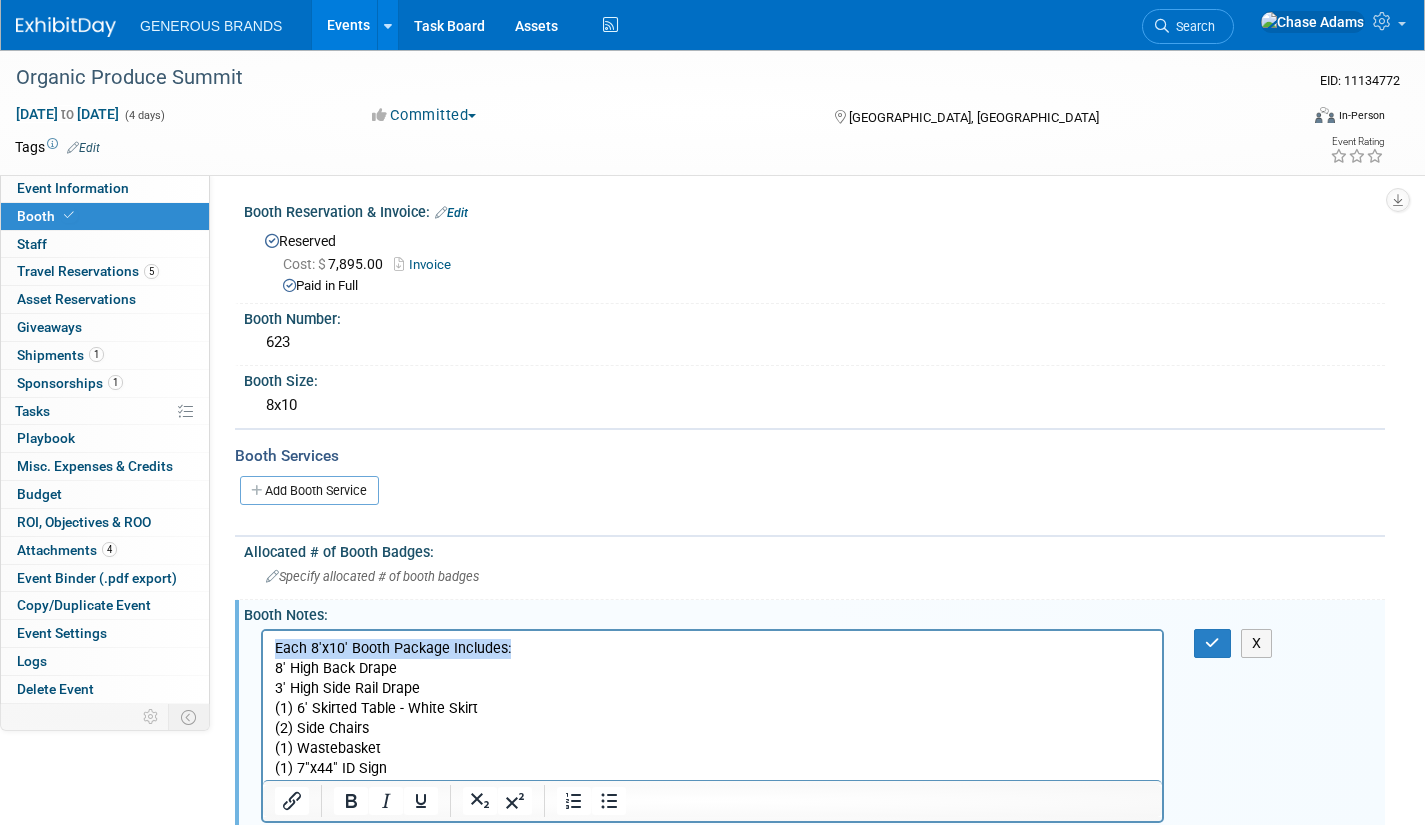 drag, startPoint x: 568, startPoint y: 650, endPoint x: 267, endPoint y: 639, distance: 301.20093 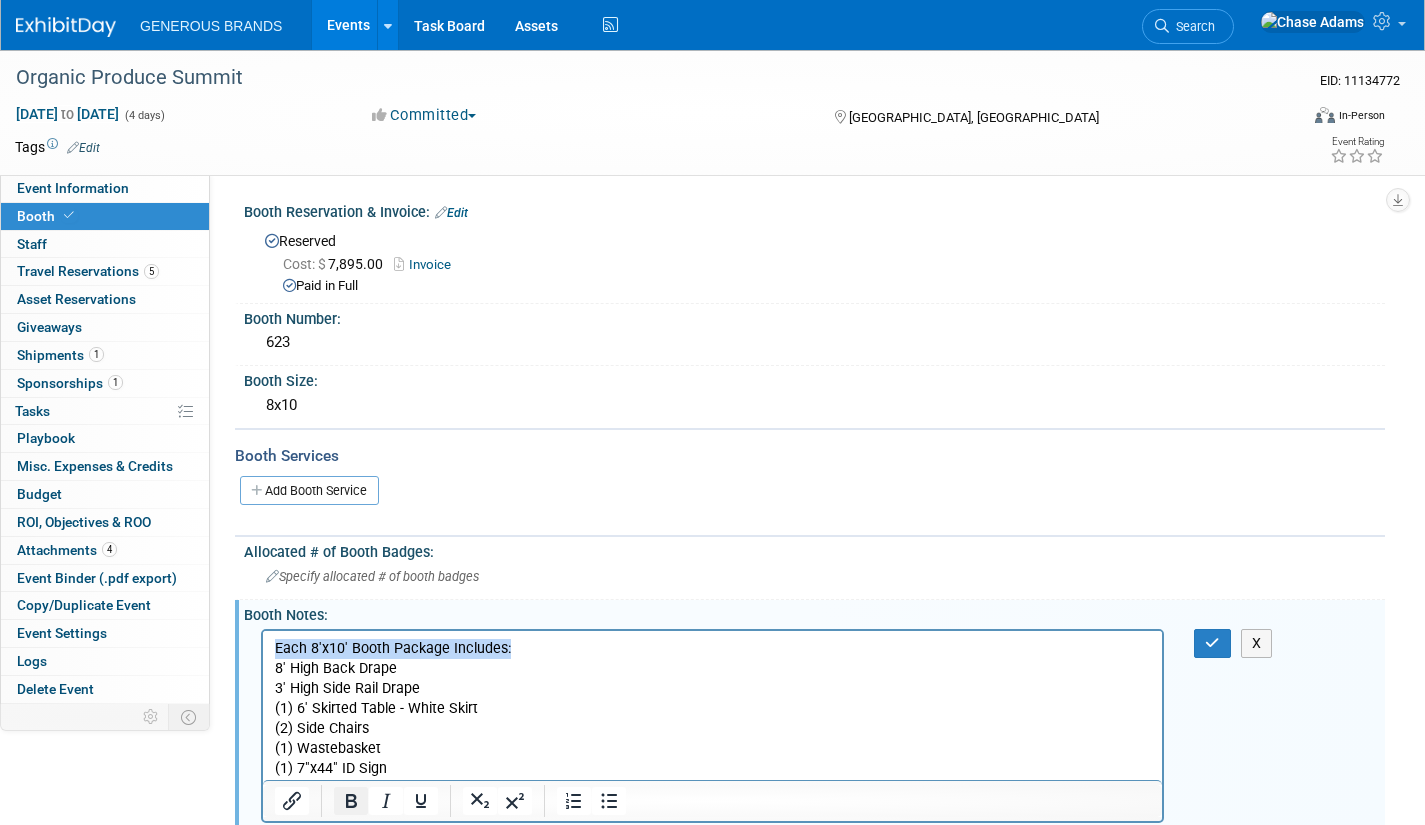 click 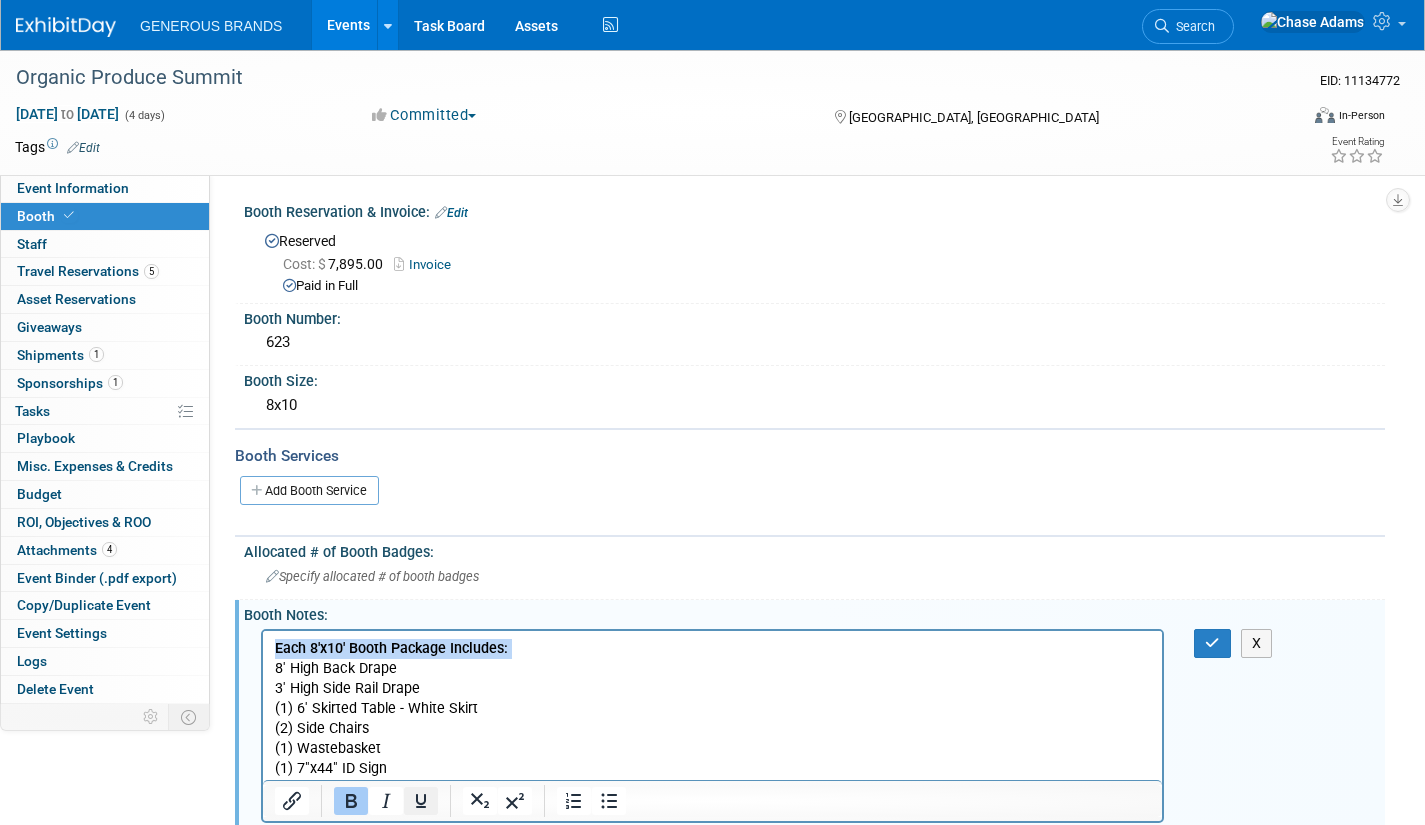click 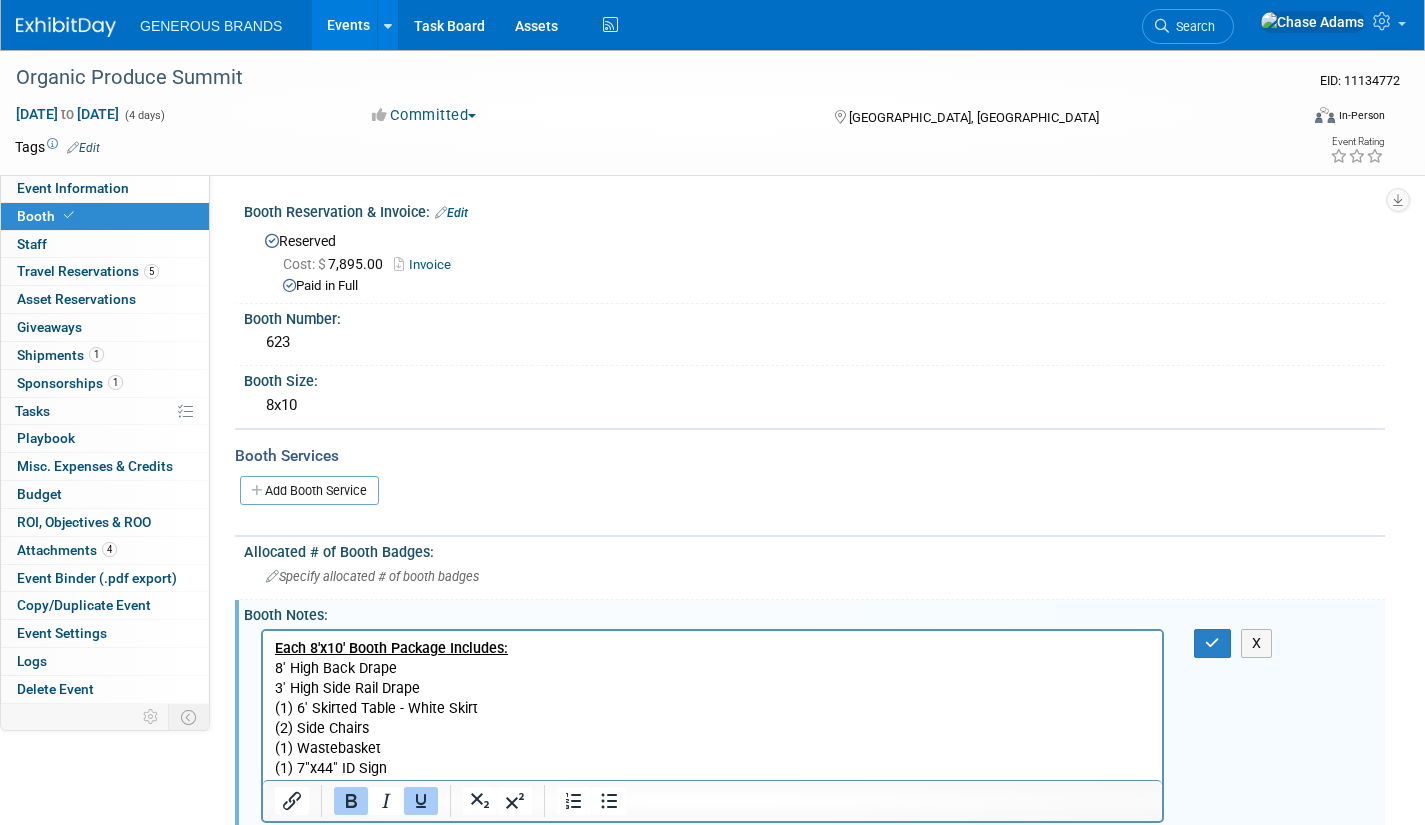 click on "Each 8'x10' Booth Package Includes: 8' High Back Drape 3' High Side Rail Drape (1) 6' Skirted Table - White Skirt (2) Side Chairs (1) Wastebasket (1) 7"x44" ID Sign" at bounding box center [712, 704] 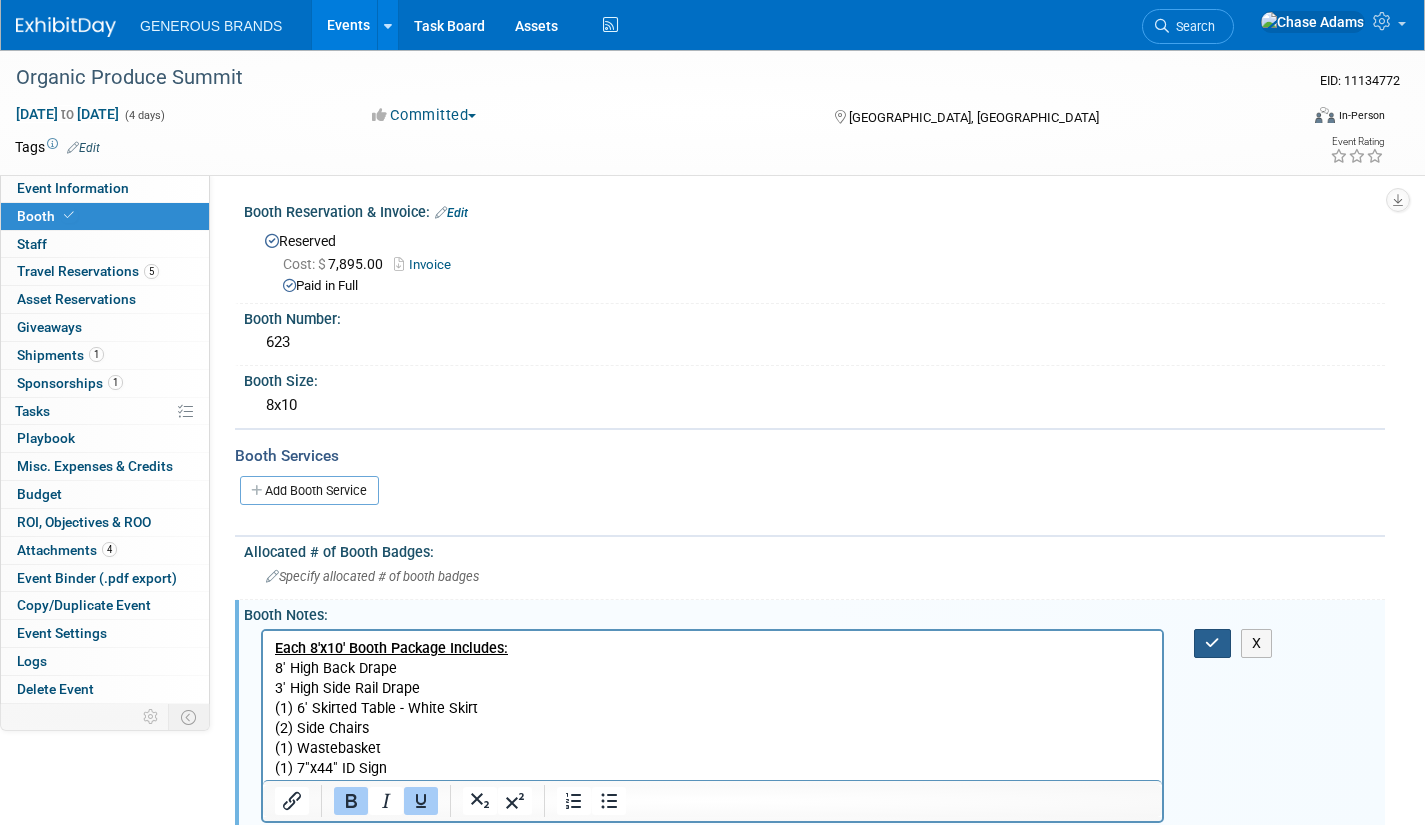 click at bounding box center [1212, 643] 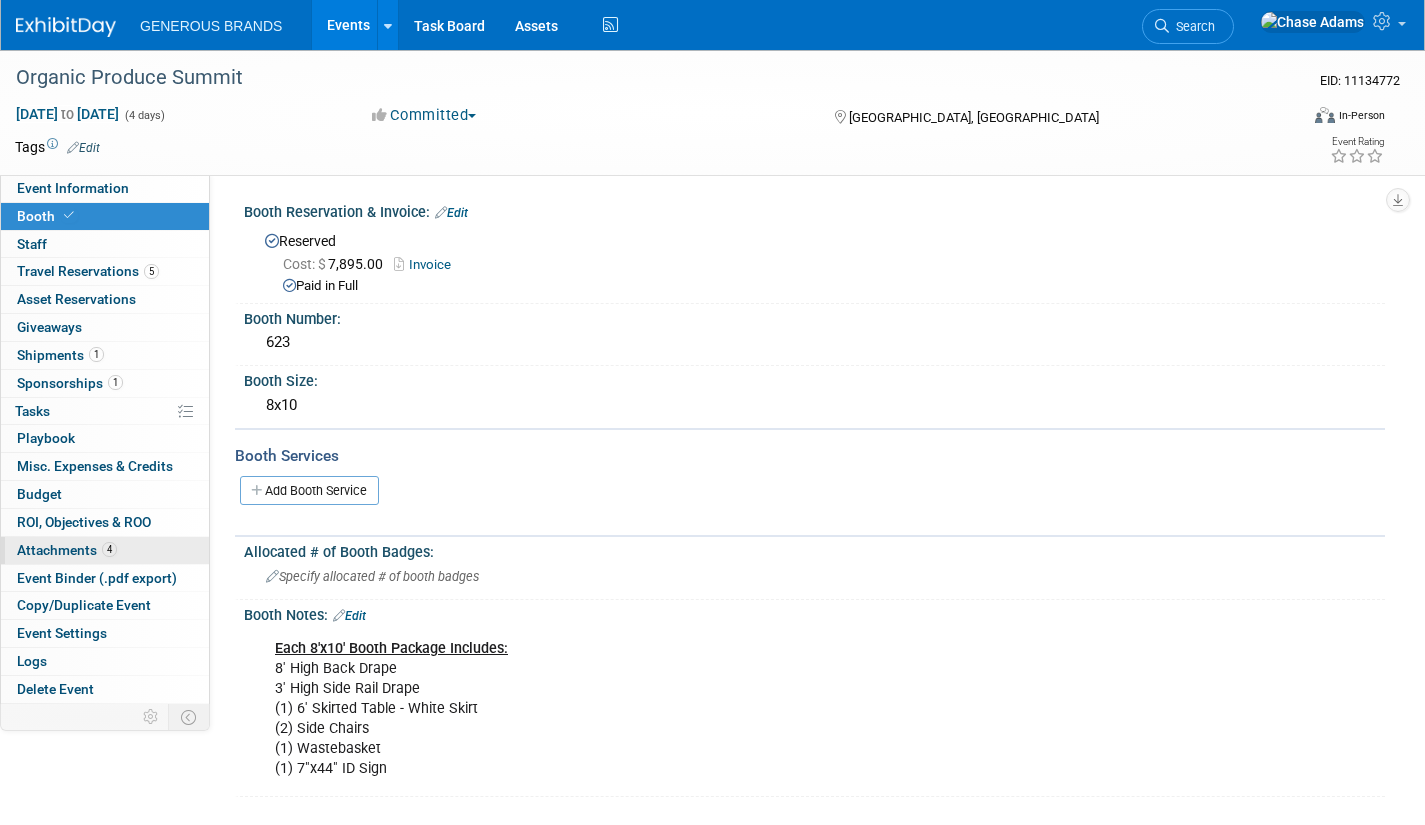 click on "Attachments 4" at bounding box center (67, 550) 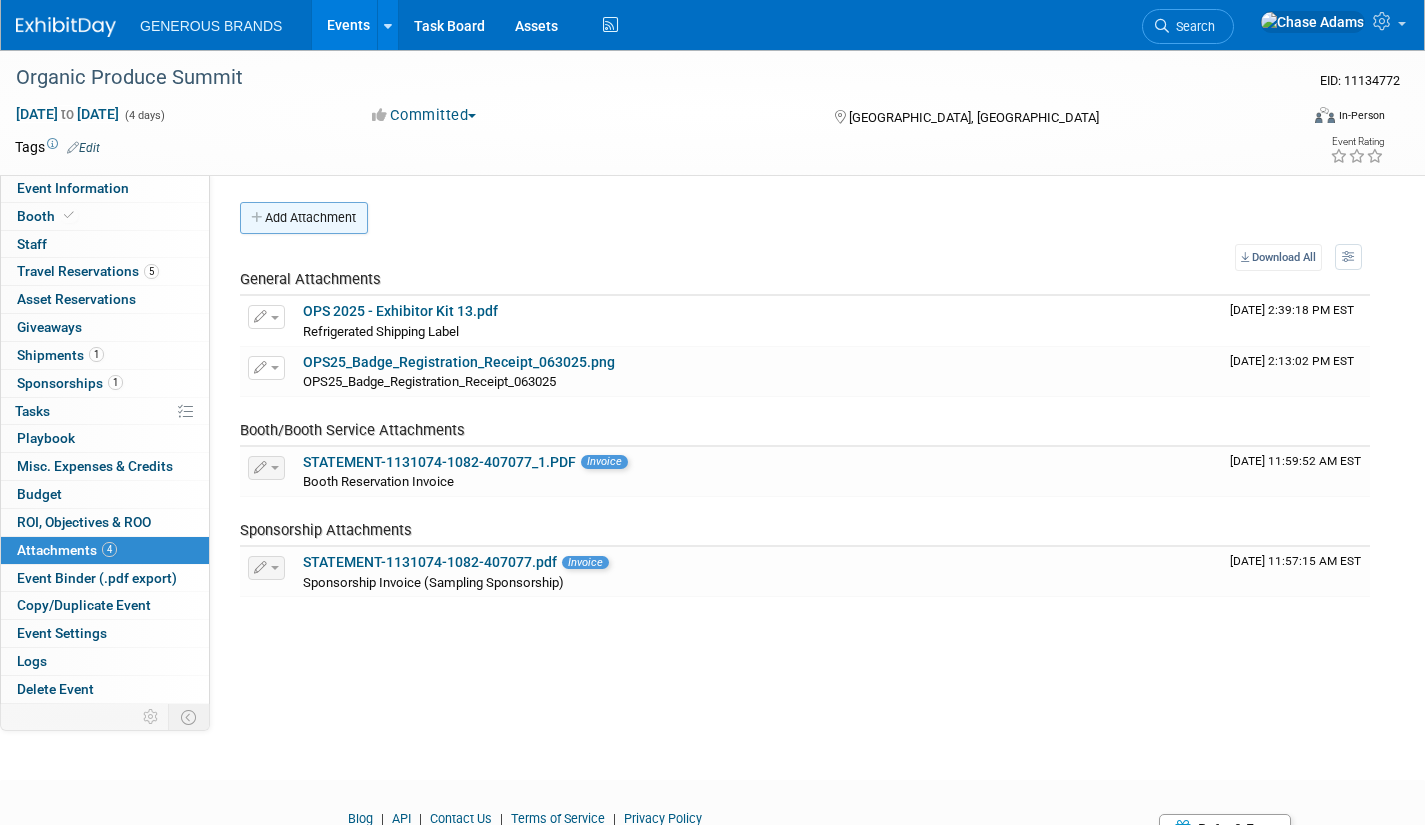 click on "Add Attachment" at bounding box center [304, 218] 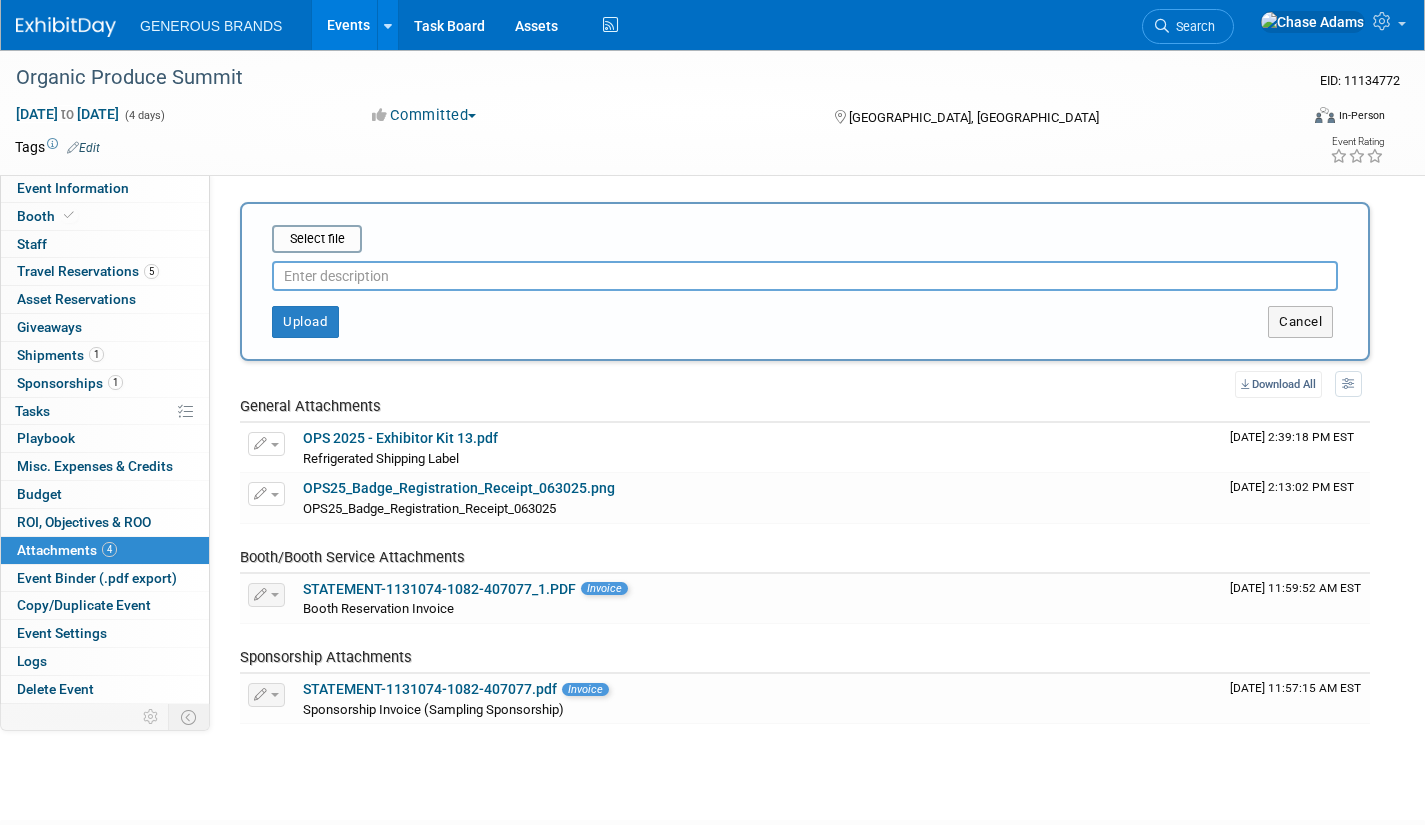 click at bounding box center [805, 276] 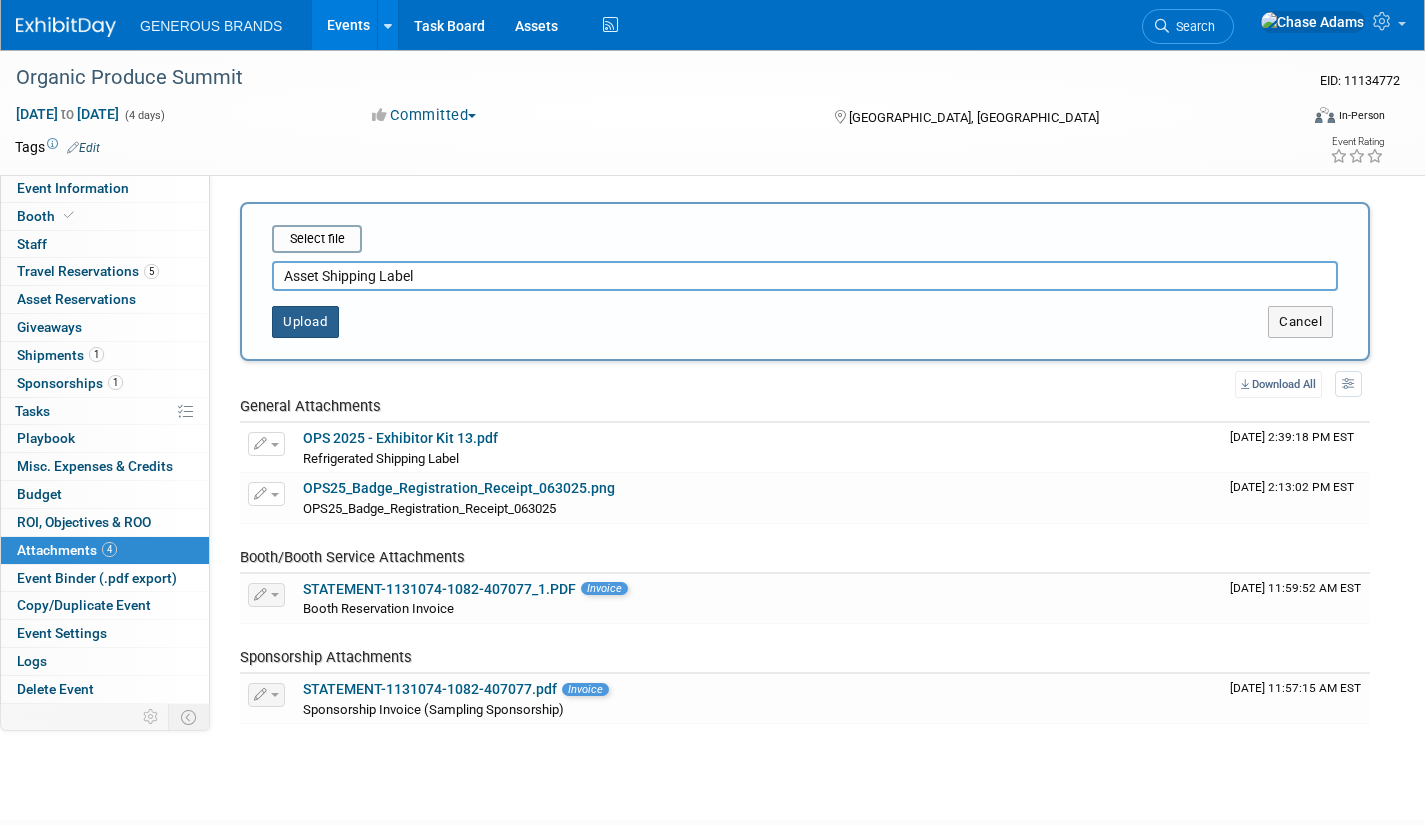 type on "Asset Shipping Label" 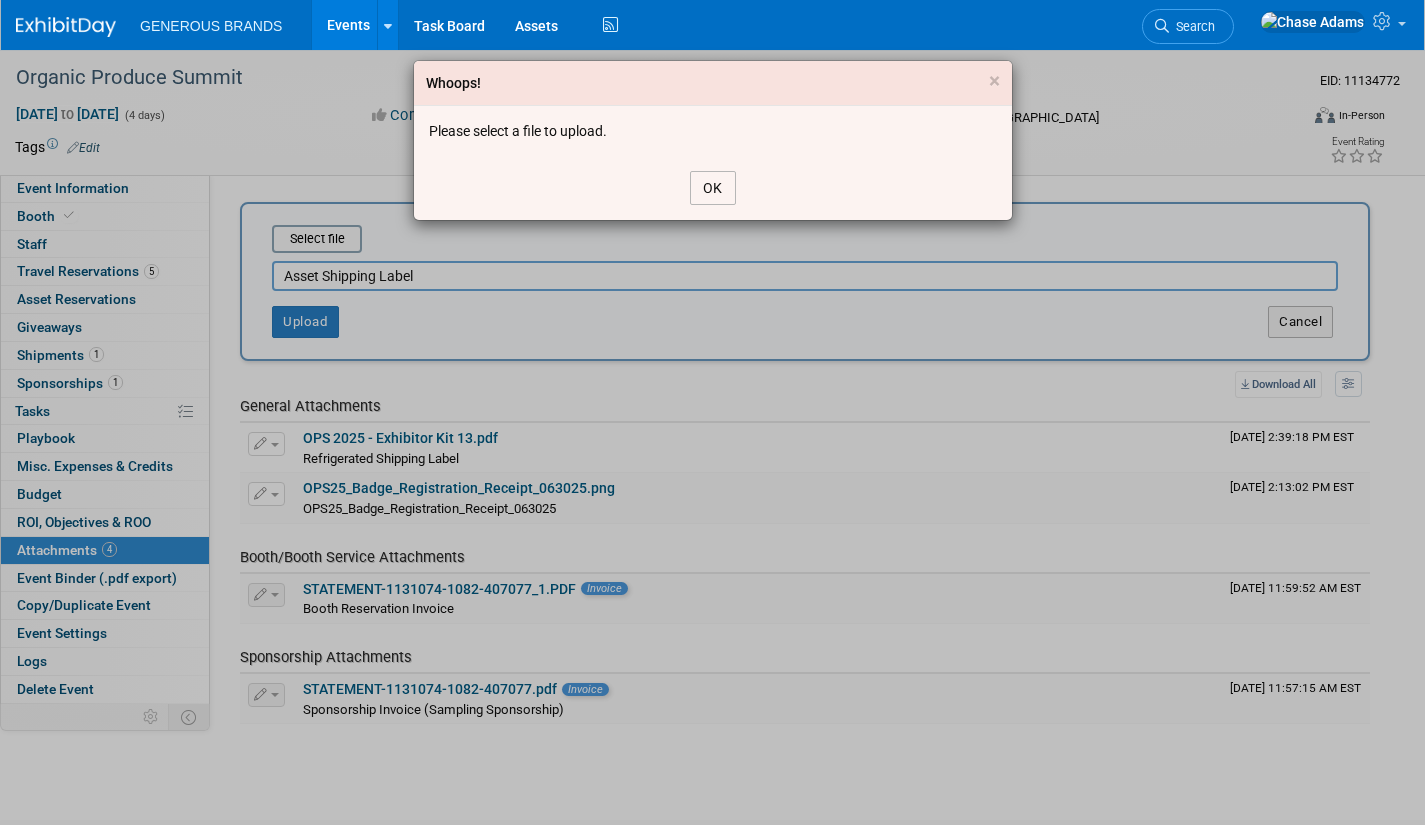 click on "OK" at bounding box center (713, 188) 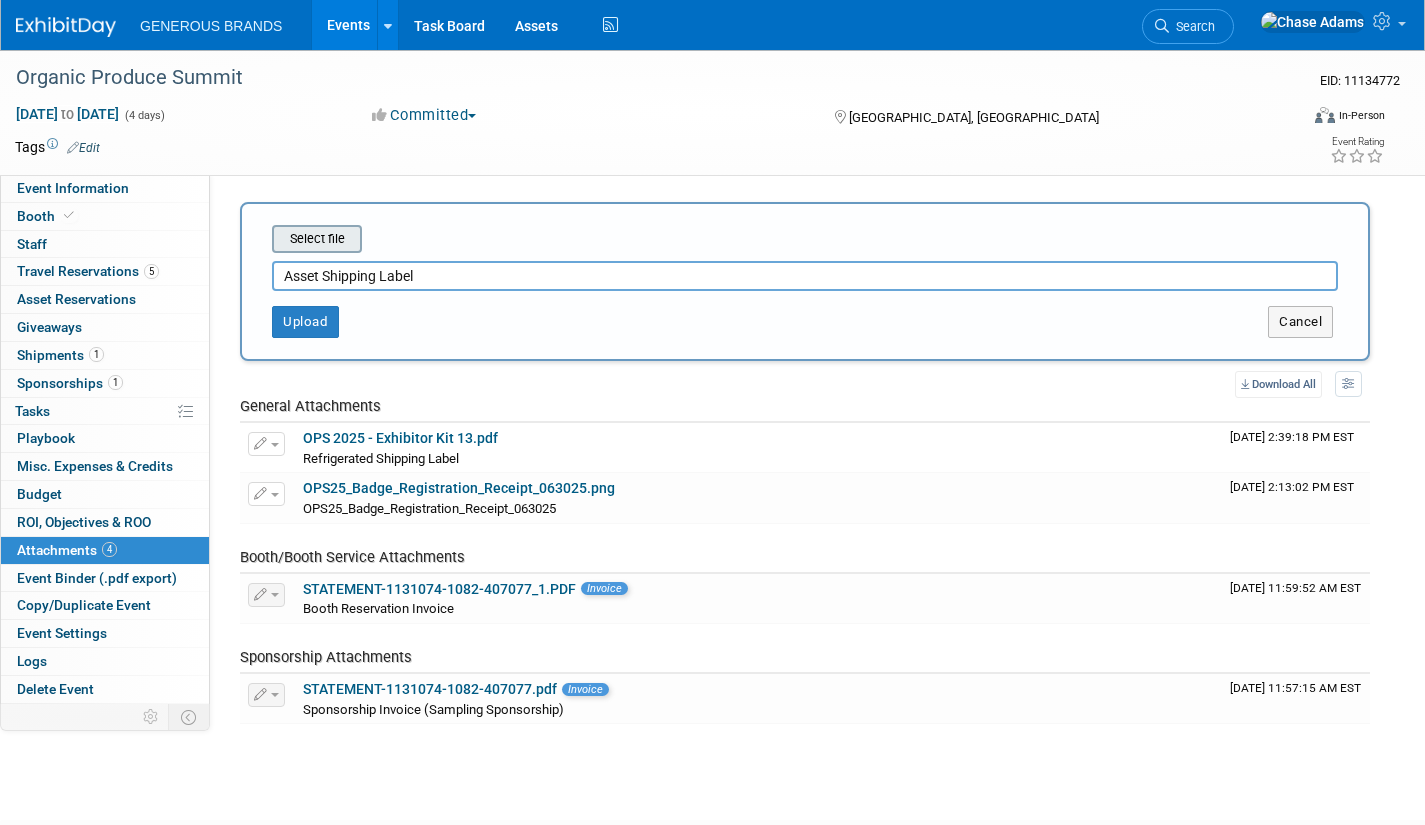 click at bounding box center [241, 239] 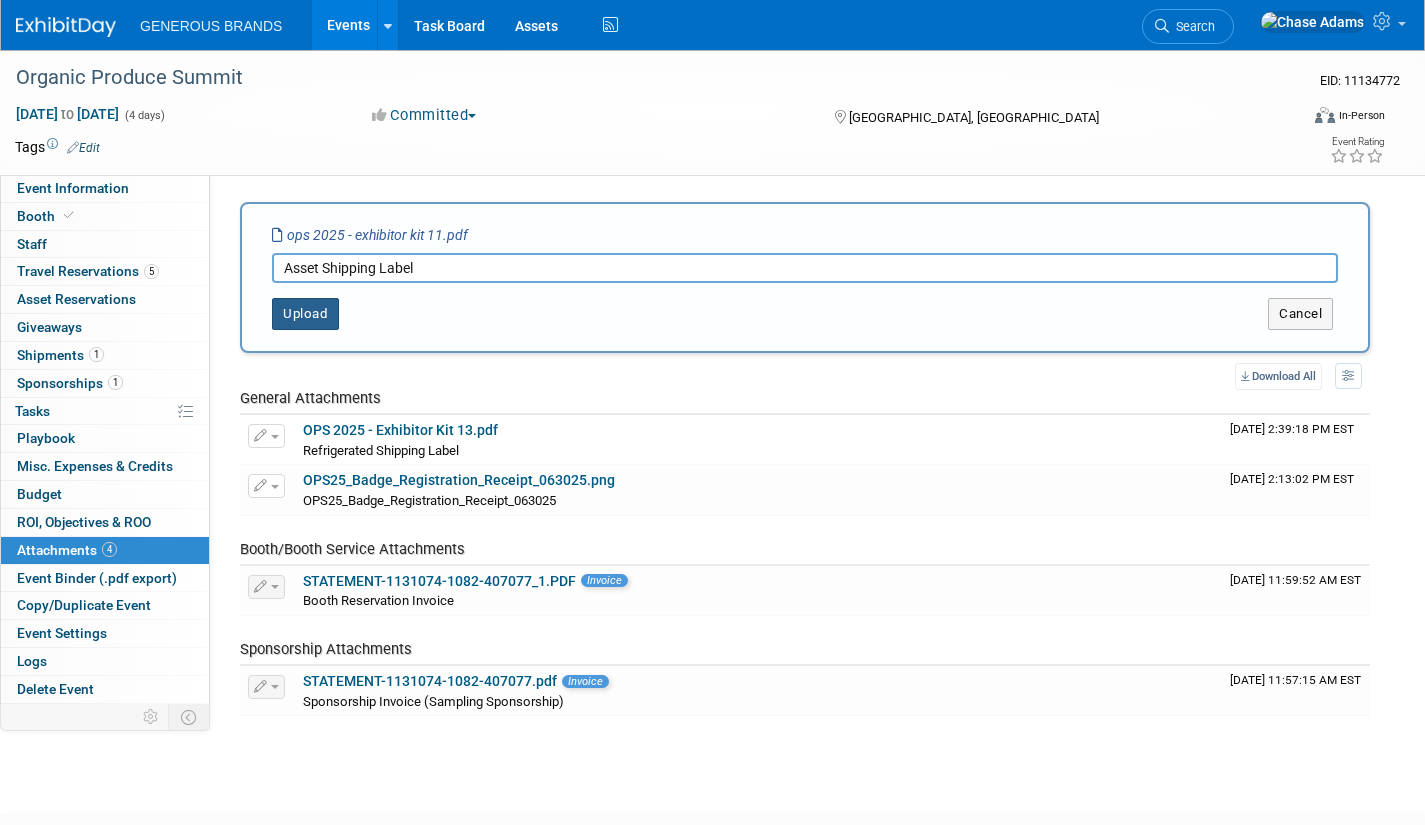 click on "Upload" at bounding box center (305, 314) 